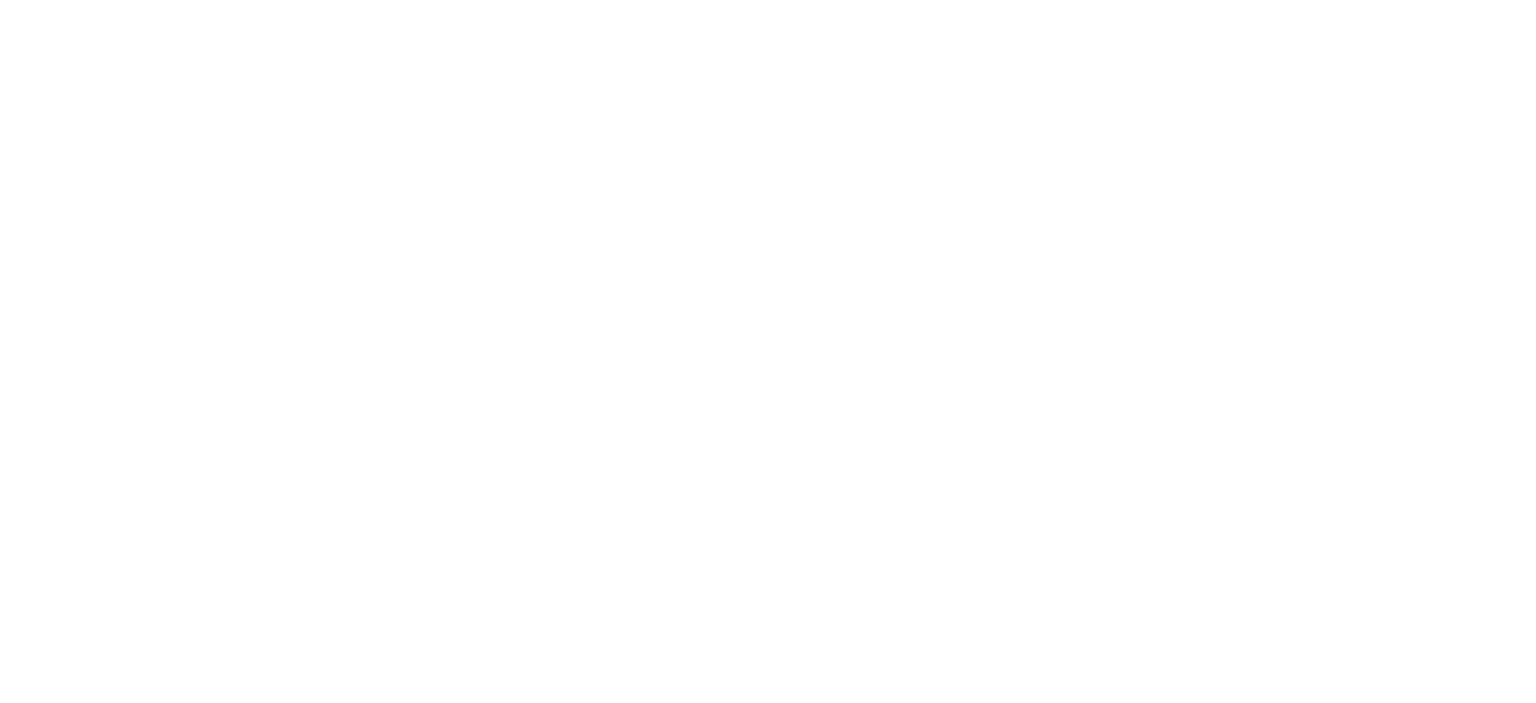 scroll, scrollTop: 0, scrollLeft: 0, axis: both 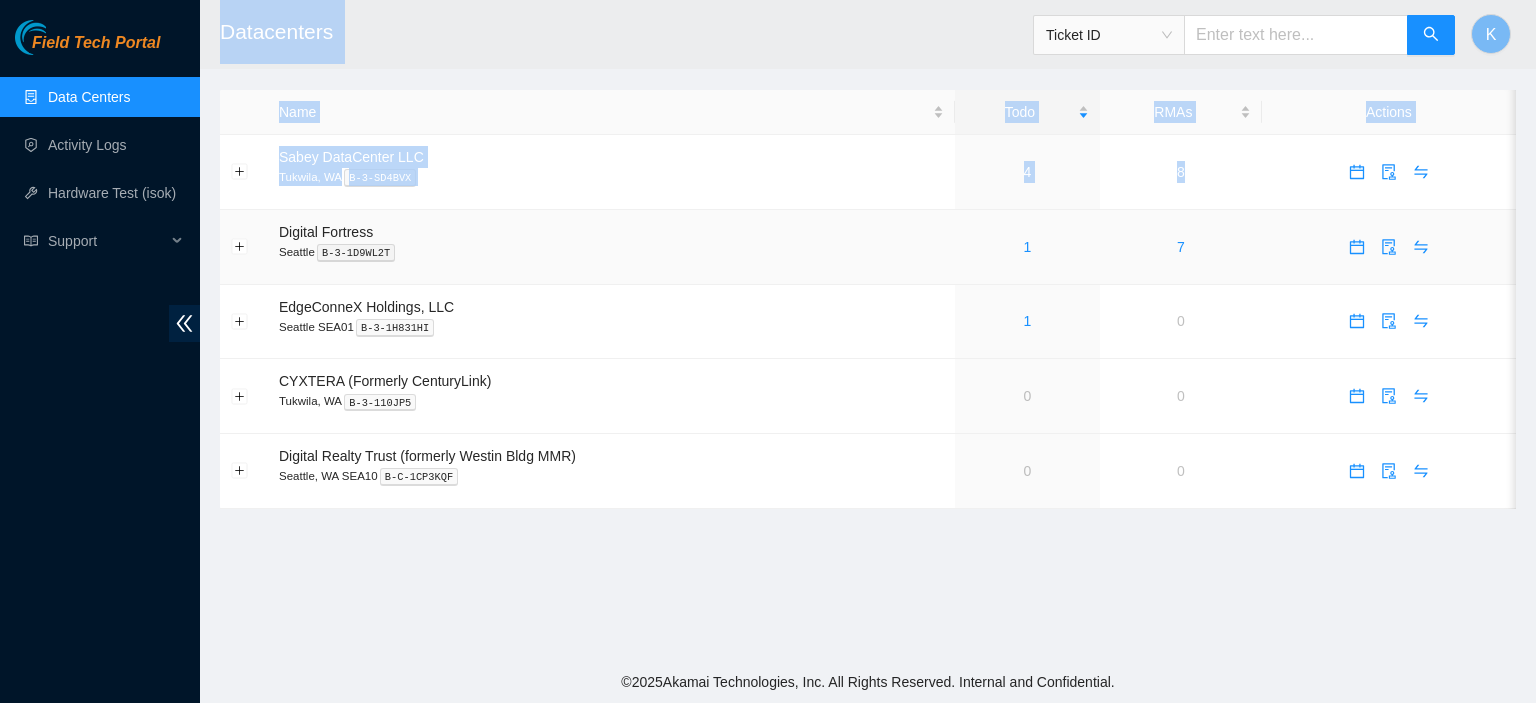 drag, startPoint x: 199, startPoint y: 222, endPoint x: 292, endPoint y: 251, distance: 97.41663 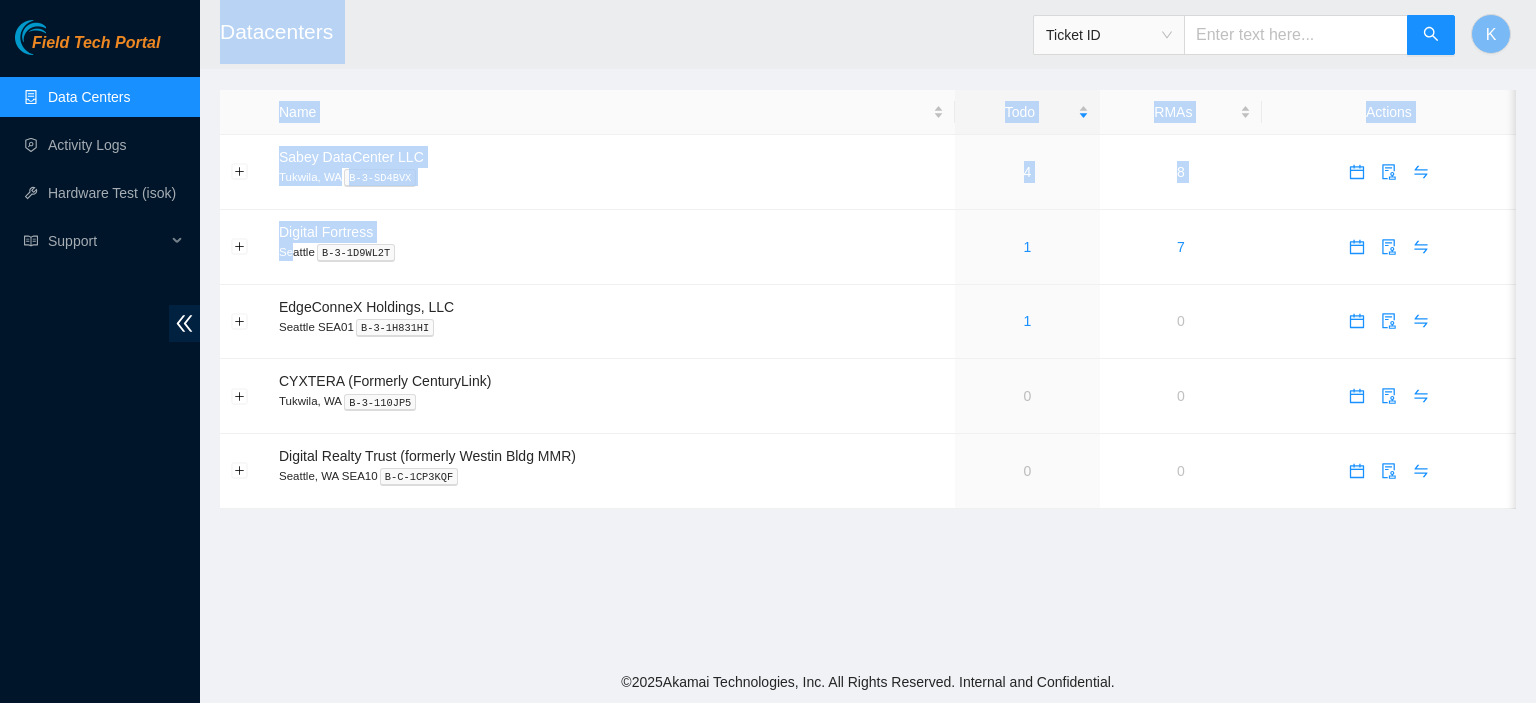 click on "Data Centers" at bounding box center (89, 97) 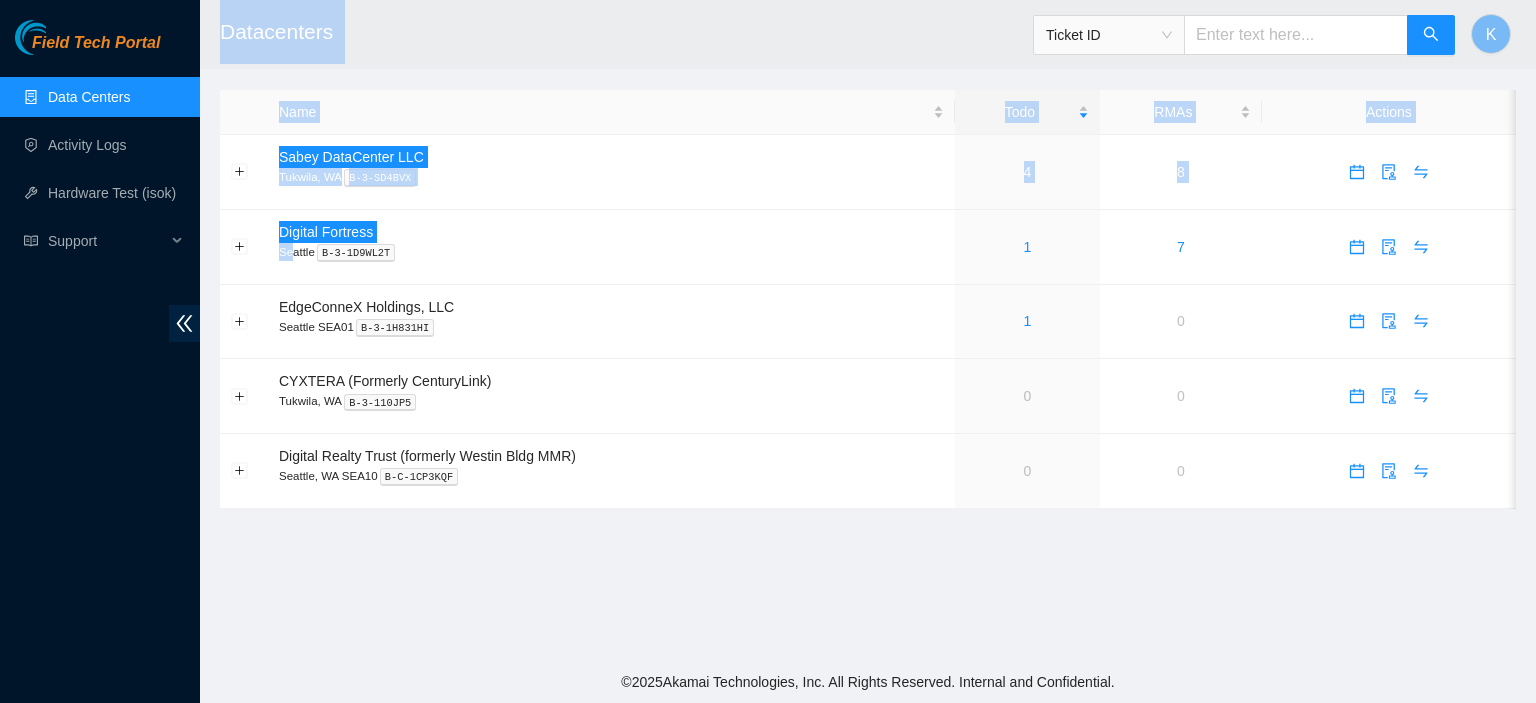 click on "Datacenters    Ticket ID K Name Todo RMAs Actions           Sabey DataCenter LLC Tukwila, WA B-3-SD4BVX 4 8 Digital Fortress Seattle B-3-1D9WL2T 1 7 EdgeConneX Holdings, LLC Seattle SEA01 B-3-1H831HI 1 0 CYXTERA (Formerly CenturyLink) Tukwila, WA B-3-110JP5 0 0 Digital Realty Trust (formerly Westin Bldg MMR) Seattle, WA SEA10 B-C-1CP3KQF 0 0" at bounding box center (868, 330) 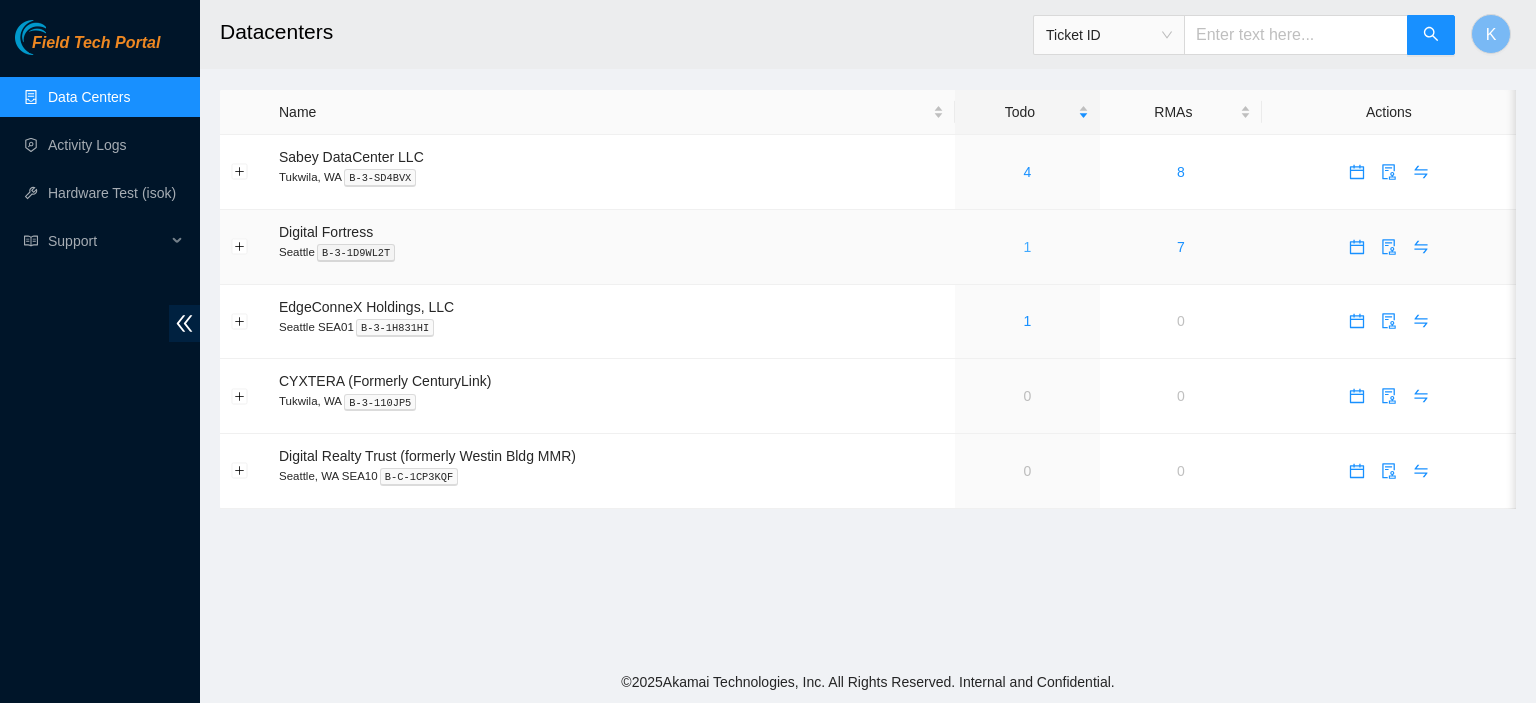 click on "1" at bounding box center [1028, 247] 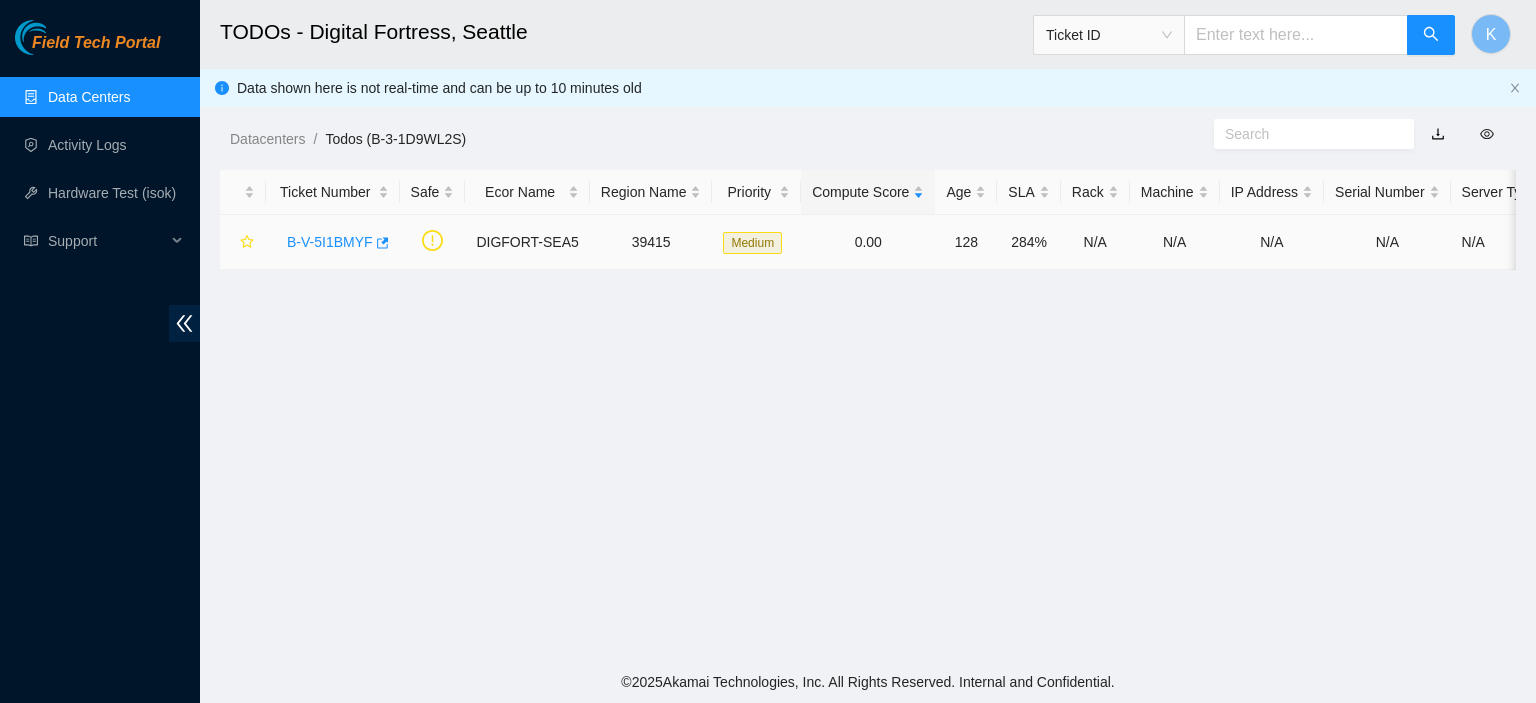 click on "B-V-5I1BMYF" at bounding box center (330, 242) 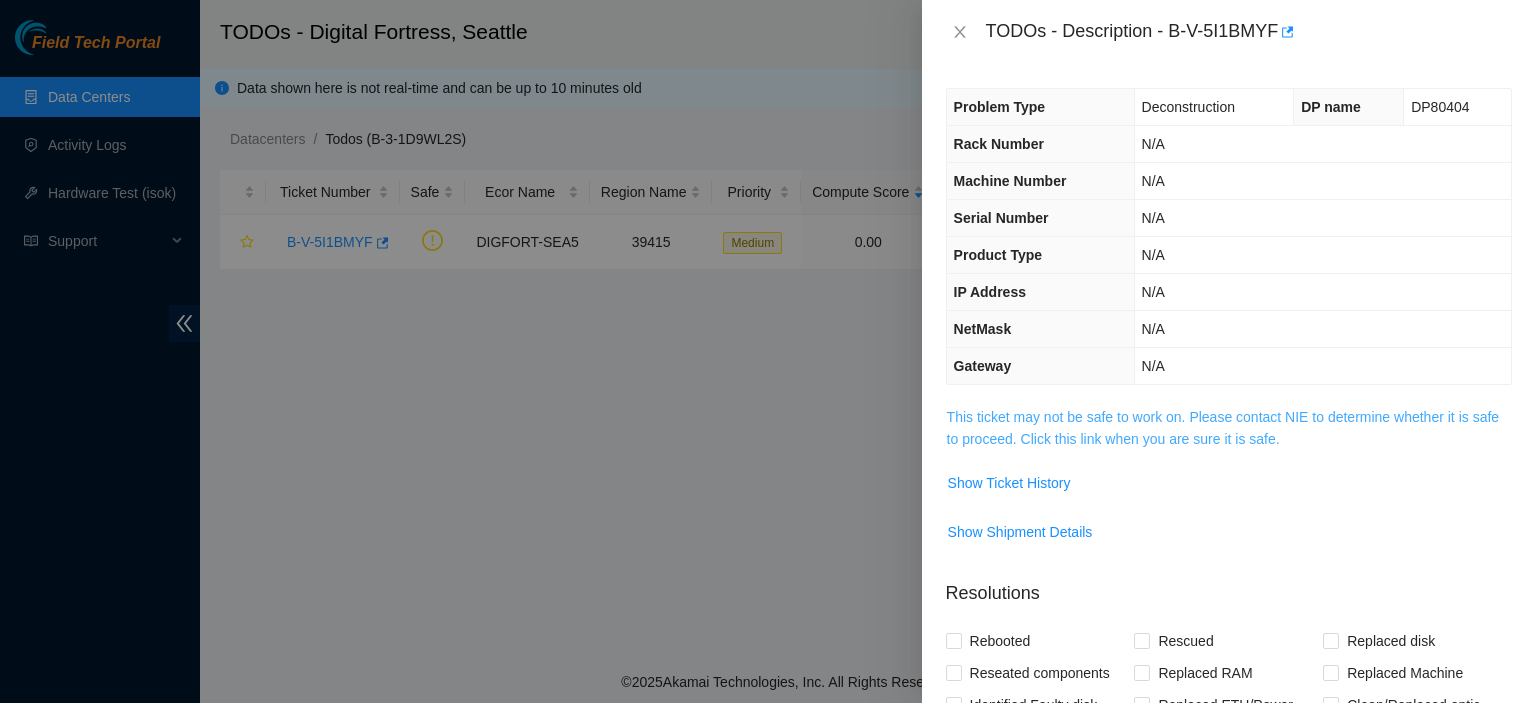 click on "This ticket may not be safe to work on. Please contact NIE to determine whether it is safe to proceed. Click this link when you are sure it is safe." at bounding box center (1223, 428) 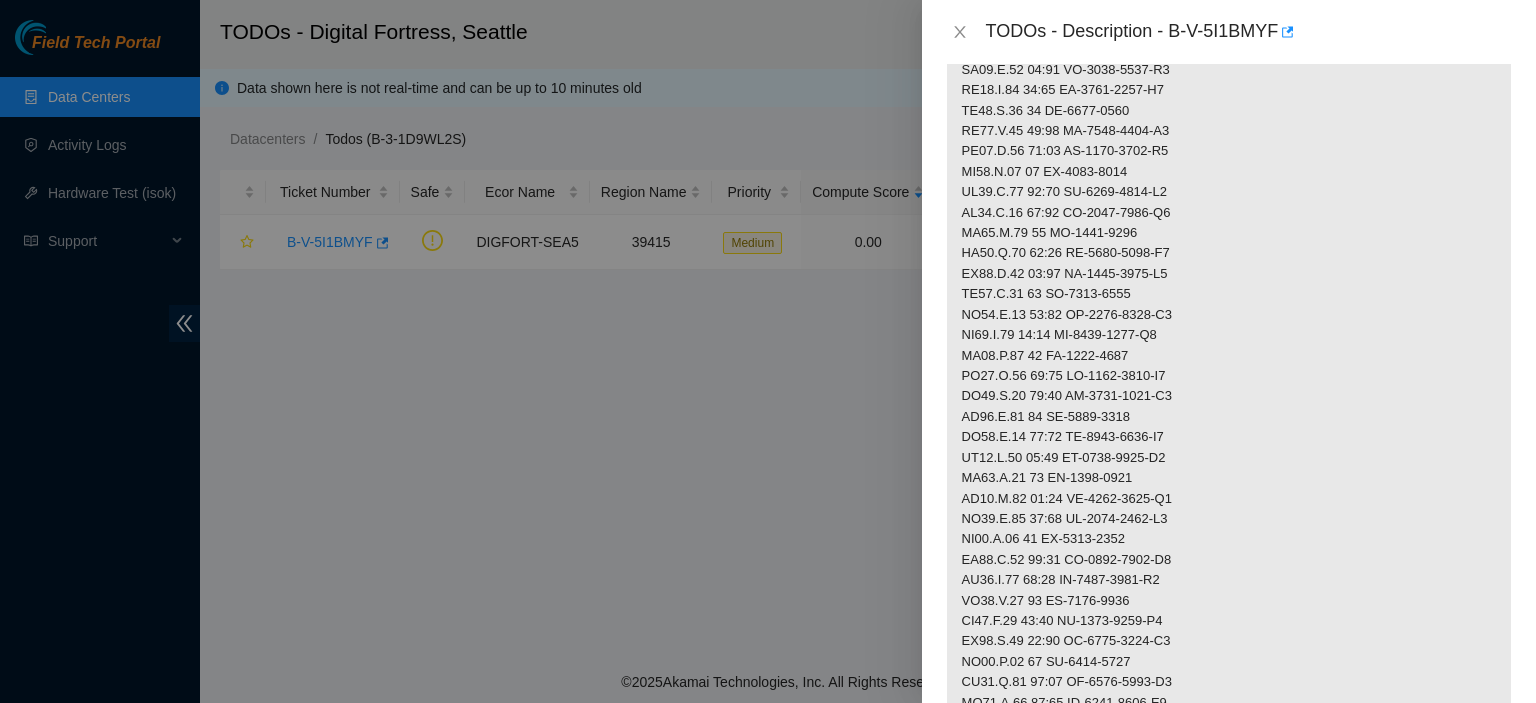 scroll, scrollTop: 1666, scrollLeft: 0, axis: vertical 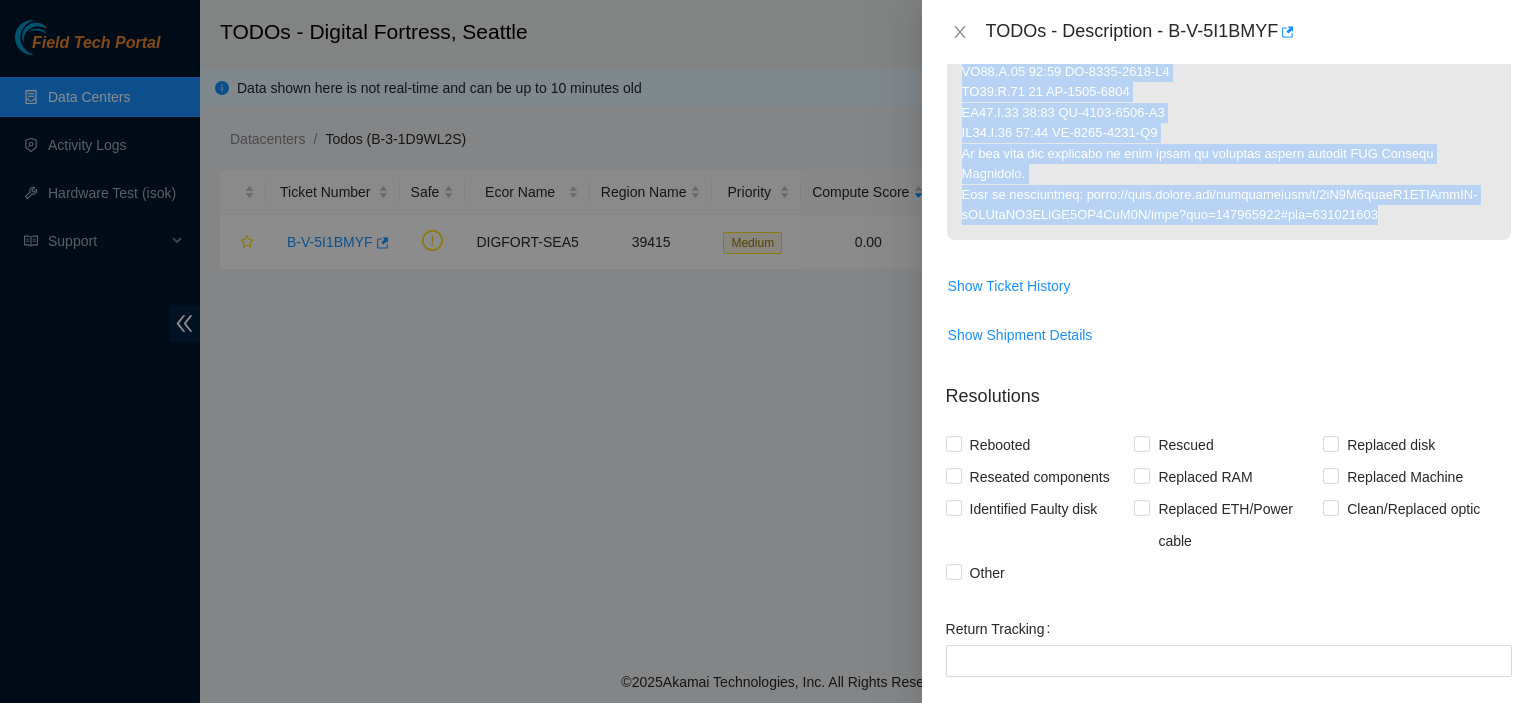 drag, startPoint x: 964, startPoint y: 430, endPoint x: 1351, endPoint y: 245, distance: 428.94522 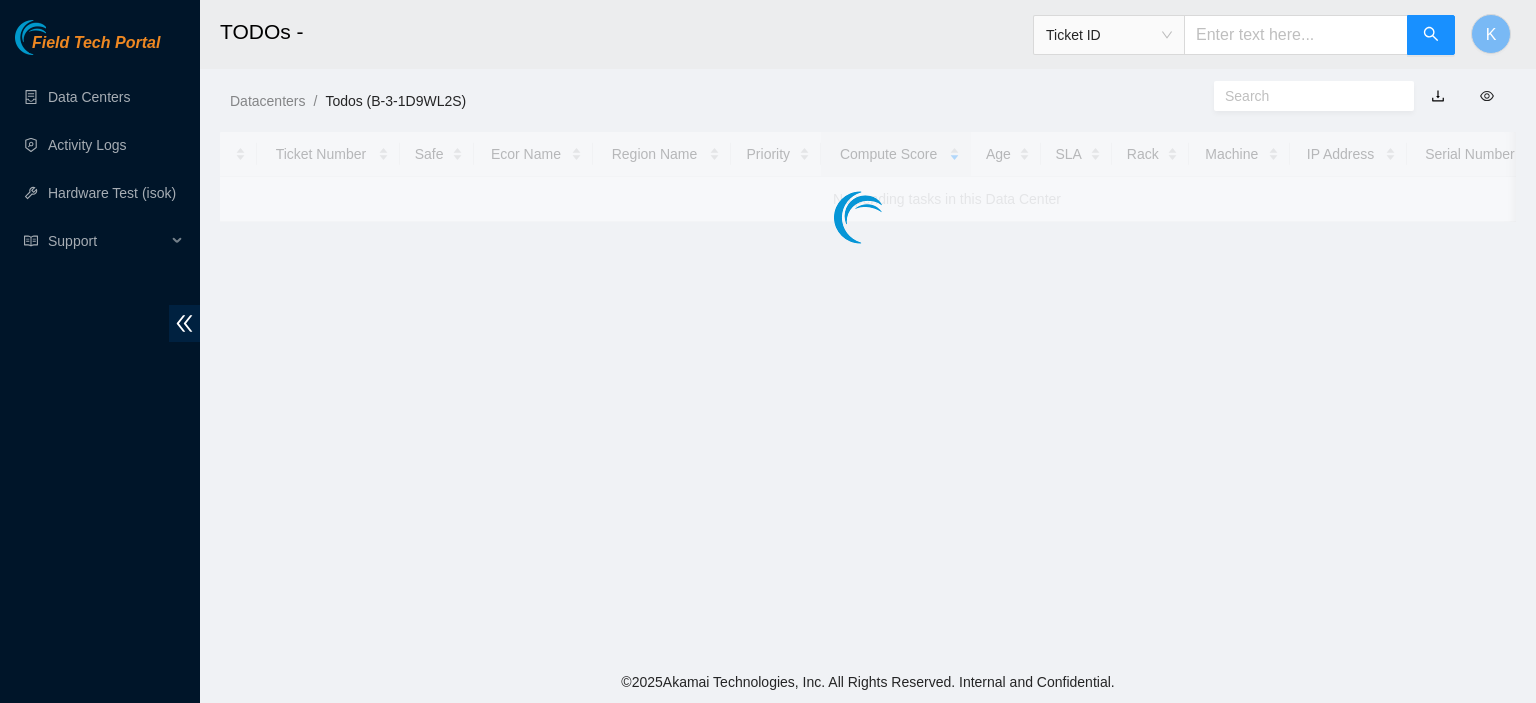 scroll, scrollTop: 0, scrollLeft: 0, axis: both 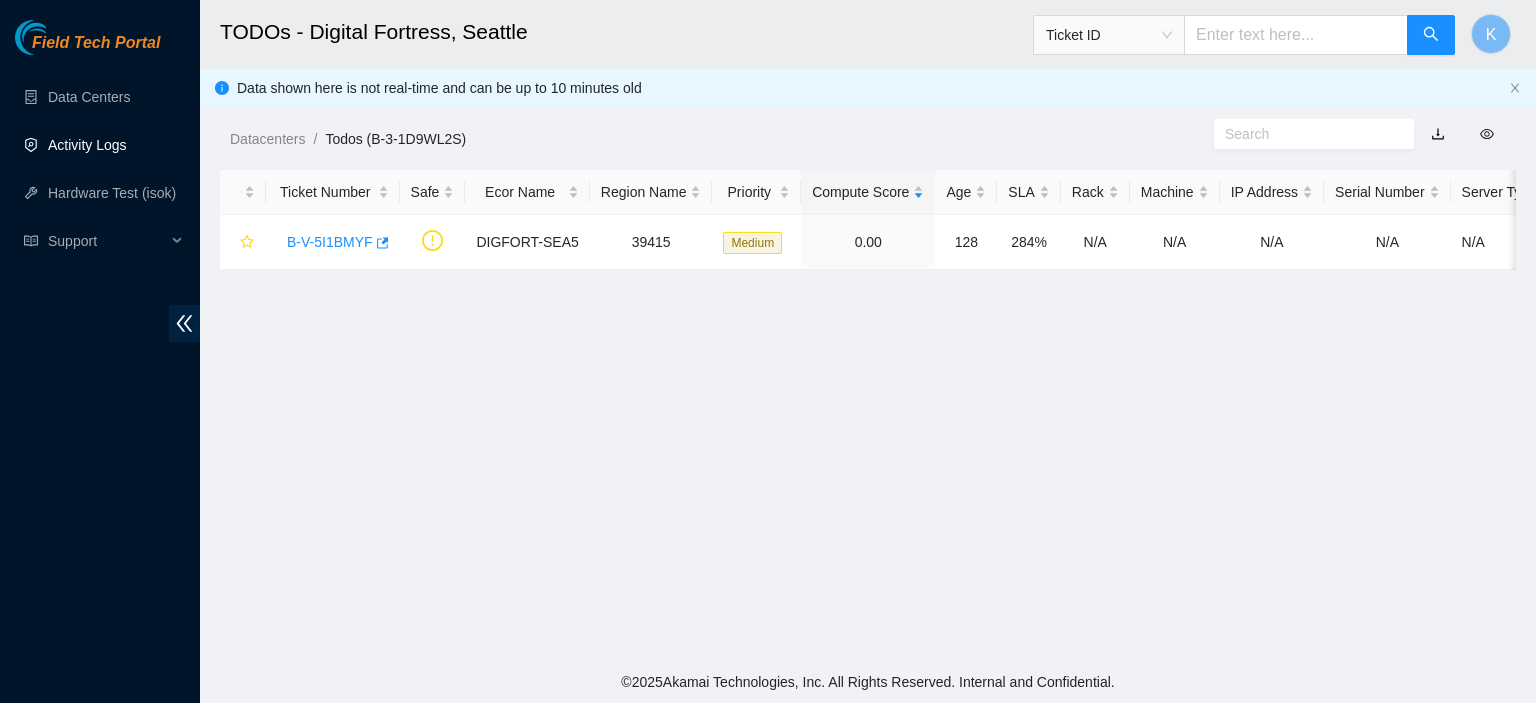 click on "Activity Logs" at bounding box center [87, 145] 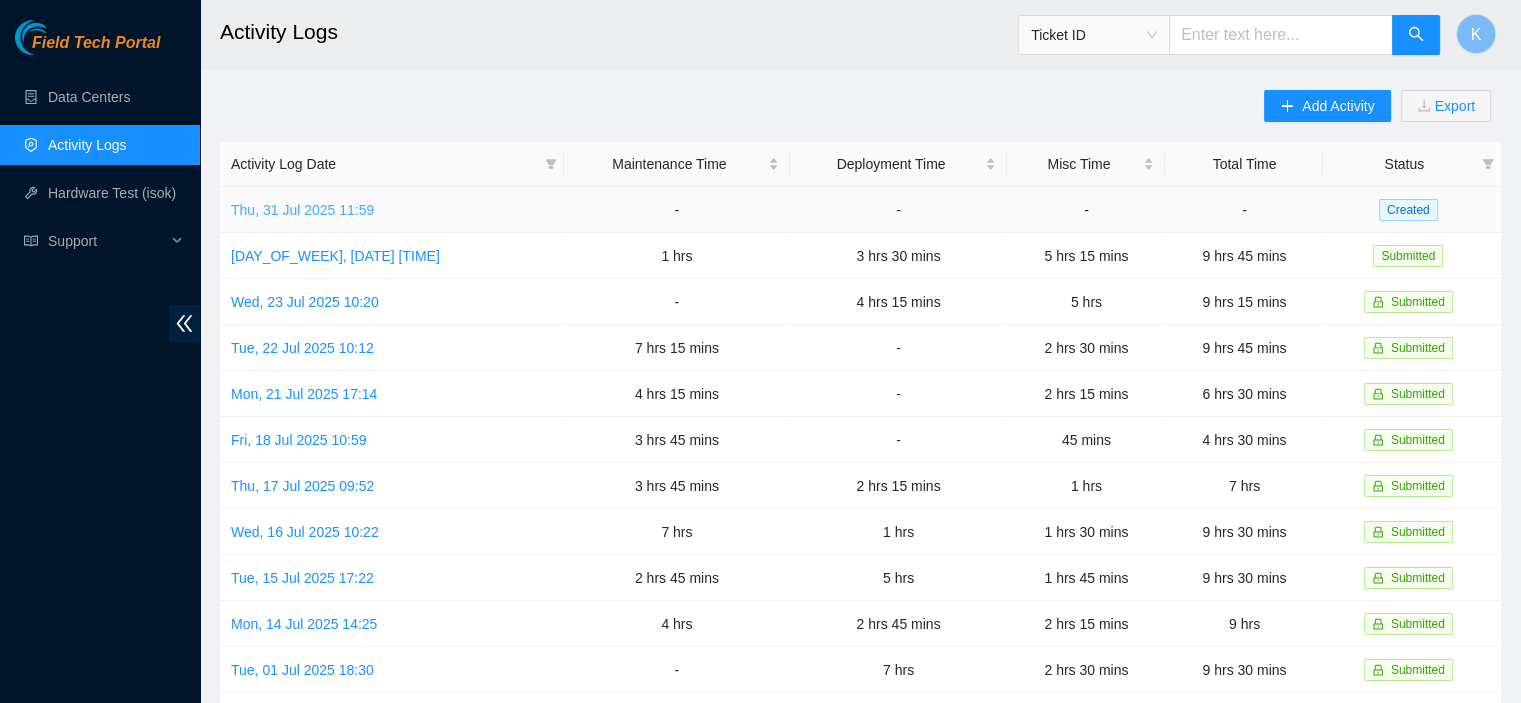 click on "Thu, 31 Jul 2025 11:59" at bounding box center [302, 210] 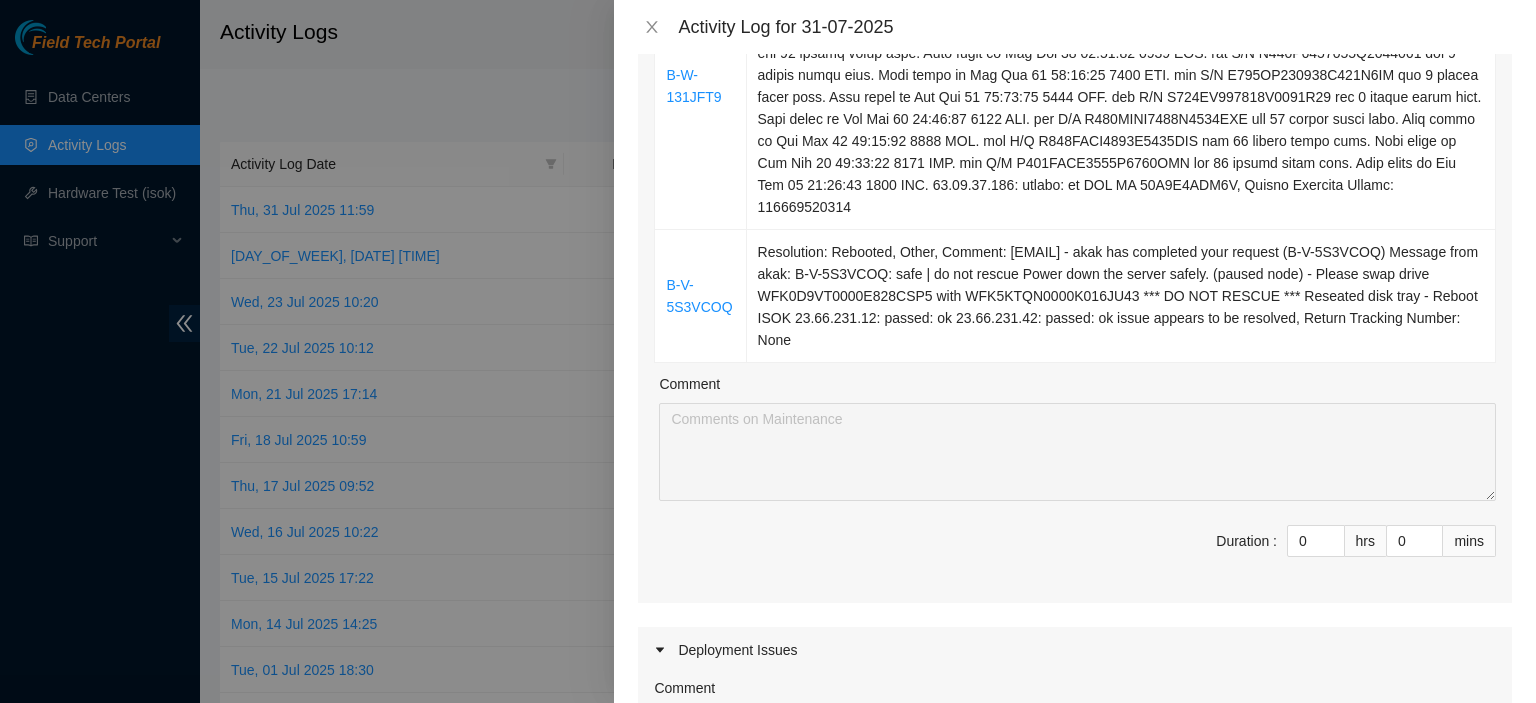 scroll, scrollTop: 510, scrollLeft: 0, axis: vertical 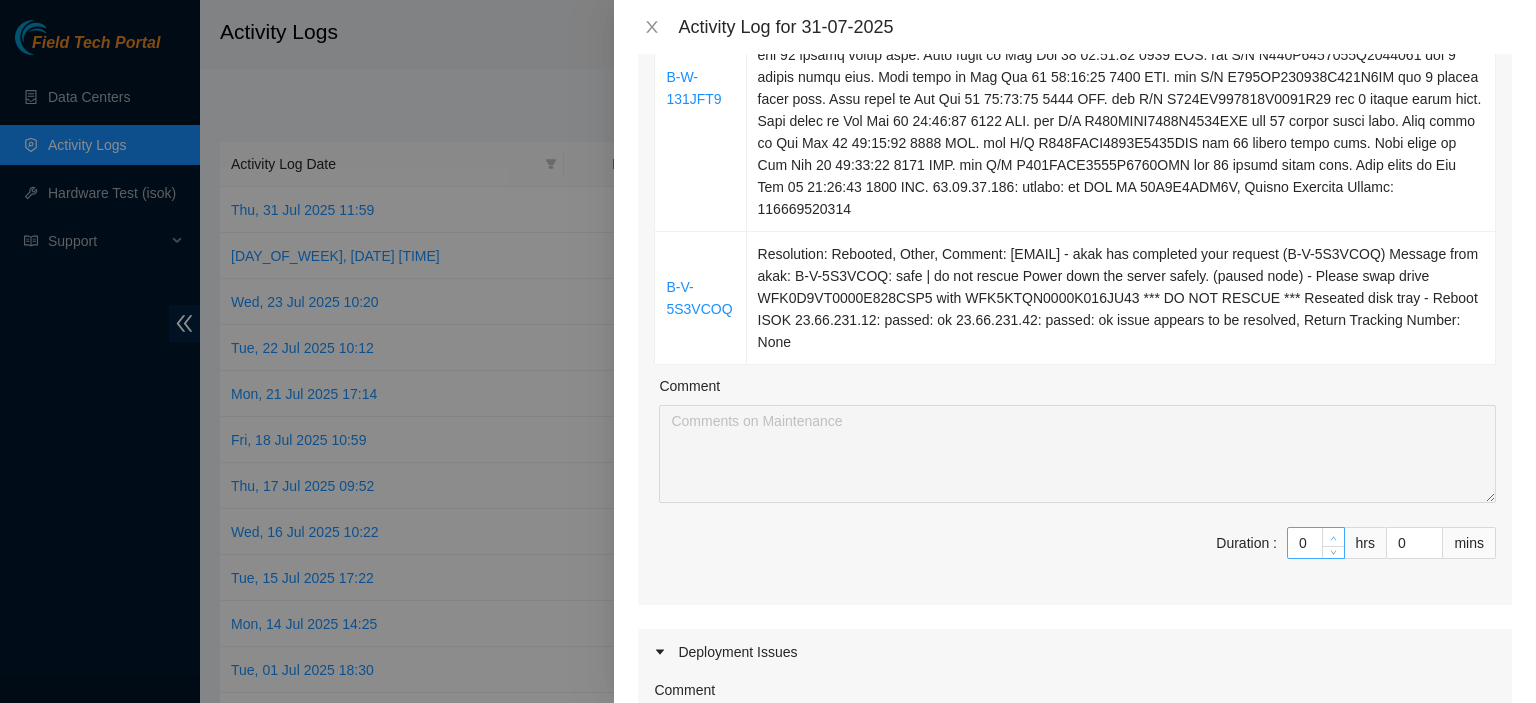 type on "1" 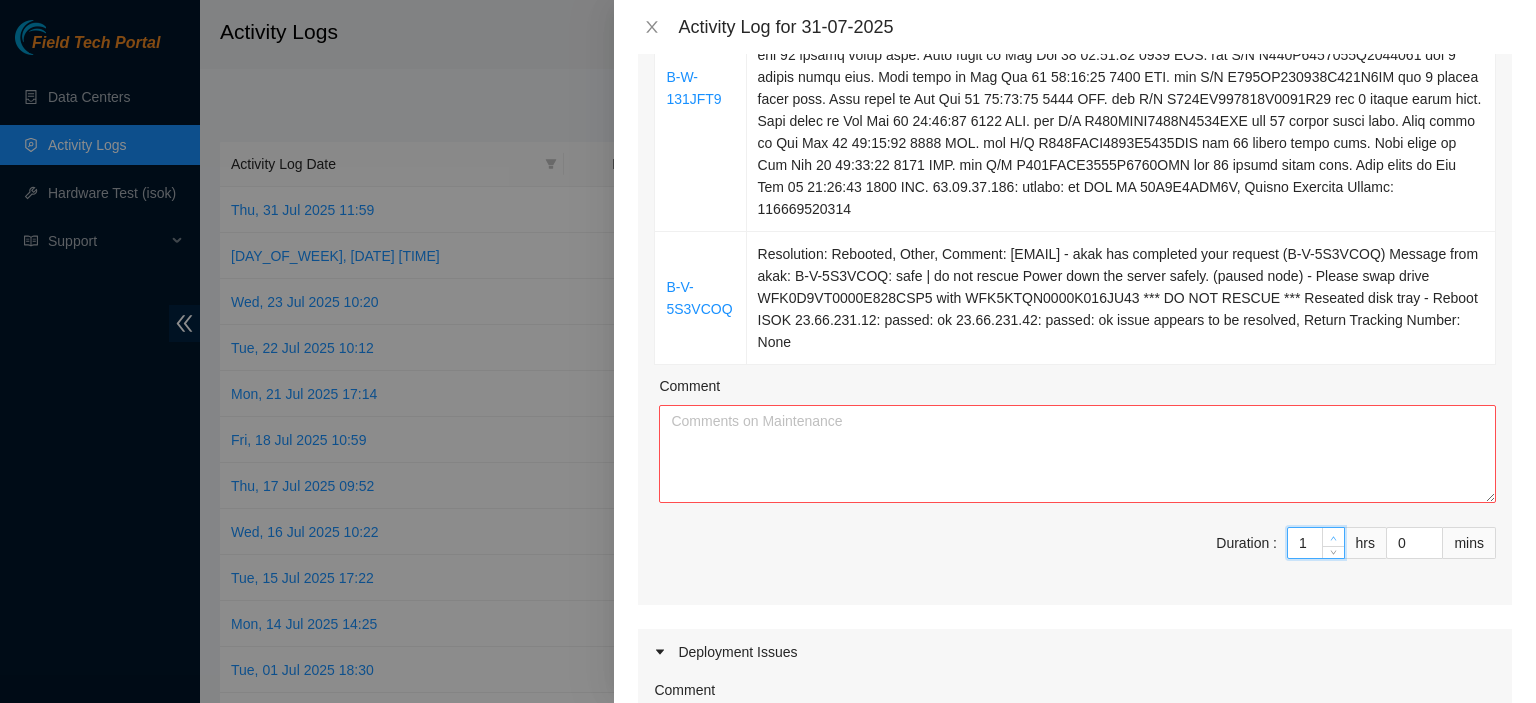 click 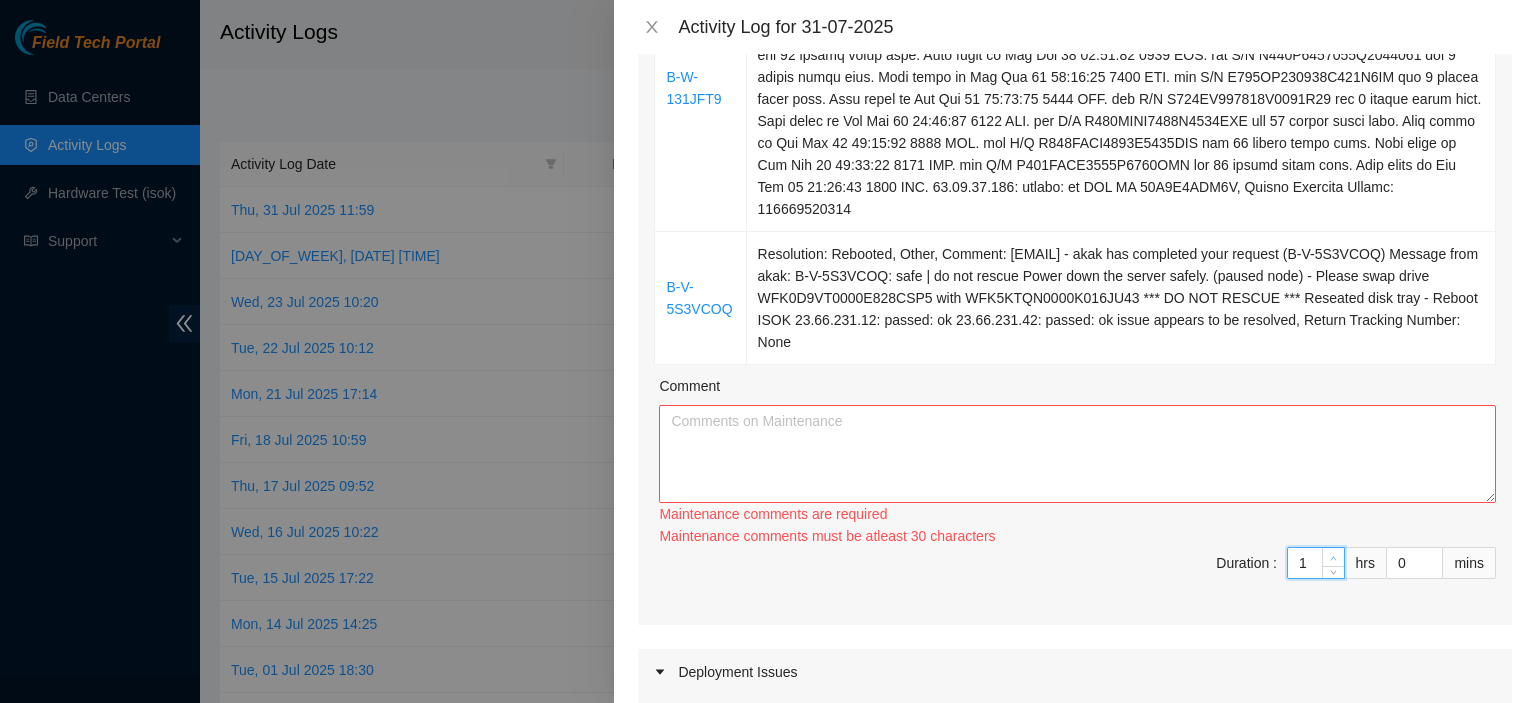 click on "Maintenance comments must be atleast 30 characters" at bounding box center [1077, 536] 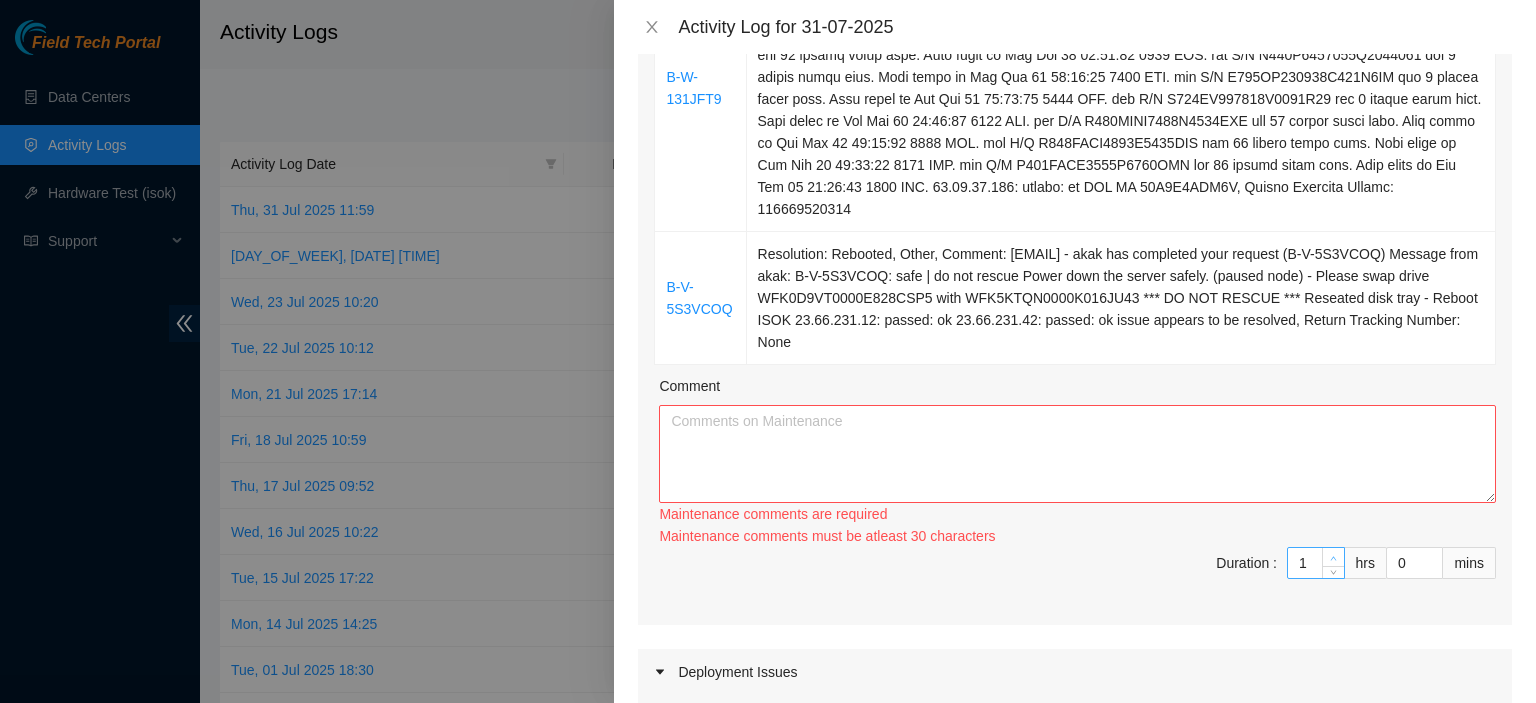 type on "2" 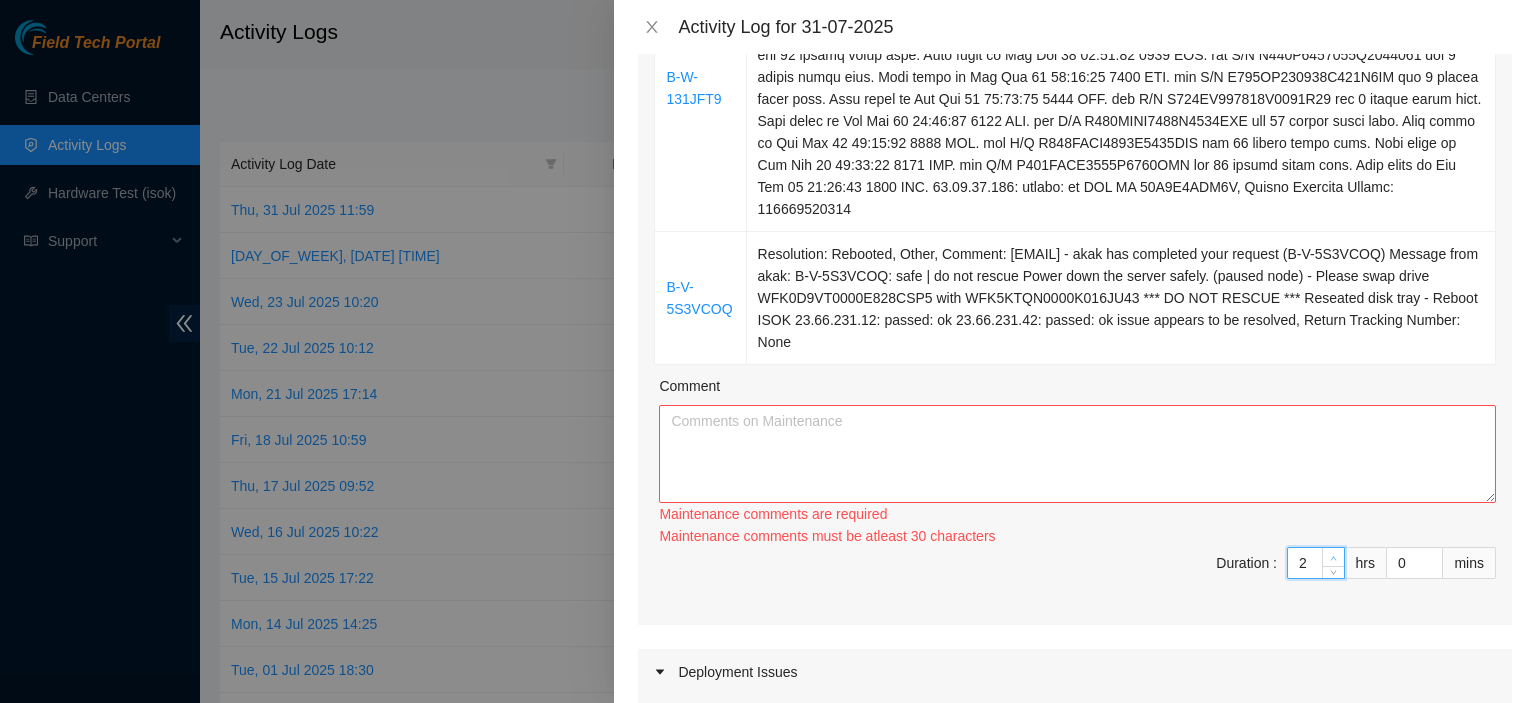 click at bounding box center (1334, 558) 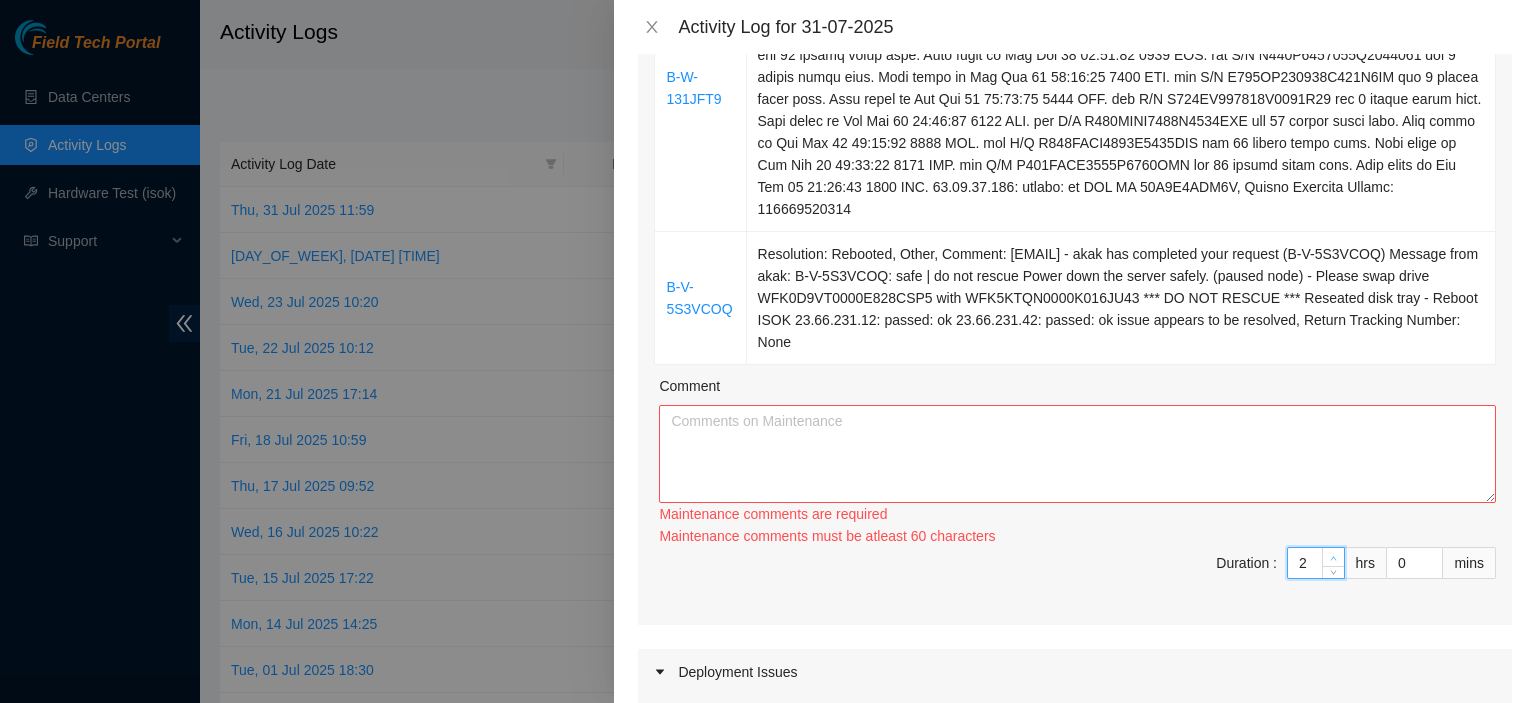 type on "3" 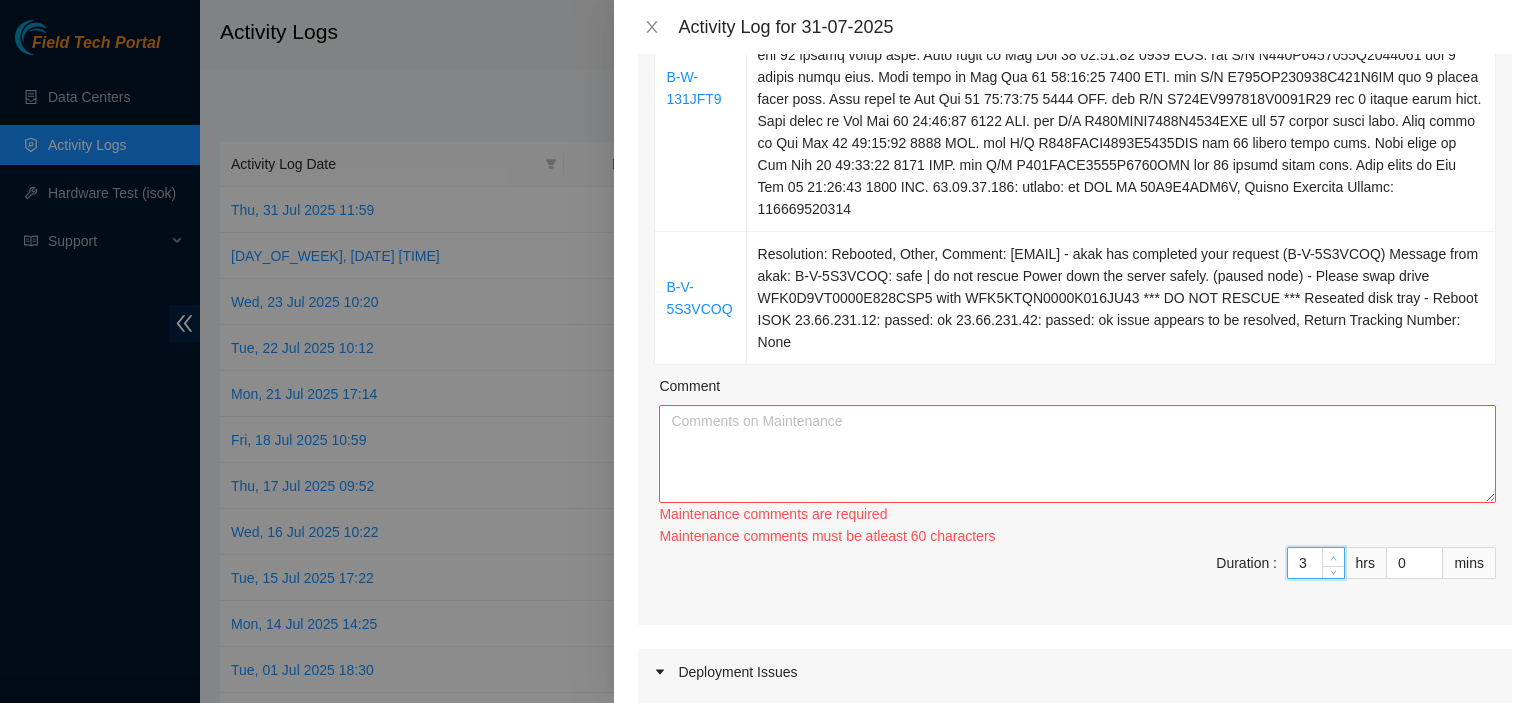 click at bounding box center (1334, 558) 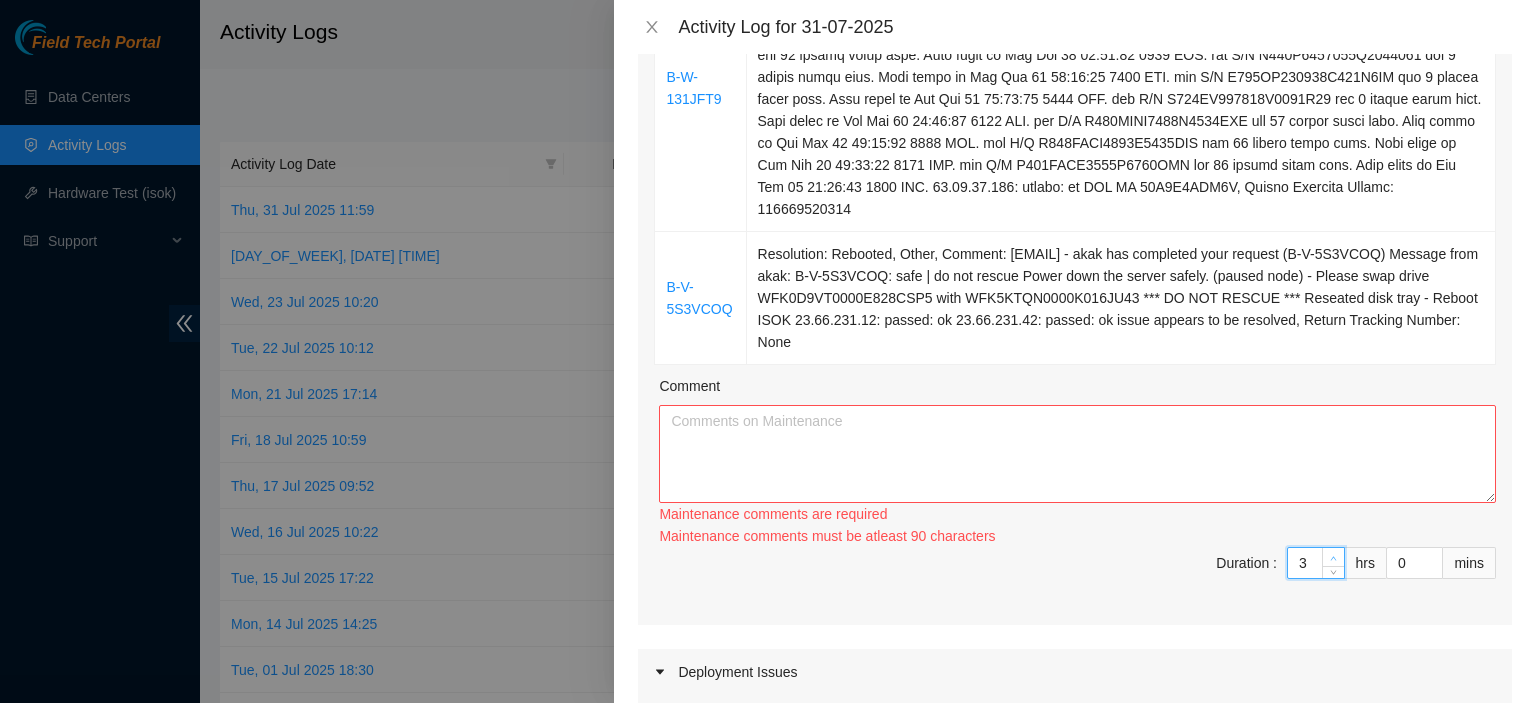 type on "4" 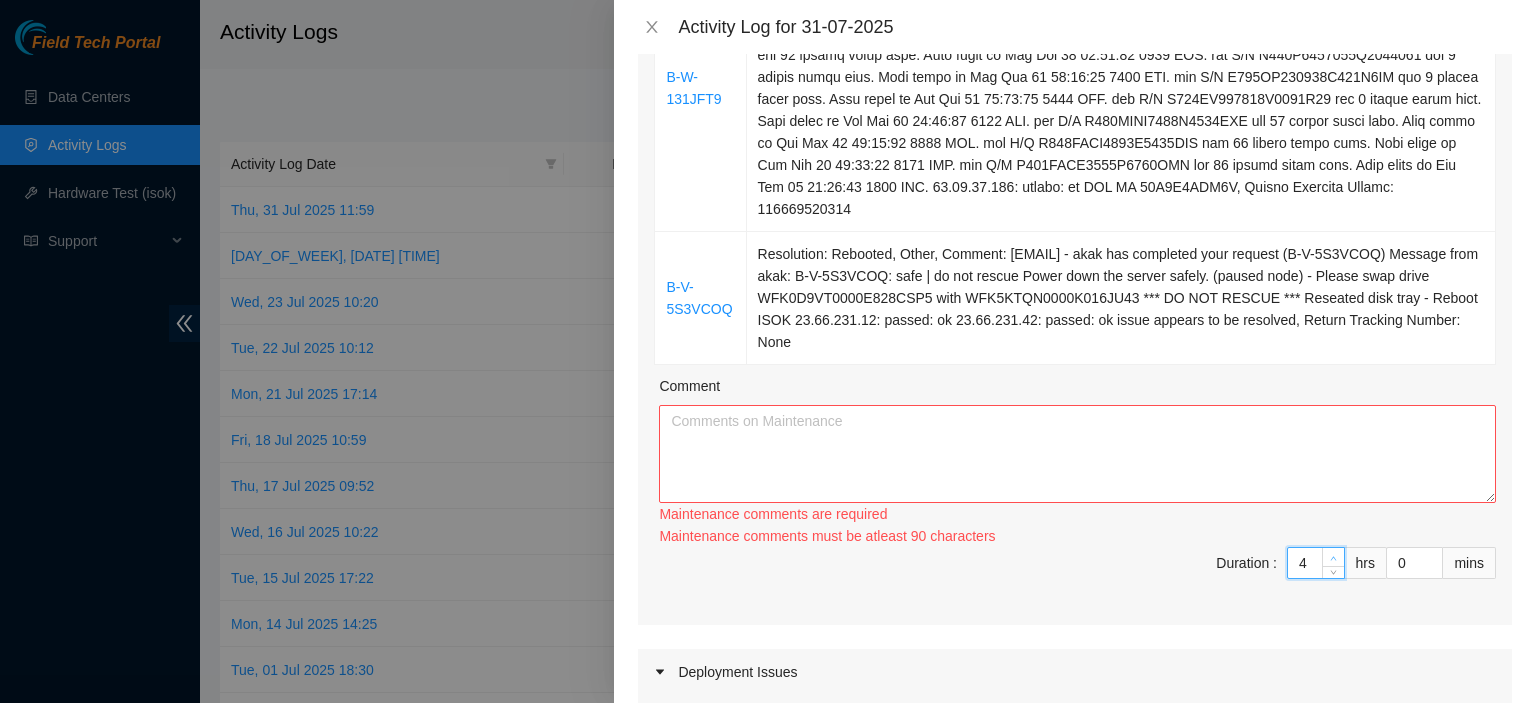 click at bounding box center [1334, 558] 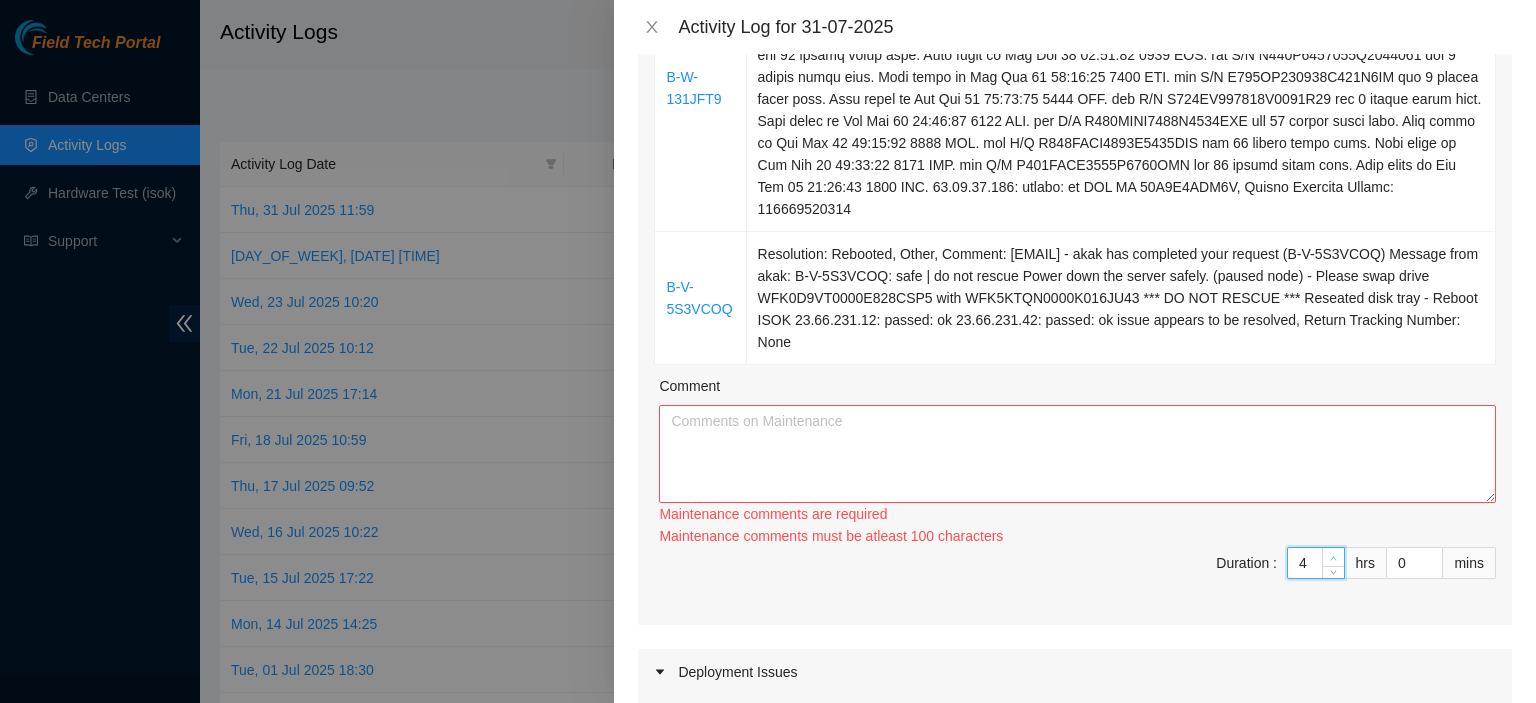 type on "5" 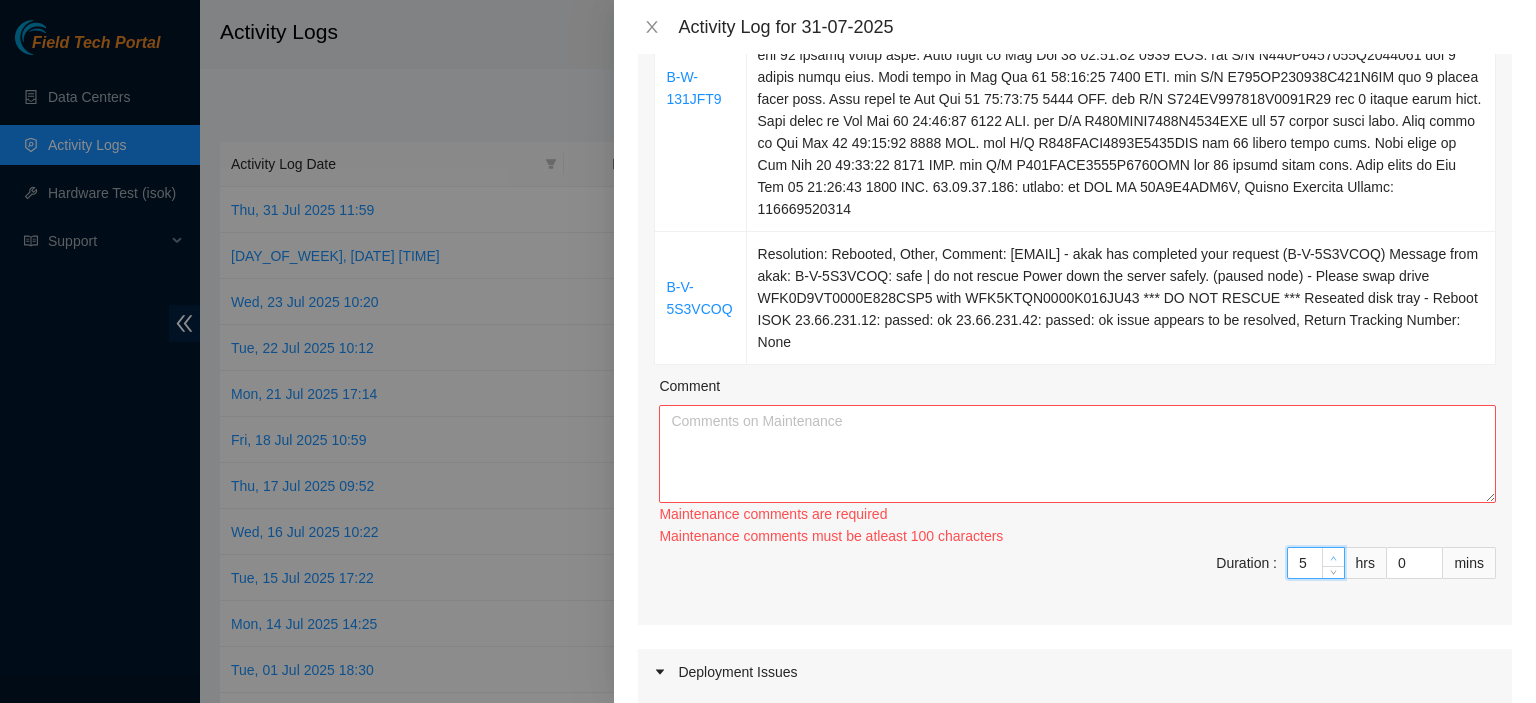 type on "5" 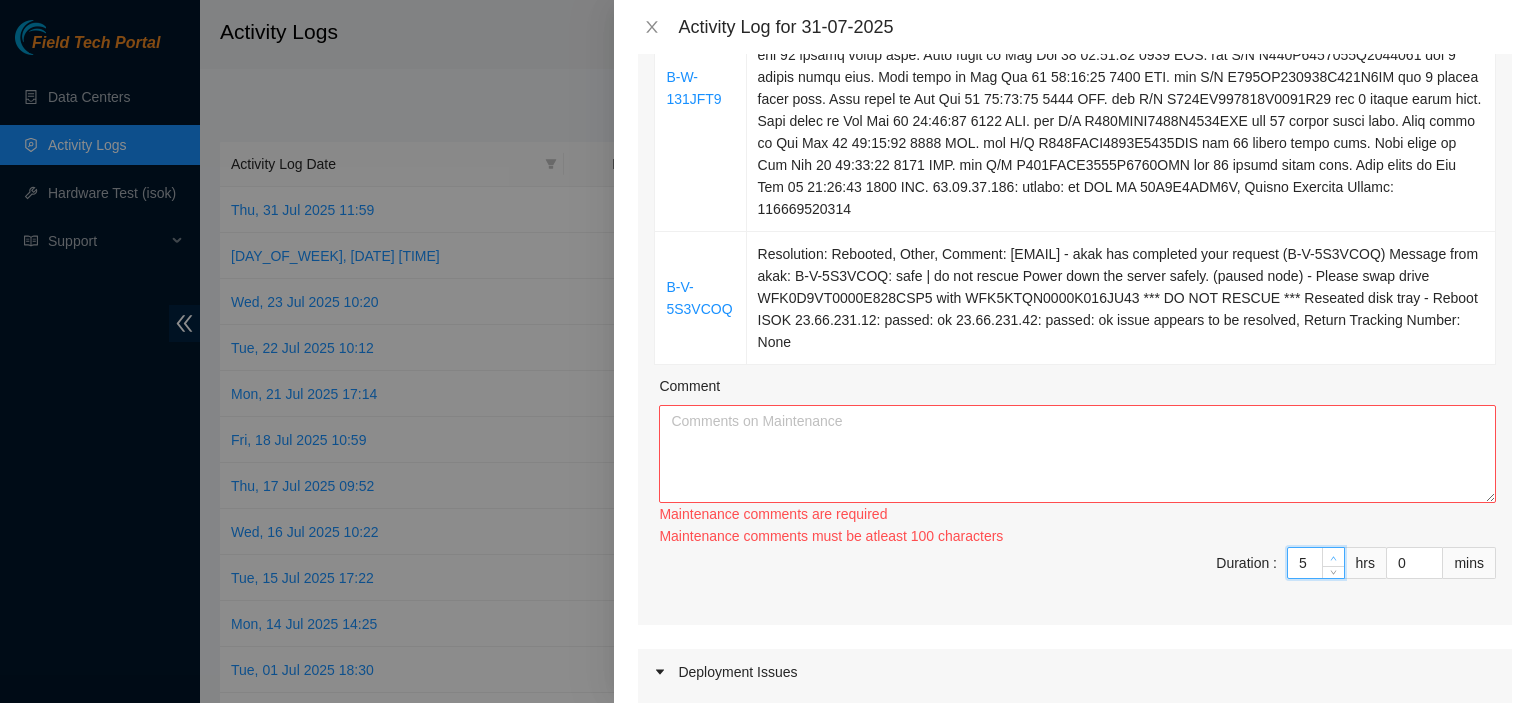 click at bounding box center (1334, 558) 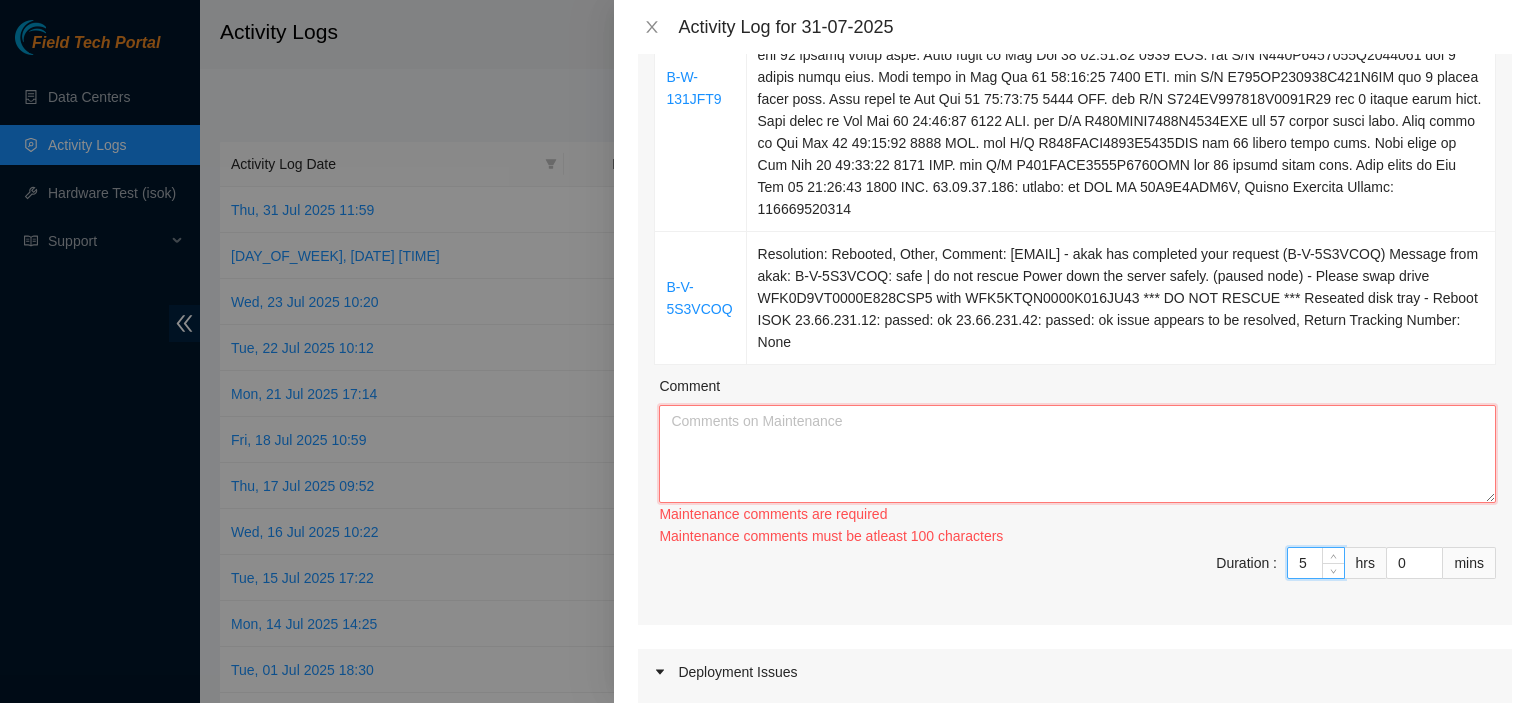 click on "Comment" at bounding box center [1077, 454] 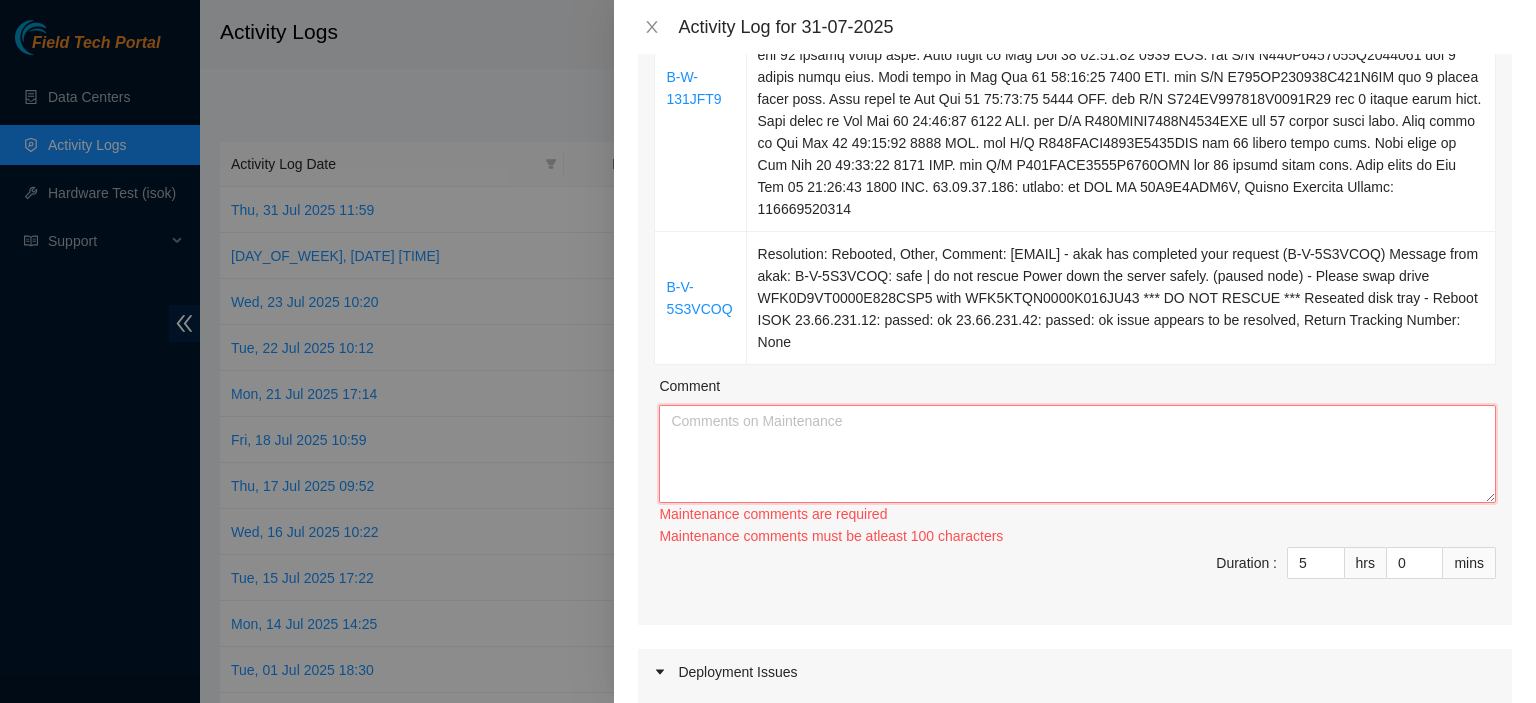 paste on "Please contact NOCC and request access to ESSL rack*
Please decon the following assets for B-V-5I1A2SR including the switches, rids and cams.
DF04.A.25 1 MX-2021-1029
DF04.A.25 1:00 MX-2021-1029-N0
DF04.A.25 1:01 MX-2021-1029-N1
DF04.A.25 2 MX-2020-0116
DF04.A.25 2:00 MX-2020-0116-N0
DF04.A.25 2:01 MX-2020-0116-N1
DF04.A.25 3 MX-2021-1558
DF04.A.25 3:00 MX-2021-1558-N0
DF04.A.25 3:01 MX-2021-1558-N1
DF04.A.25 4 MX-2021-0794
DF04.A.25 4:00 MX-2021-0794-N0
DF04.A.25 4:01 MX-2021-0794-N1
DF04.A.25 5 MX-2021-1056
DF04.A.25 5:00 MX-2021-1056-N0
DF04.A.25 5:01 MX-2021-1056-N1
DF04.A.25 6 MX-2021-0923
DF04.A.25 6:00 MX-2021-0923-N0
DF04.A.25 6:01 MX-2021-0923-N1
DF04.A.25 7 MX-2021-0786
DF04.A.25 7:00 MX-2021-0786-N0
DF04.A.25 7:01 MX-2021-0786-N1
DF04.A.25 8 MX-2028-1289
DF04.A.25 8:00 MX-2028-1289-N0
DF04.A.25 8:01 MX-2028-1289-N1
DF04.A.25 9 MX-2028-1288
DF04.A.25 9:00 MX-2028-1288-N0
DF04.A.25 9:01 MX-2028-1288-N1
DF04.A.25 10 MX-2028-1313
DF04.A.25 10:00 MX-2028-1313-N0
DF04.A.25 10:01 MX-2028-1313-N1
DF04.A...[USER_ID]" 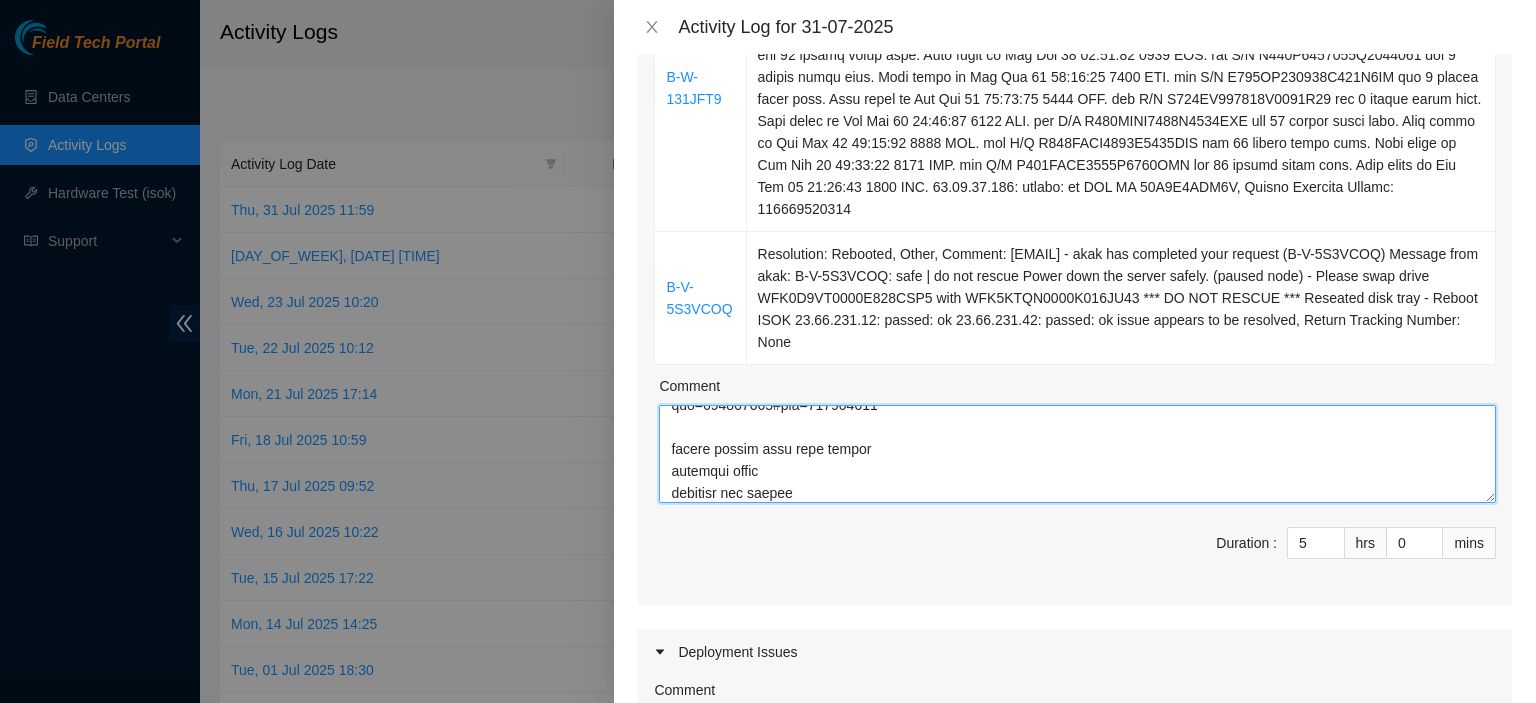 scroll, scrollTop: 1578, scrollLeft: 0, axis: vertical 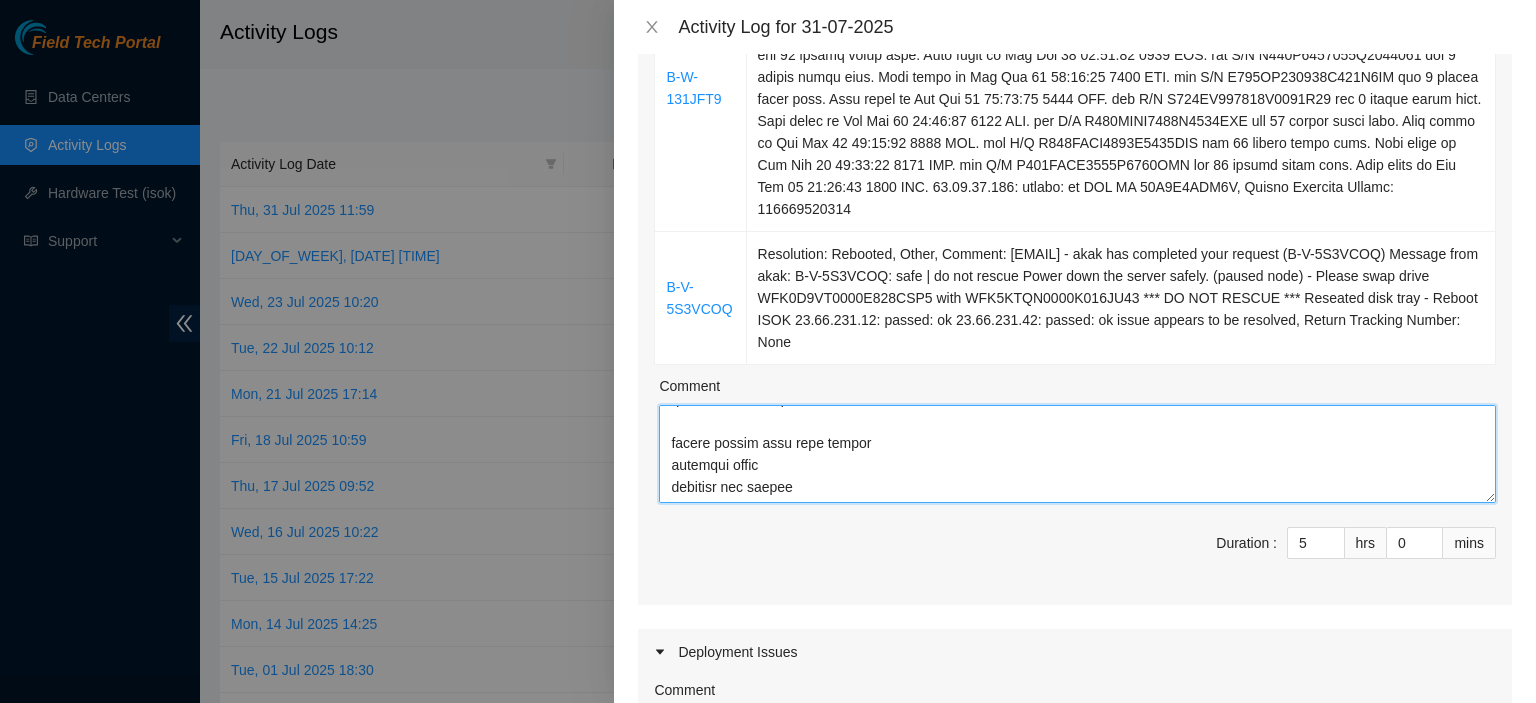 click on "Comment" at bounding box center (1077, 454) 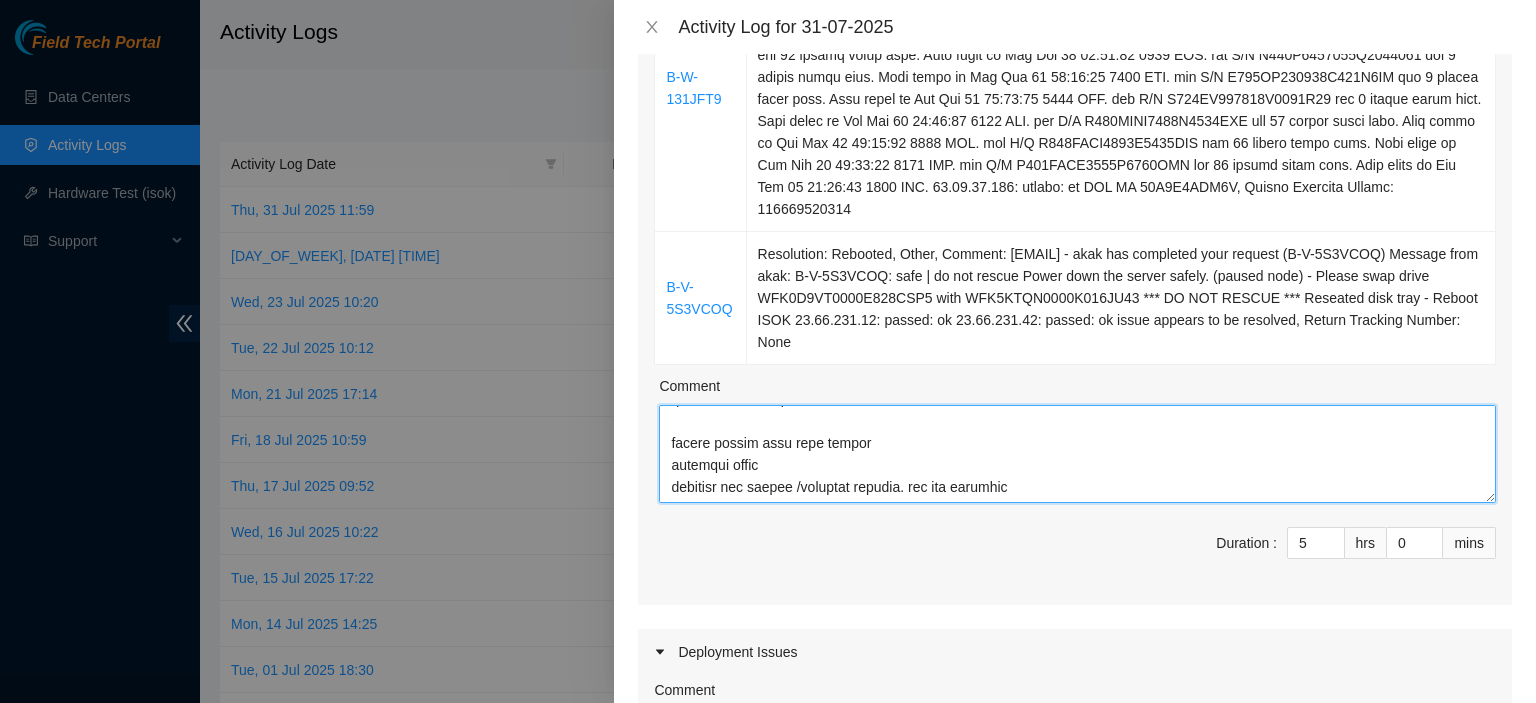 type on "Please contact NOCC and request access to ESSL rack*
Please decon the following assets for B-V-5I1A2SR including the switches, rids and cams.
DF04.A.25 1 MX-2021-1029
DF04.A.25 1:00 MX-2021-1029-N0
DF04.A.25 1:01 MX-2021-1029-N1
DF04.A.25 2 MX-2020-0116
DF04.A.25 2:00 MX-2020-0116-N0
DF04.A.25 2:01 MX-2020-0116-N1
DF04.A.25 3 MX-2021-1558
DF04.A.25 3:00 MX-2021-1558-N0
DF04.A.25 3:01 MX-2021-1558-N1
DF04.A.25 4 MX-2021-0794
DF04.A.25 4:00 MX-2021-0794-N0
DF04.A.25 4:01 MX-2021-0794-N1
DF04.A.25 5 MX-2021-1056
DF04.A.25 5:00 MX-2021-1056-N0
DF04.A.25 5:01 MX-2021-1056-N1
DF04.A.25 6 MX-2021-0923
DF04.A.25 6:00 MX-2021-0923-N0
DF04.A.25 6:01 MX-2021-0923-N1
DF04.A.25 7 MX-2021-0786
DF04.A.25 7:00 MX-2021-0786-N0
DF04.A.25 7:01 MX-2021-0786-N1
DF04.A.25 8 MX-2028-1289
DF04.A.25 8:00 MX-2028-1289-N0
DF04.A.25 8:01 MX-2028-1289-N1
DF04.A.25 9 MX-2028-1288
DF04.A.25 9:00 MX-2028-1288-N0
DF04.A.25 9:01 MX-2028-1288-N1
DF04.A.25 10 MX-2028-1313
DF04.A.25 10:00 MX-2028-1313-N0
DF04.A.25 10:01 MX-2028-1313-N1
DF04.A...[USER_ID]" 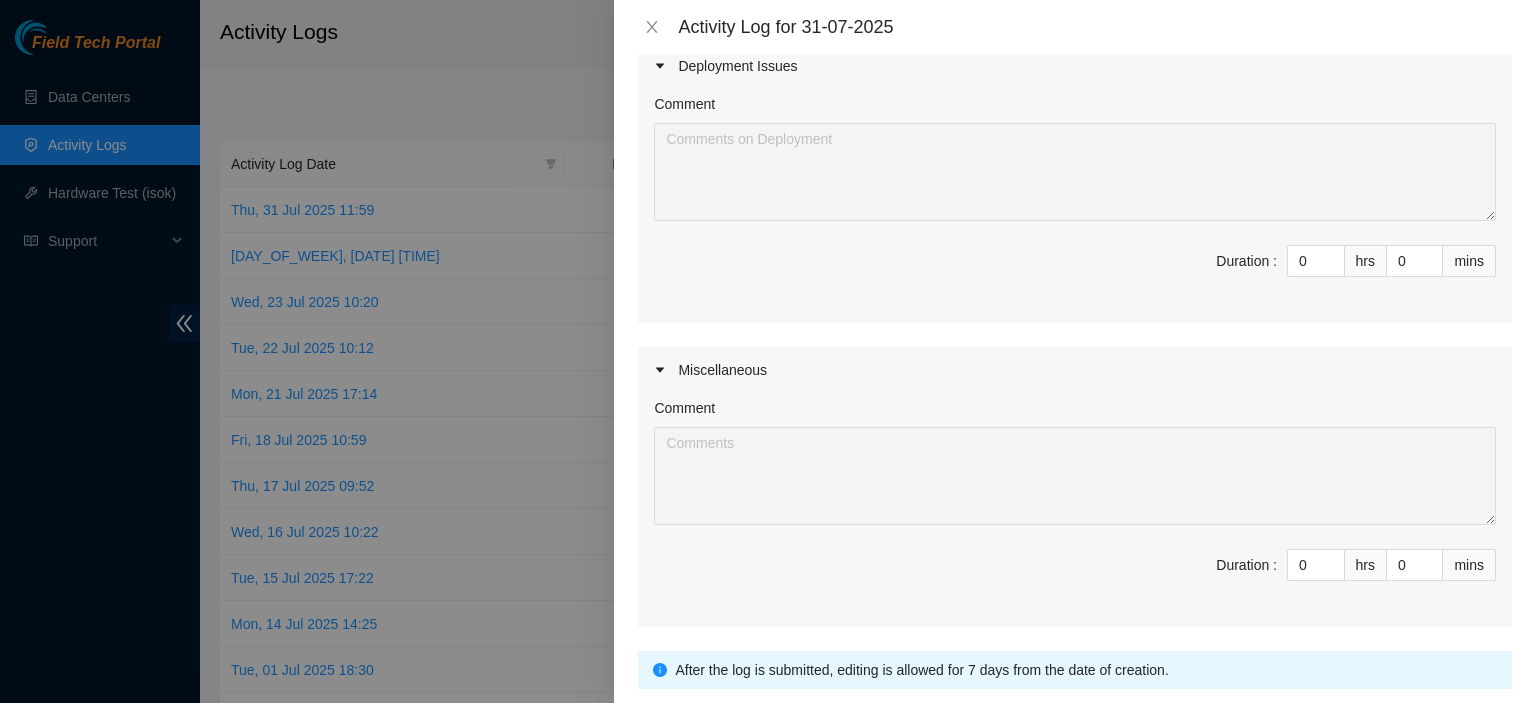 scroll, scrollTop: 1046, scrollLeft: 0, axis: vertical 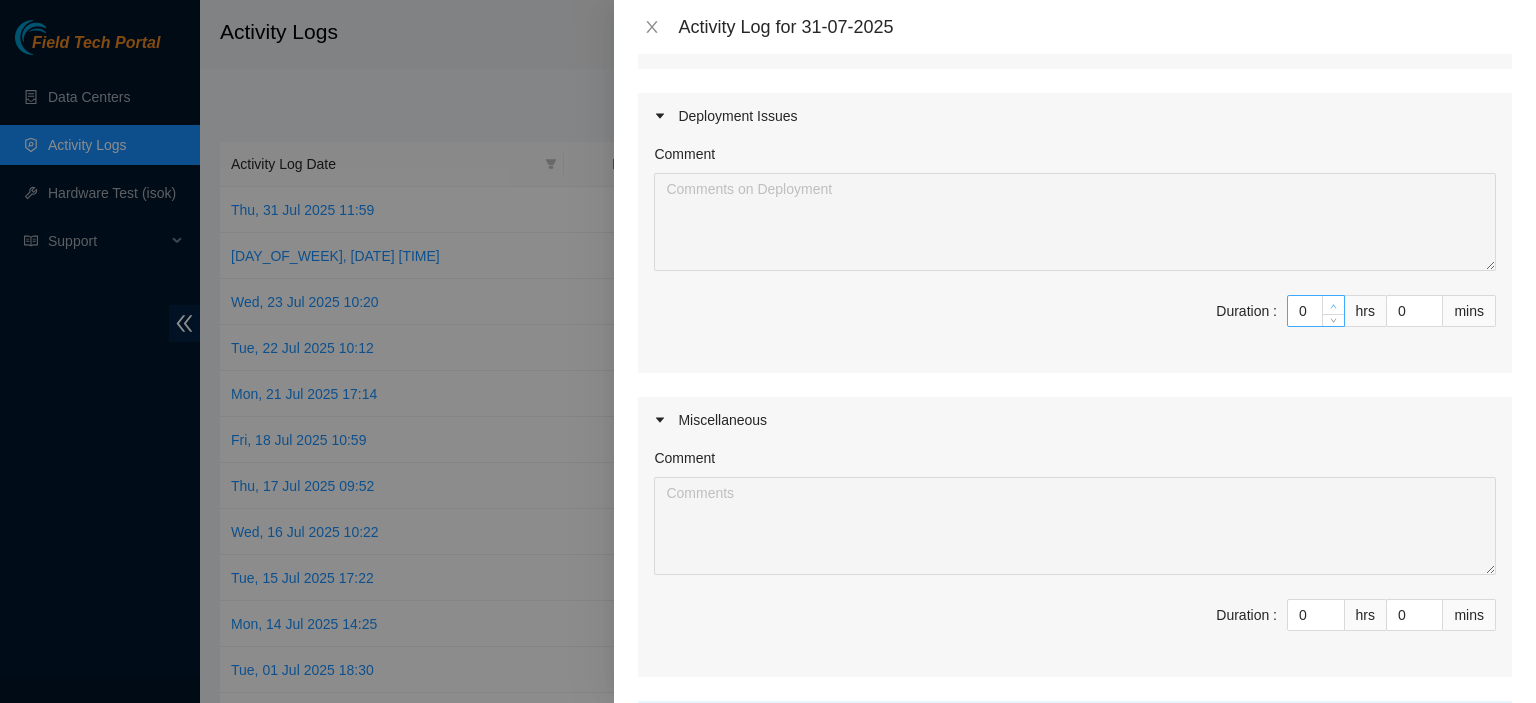 type on "1" 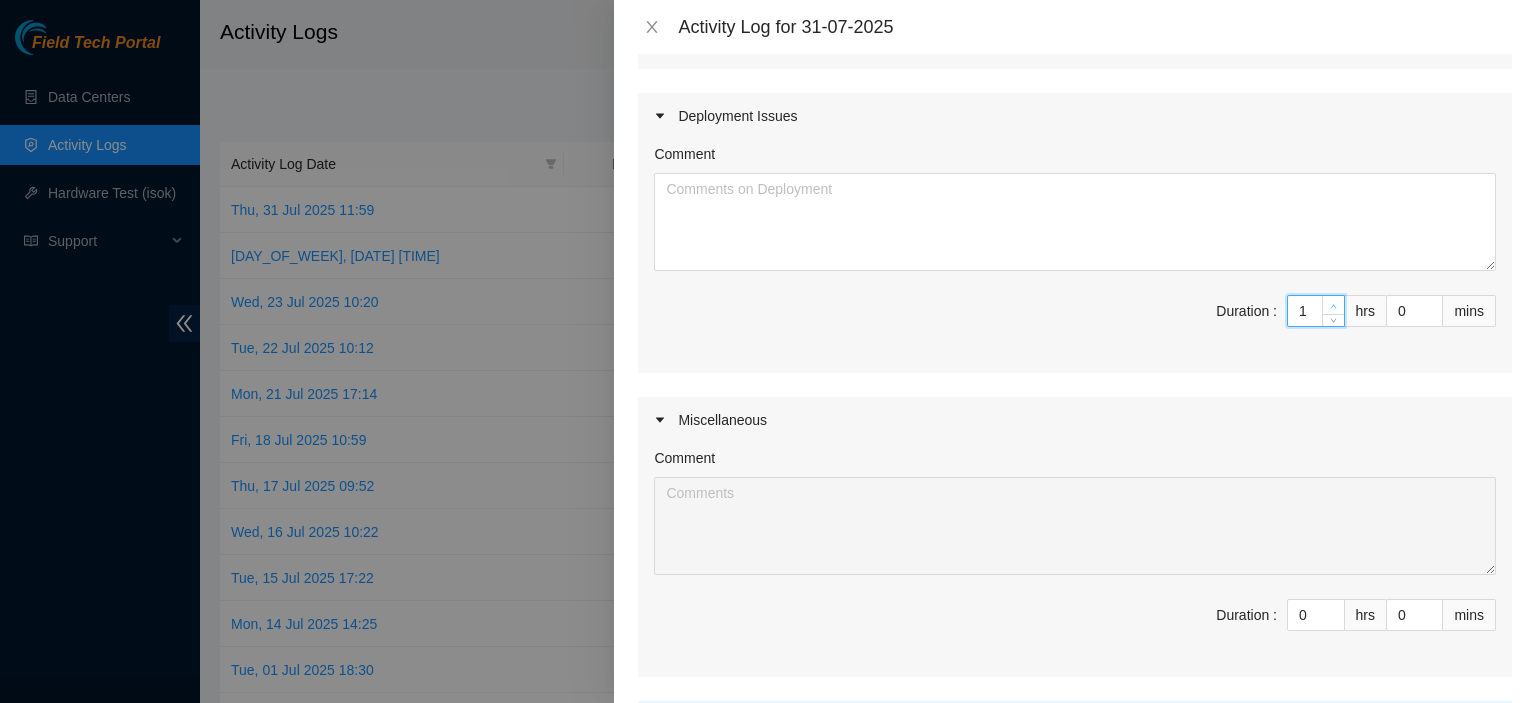 click 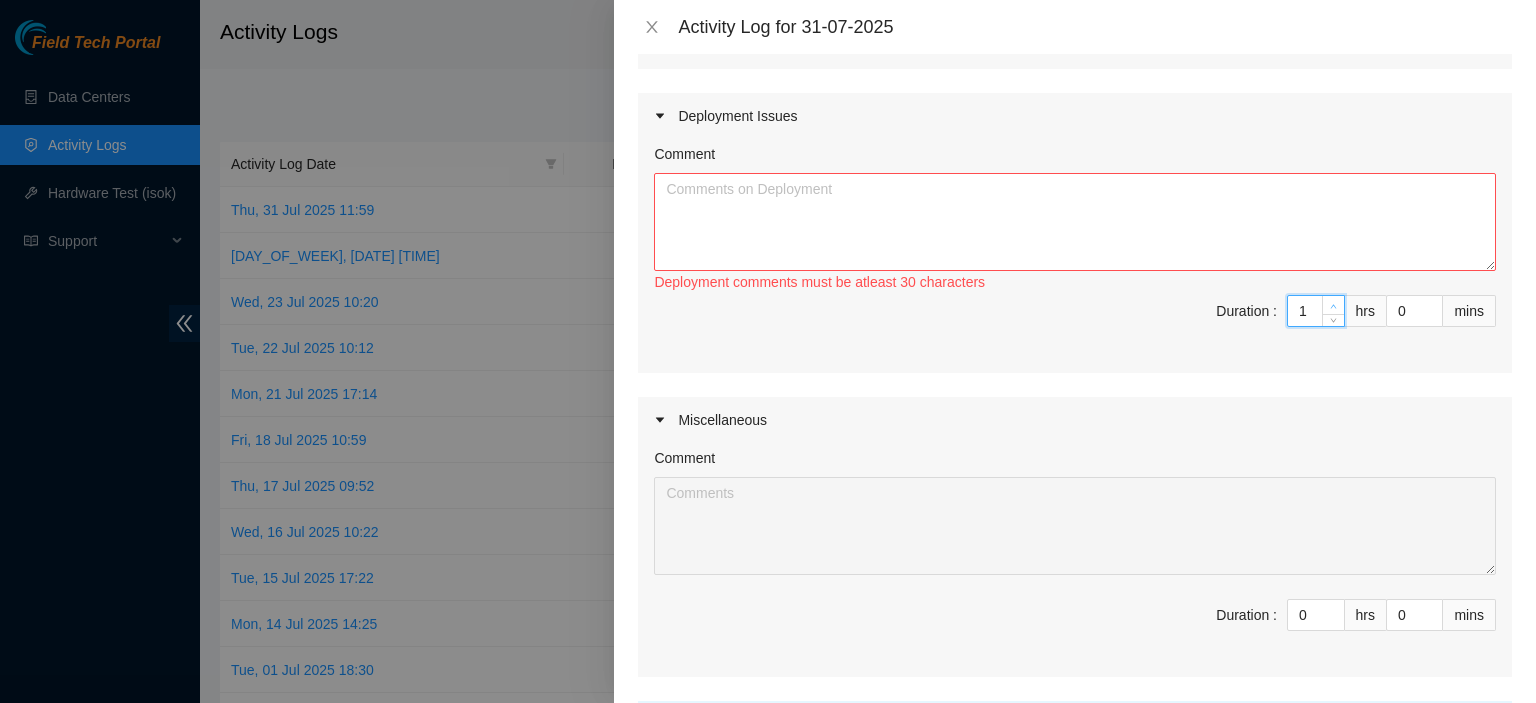 type on "2" 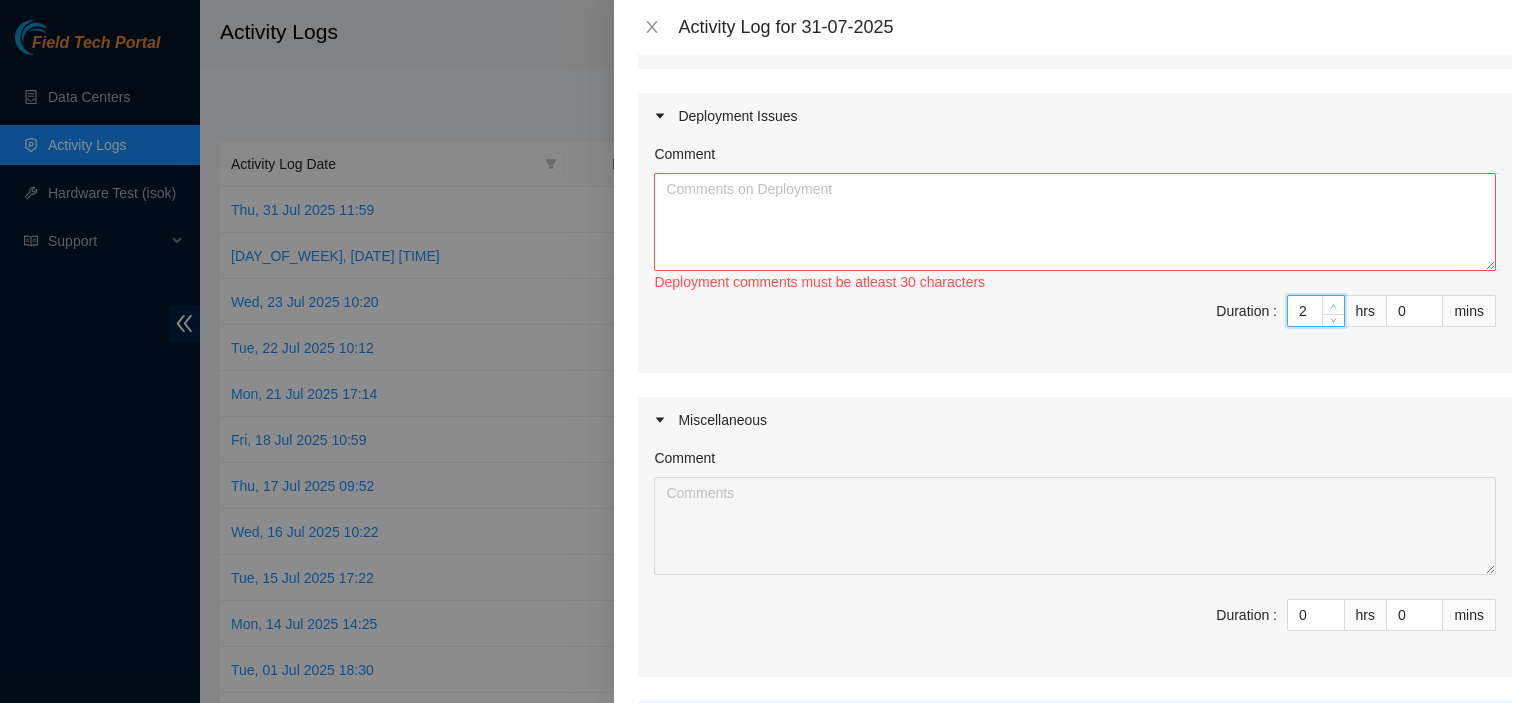 click 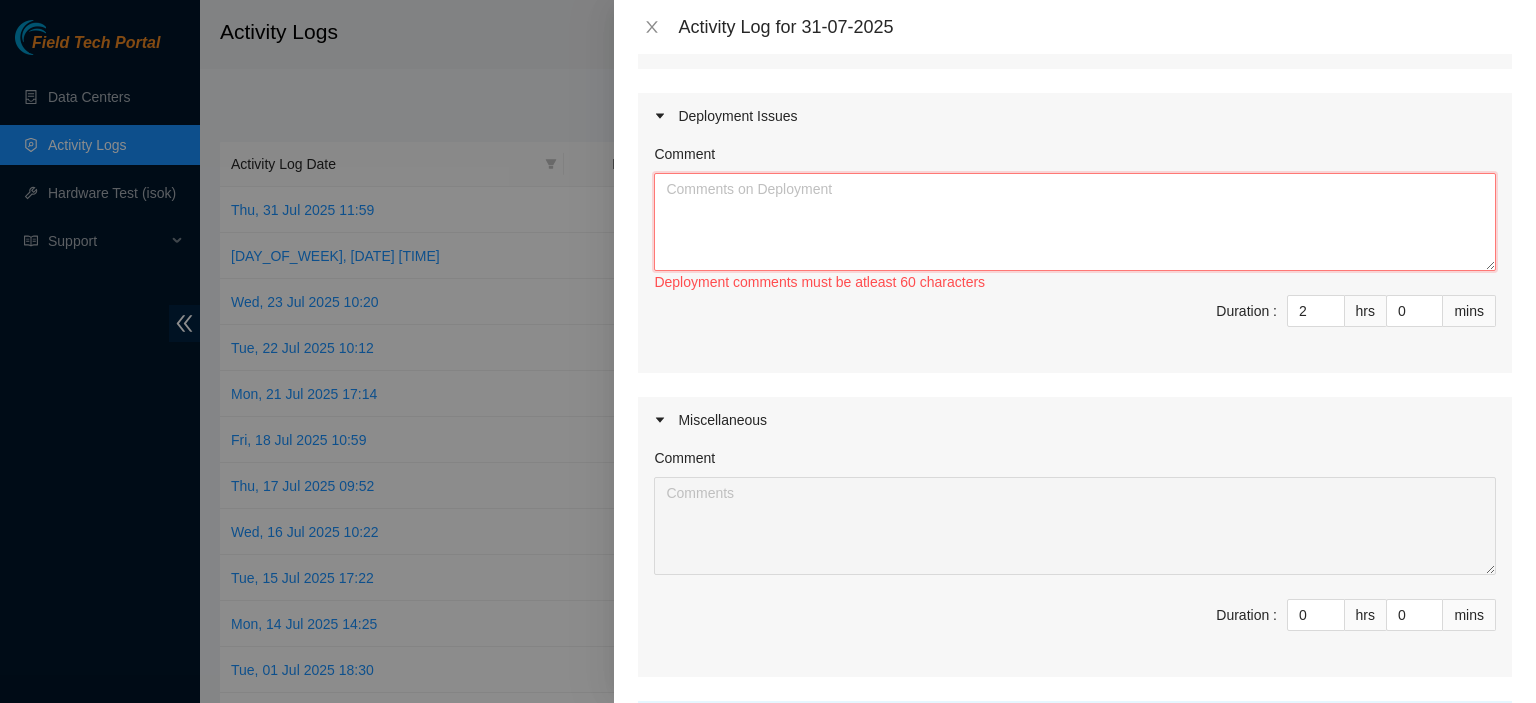 click on "Comment" at bounding box center [1075, 222] 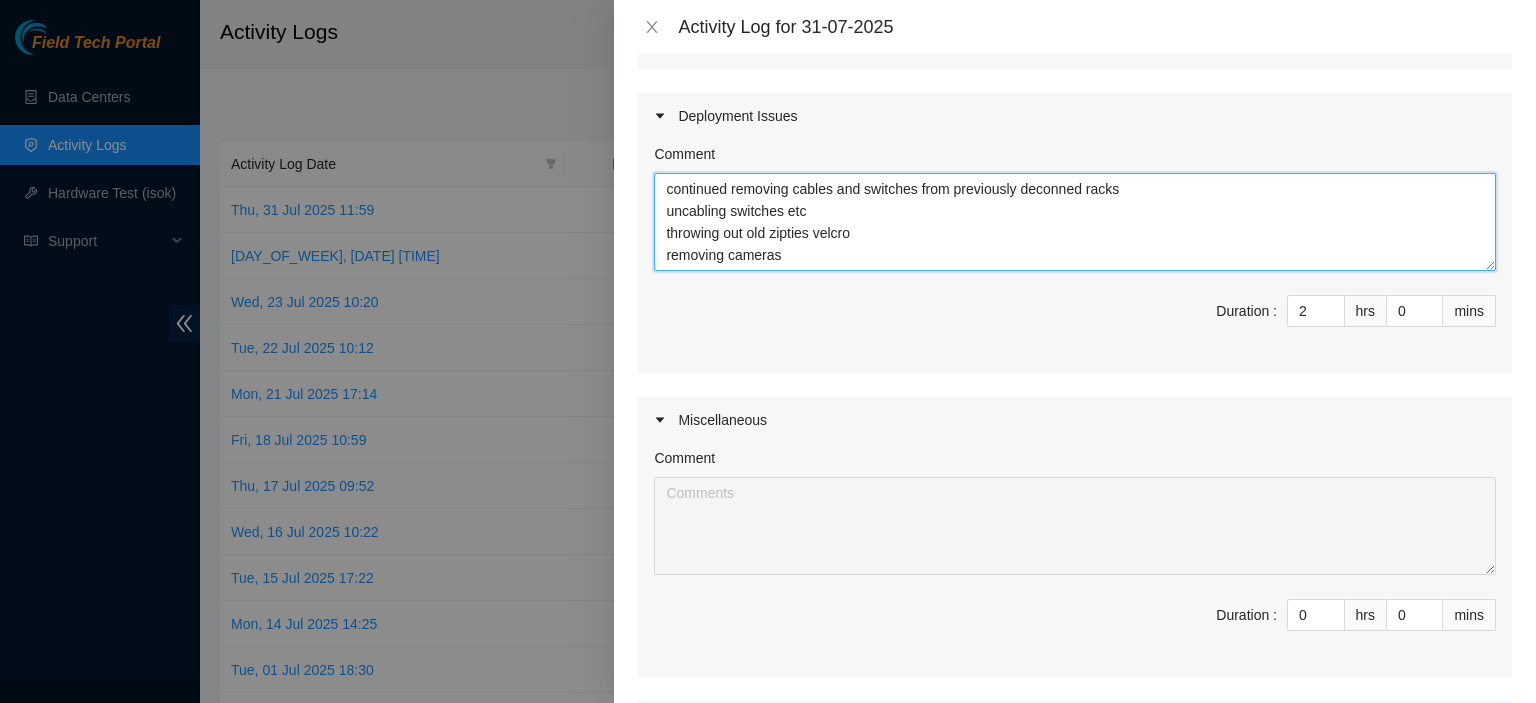 scroll, scrollTop: 16, scrollLeft: 0, axis: vertical 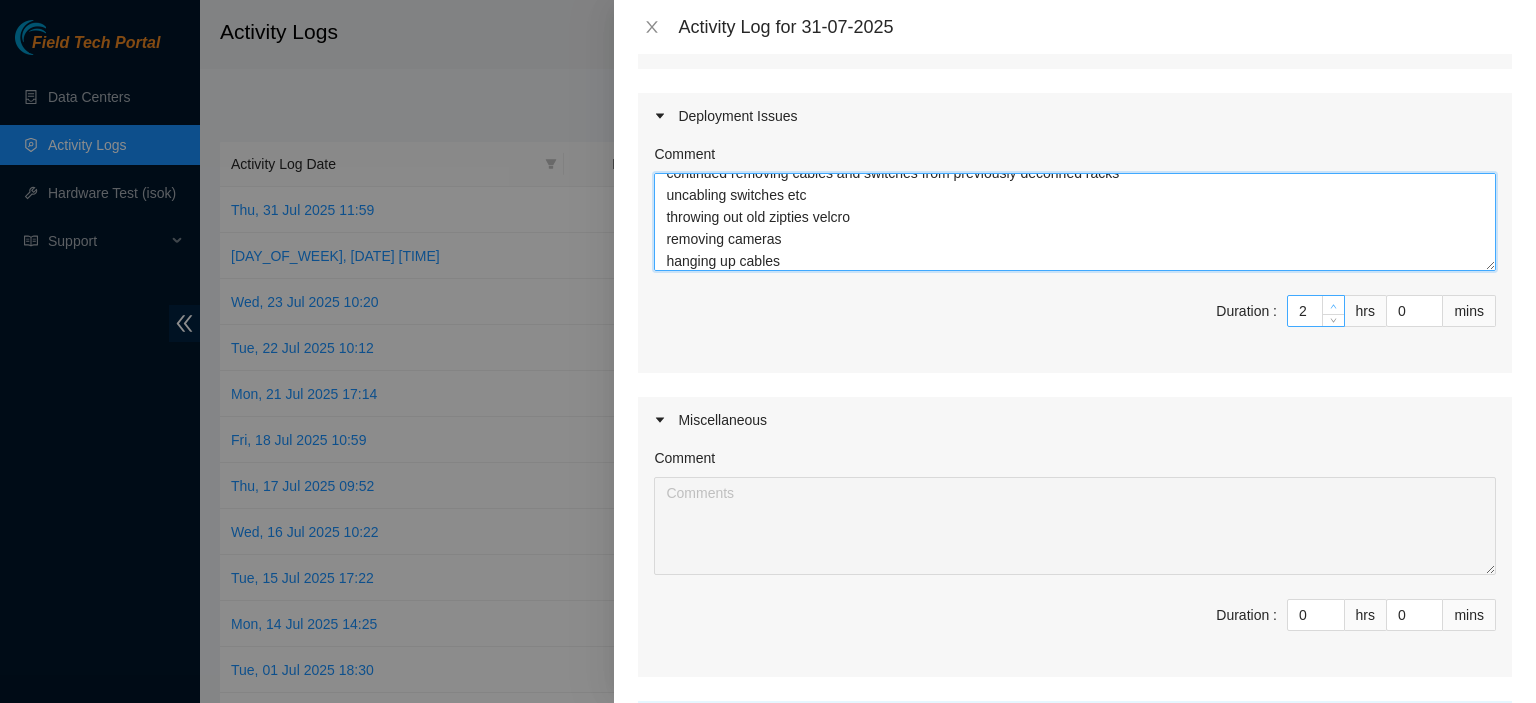 type on "continued removing cables and switches from previously deconned racks
uncabling switches etc
throwing out old zipties velcro
removing cameras
hanging up cables" 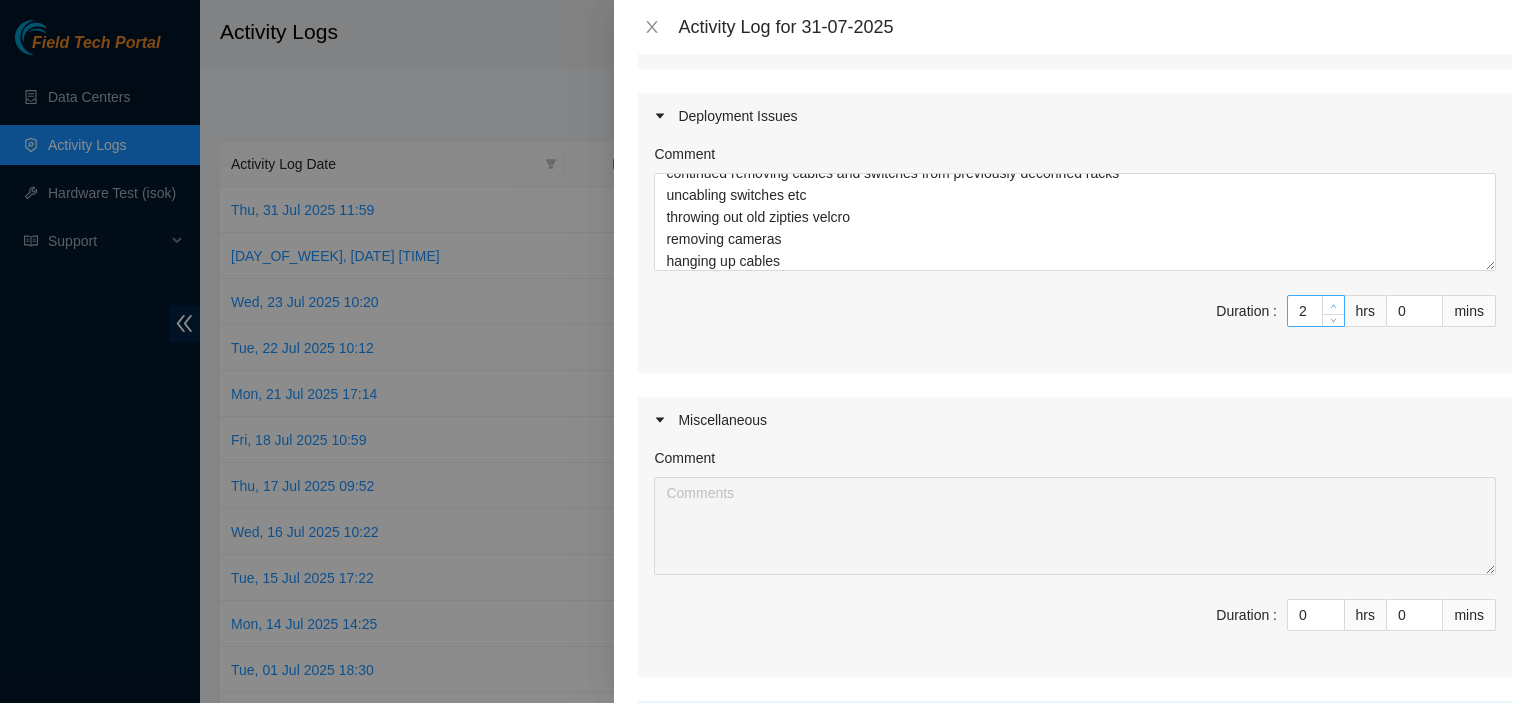 type on "3" 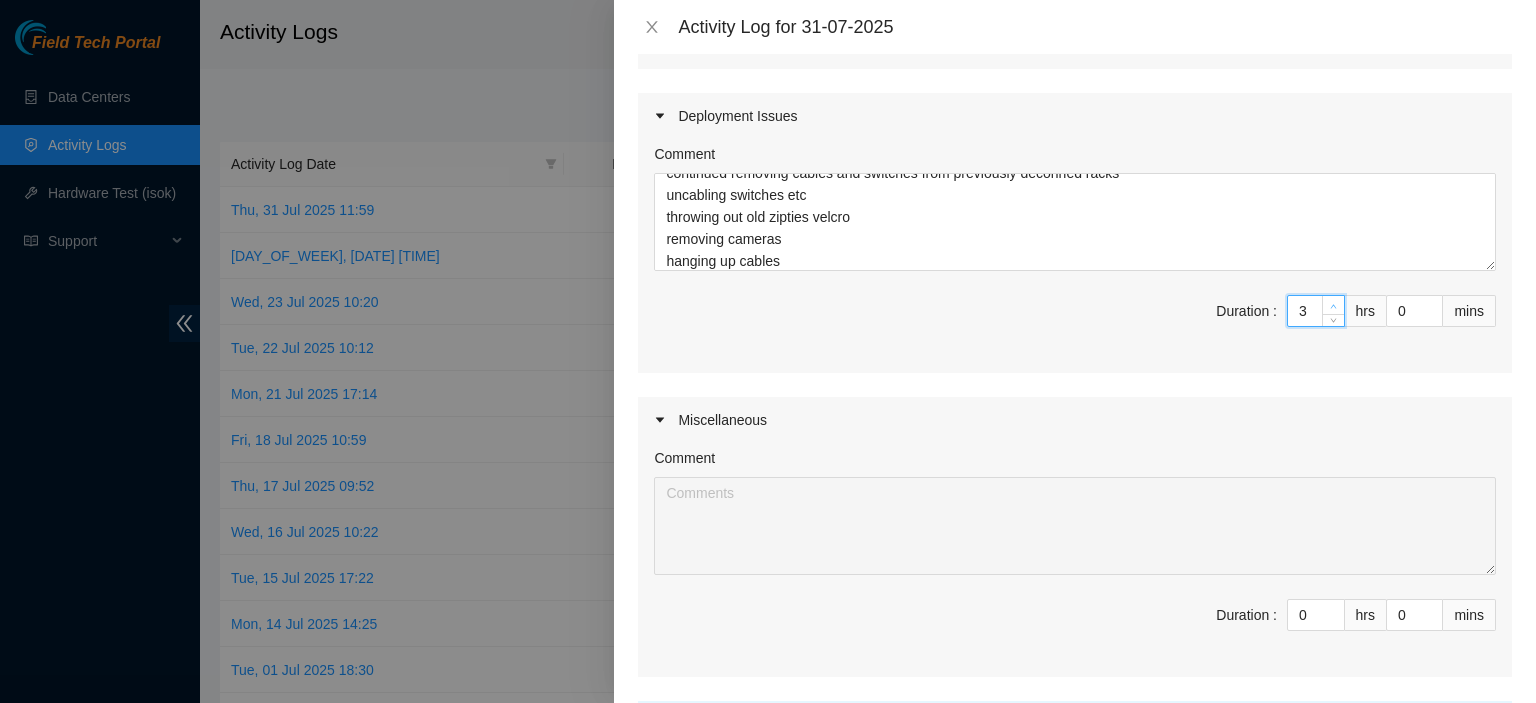 click at bounding box center [1334, 306] 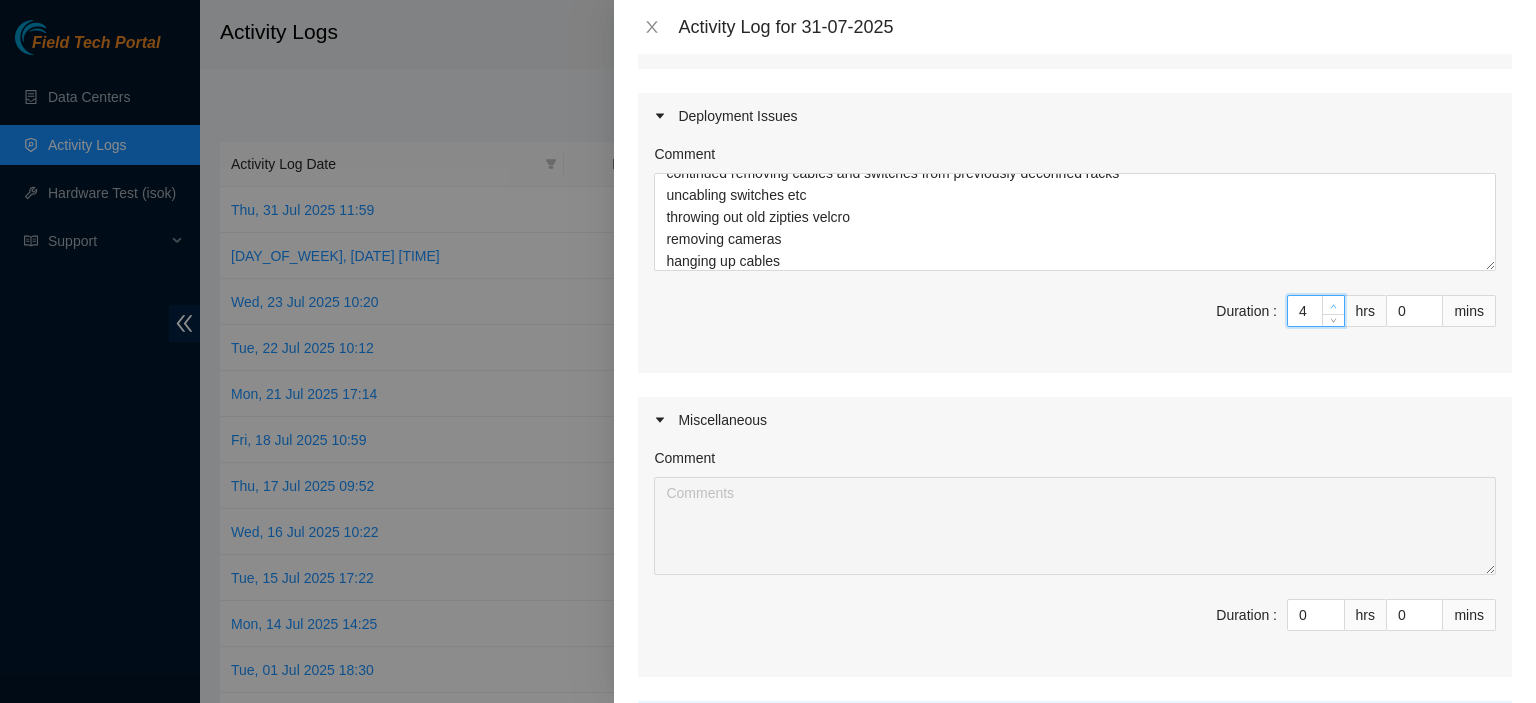 click at bounding box center [1334, 306] 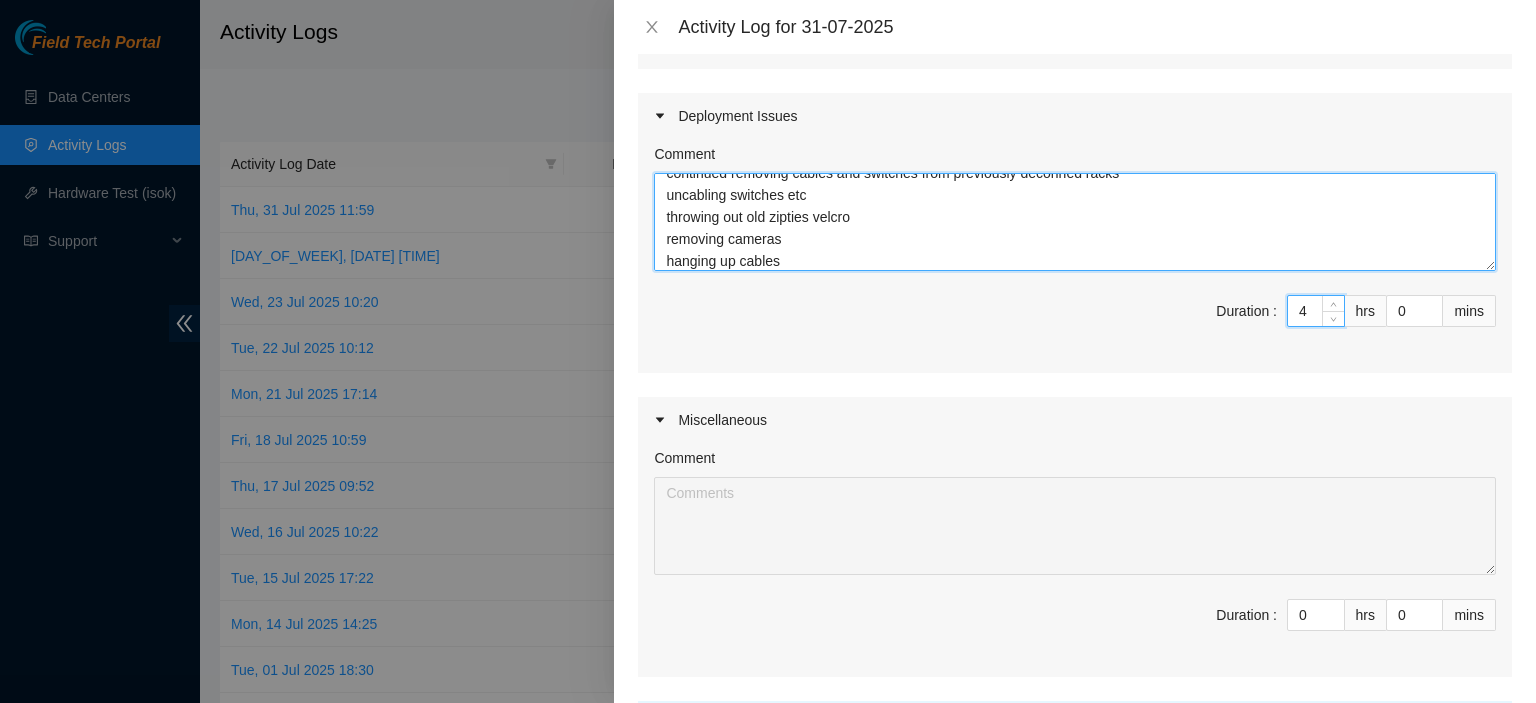 click on "continued removing cables and switches from previously deconned racks
uncabling switches etc
throwing out old zipties velcro
removing cameras
hanging up cables" at bounding box center (1075, 222) 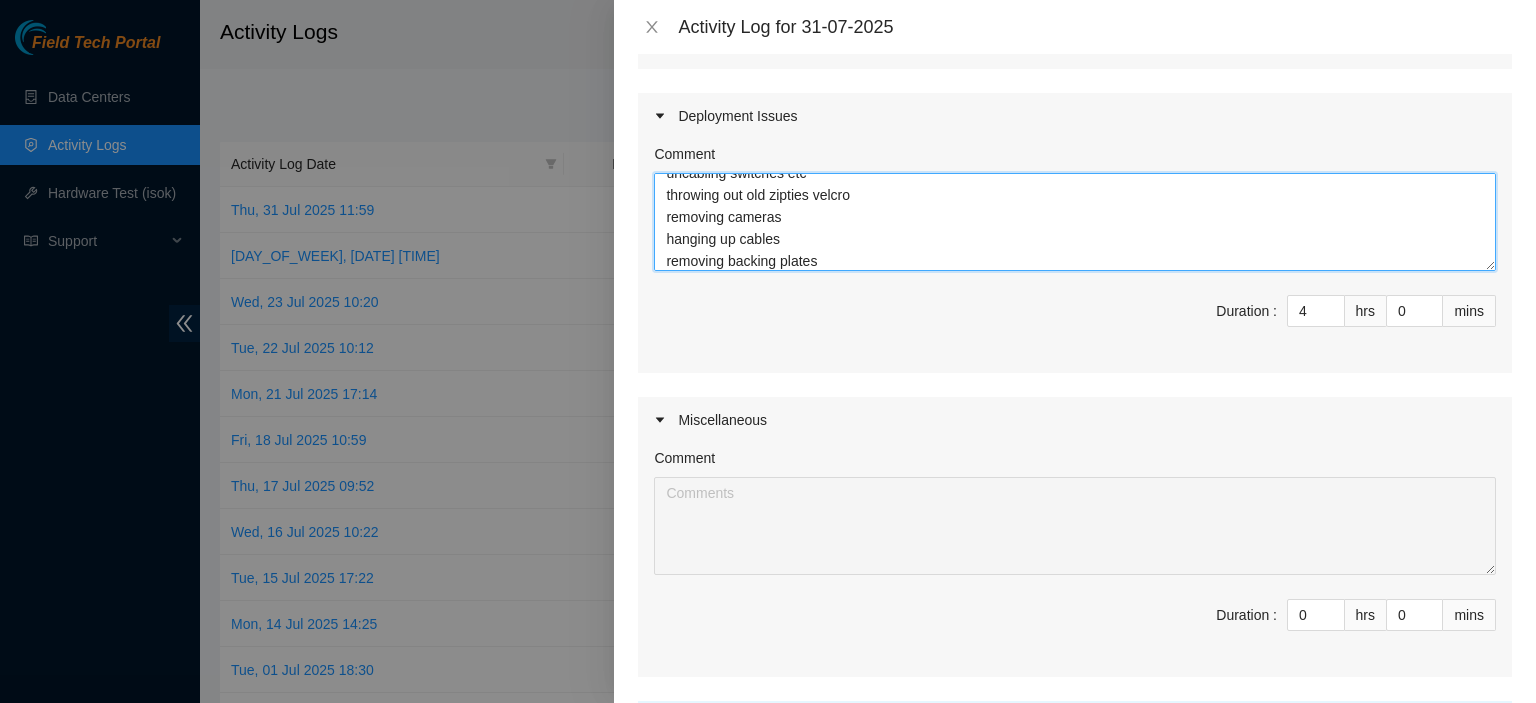 scroll, scrollTop: 60, scrollLeft: 0, axis: vertical 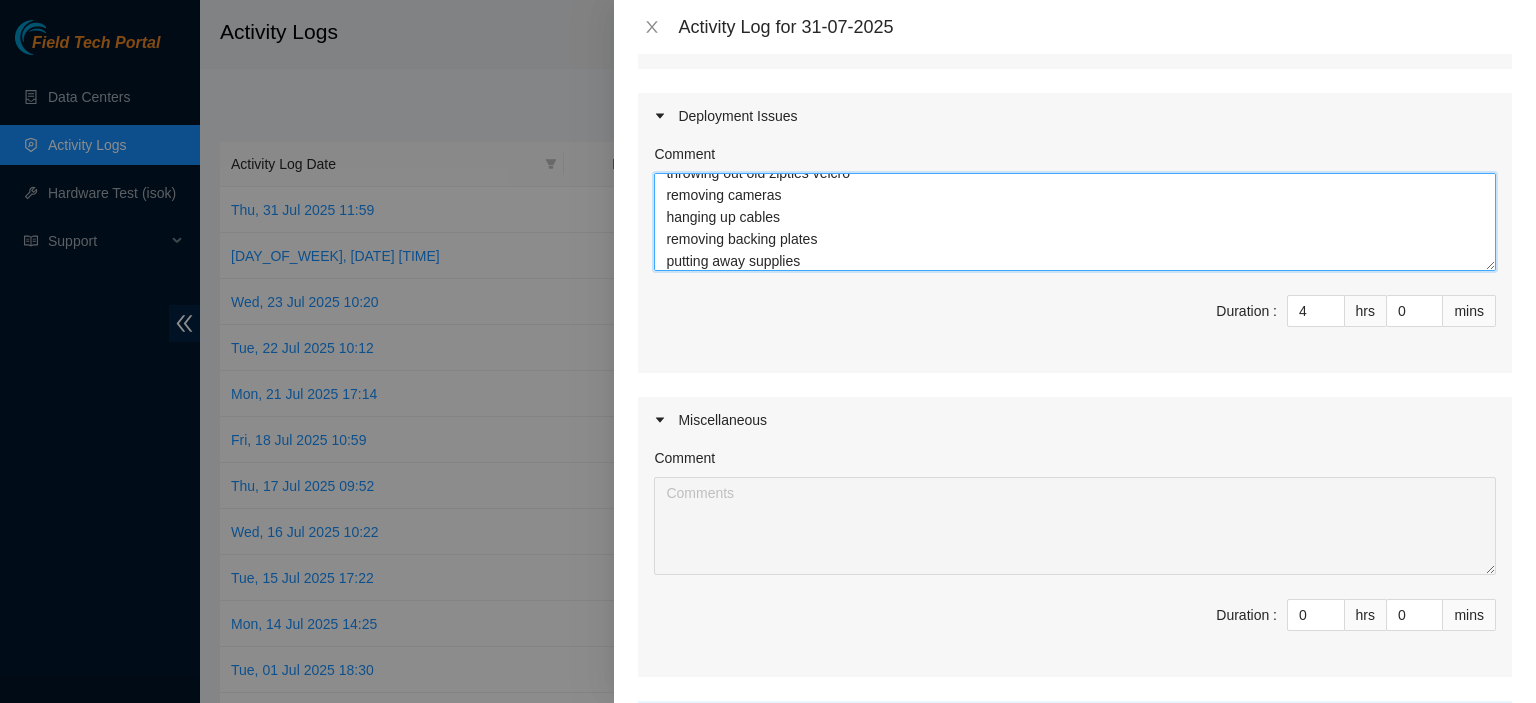 type on "continued removing cables and switches from previously deconned racks
uncabling switches etc
throwing out old zipties velcro
removing cameras
hanging up cables
removing backing plates
putting away supplies" 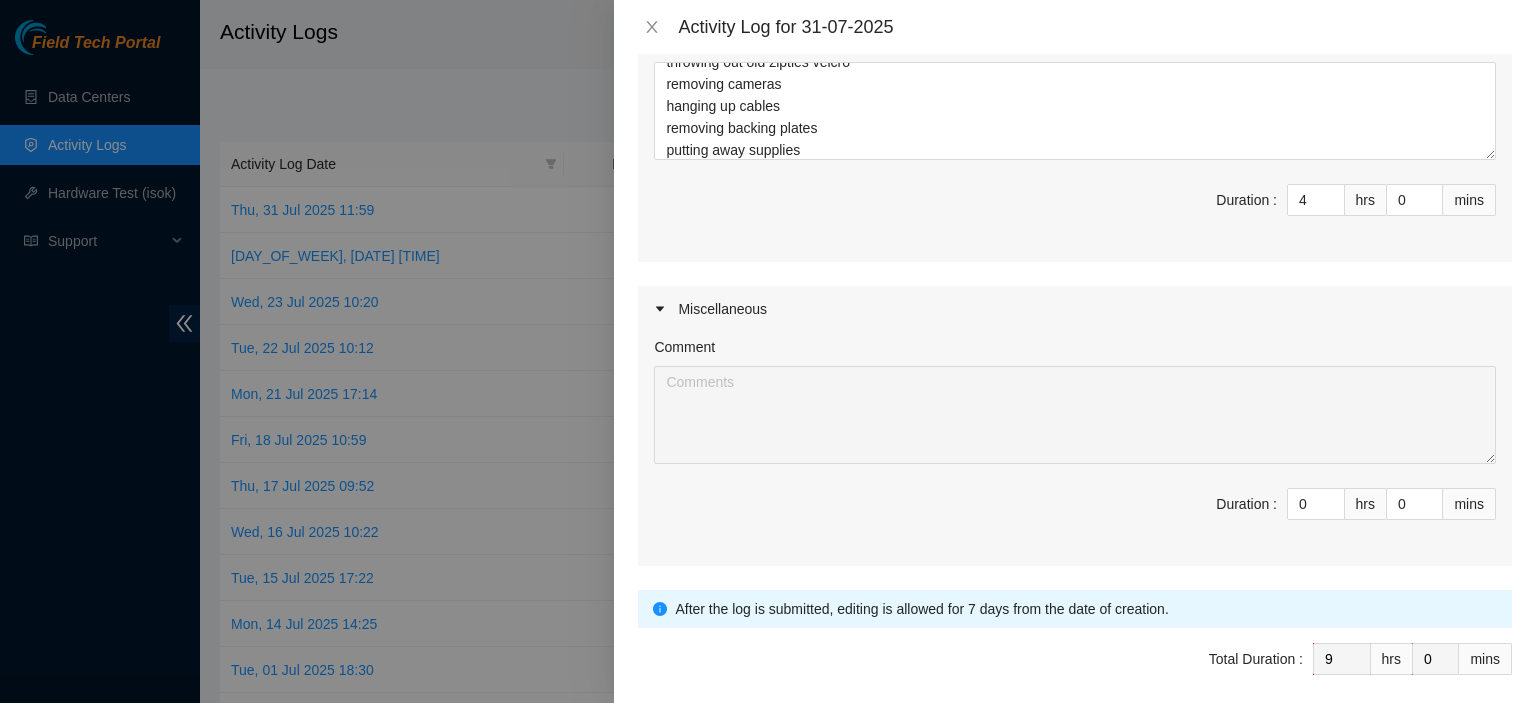 scroll, scrollTop: 1188, scrollLeft: 0, axis: vertical 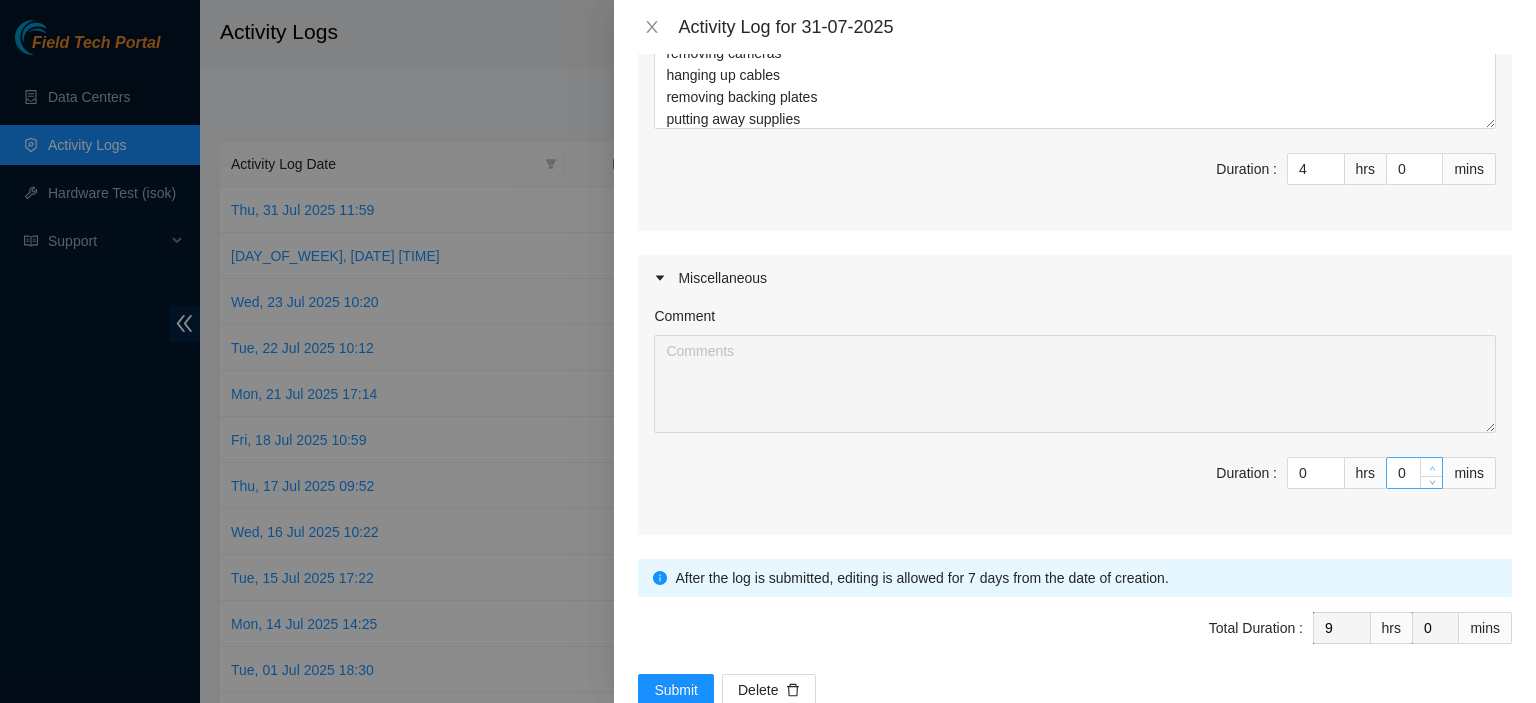 type on "1" 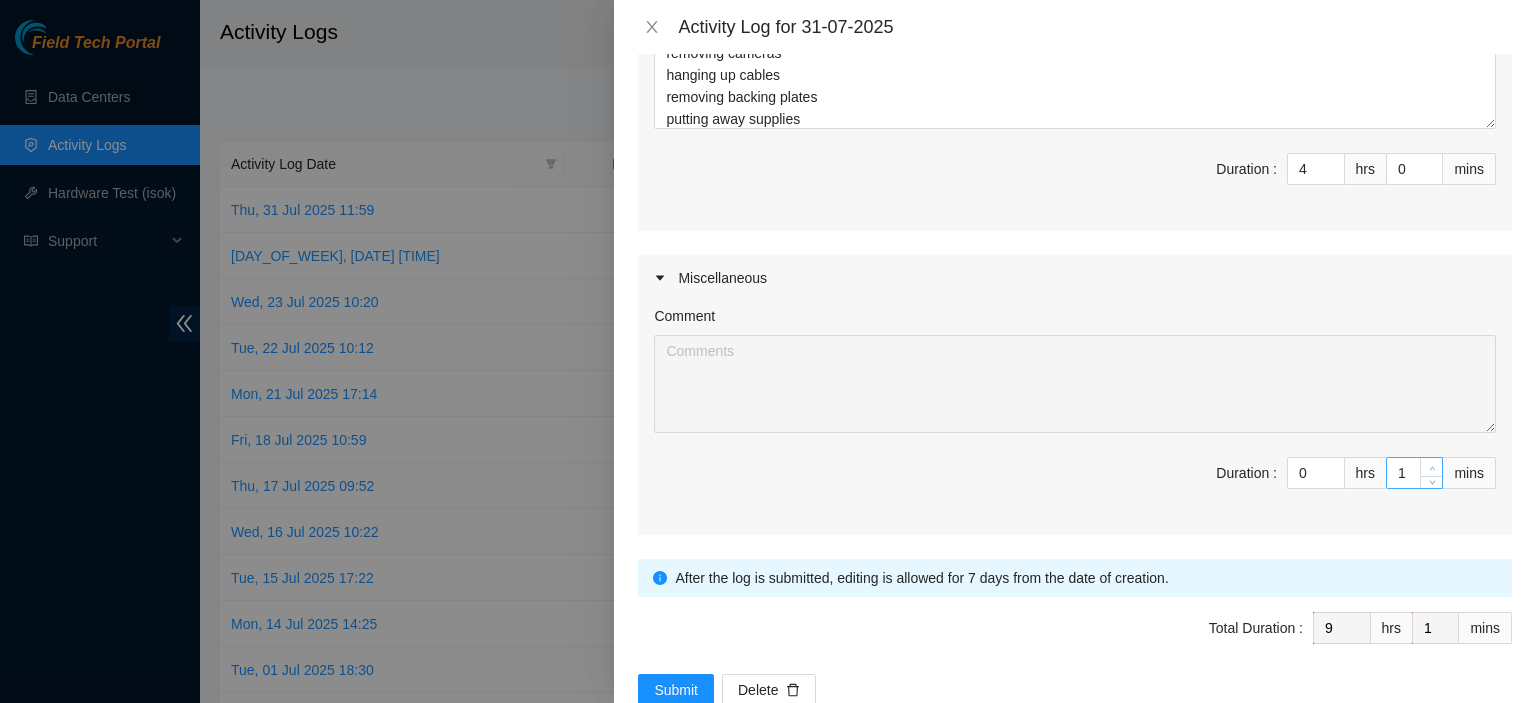 click at bounding box center (1431, 467) 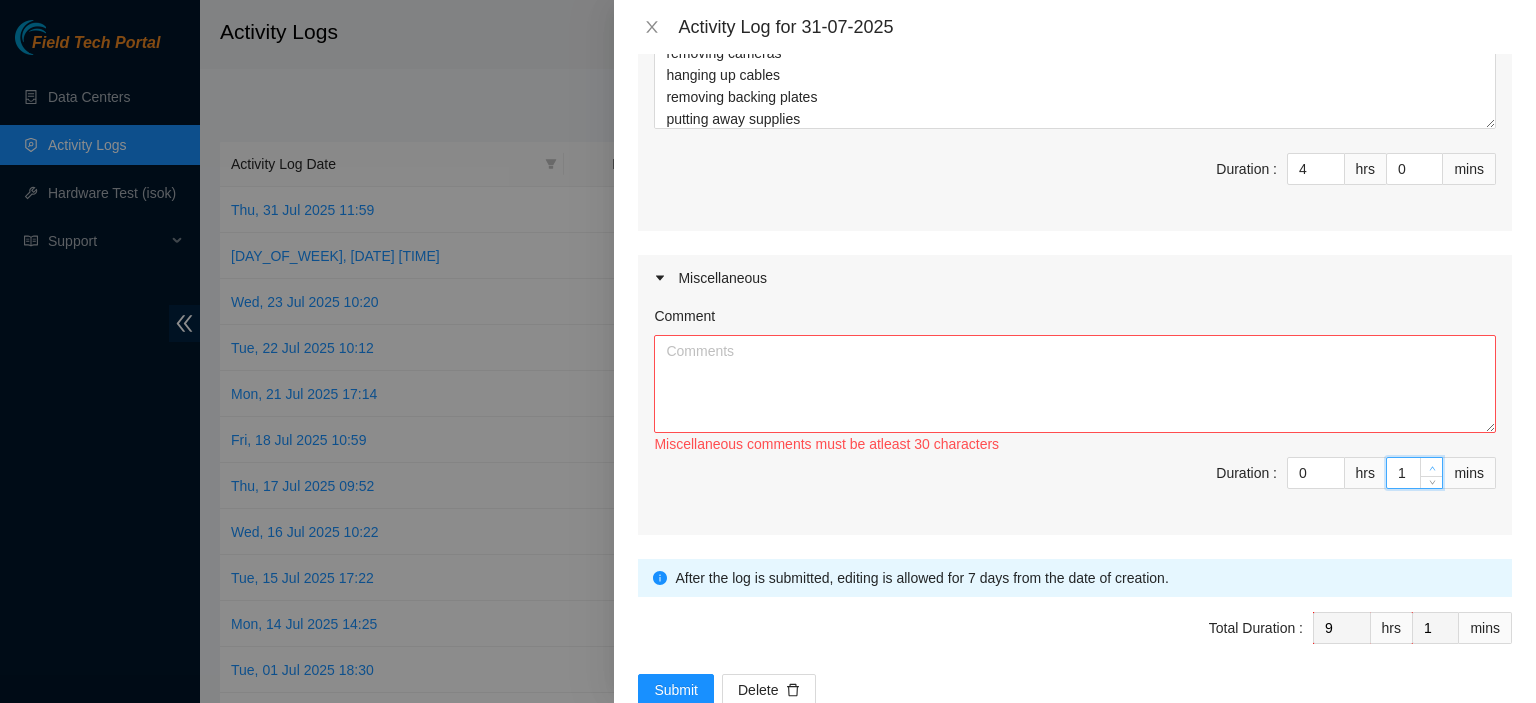 type on "2" 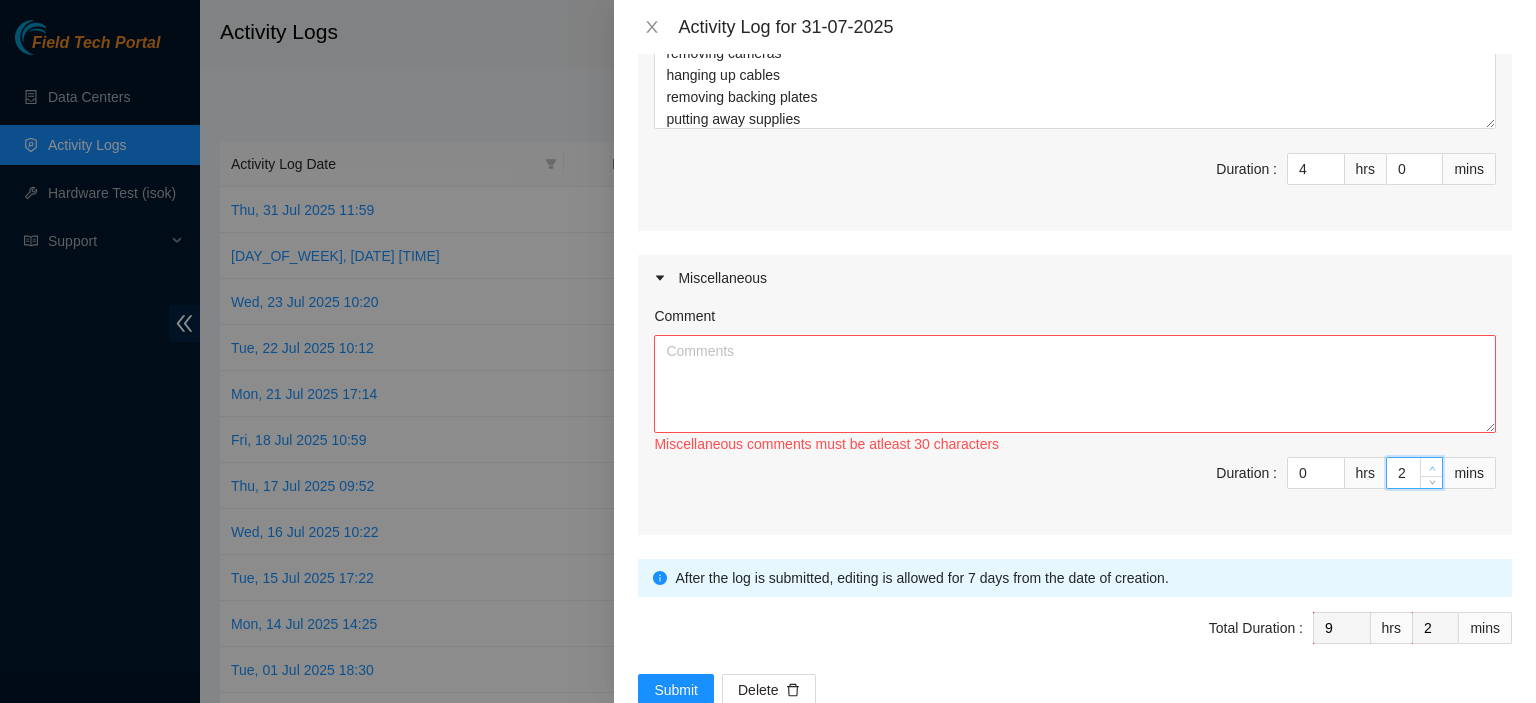 click at bounding box center (1431, 467) 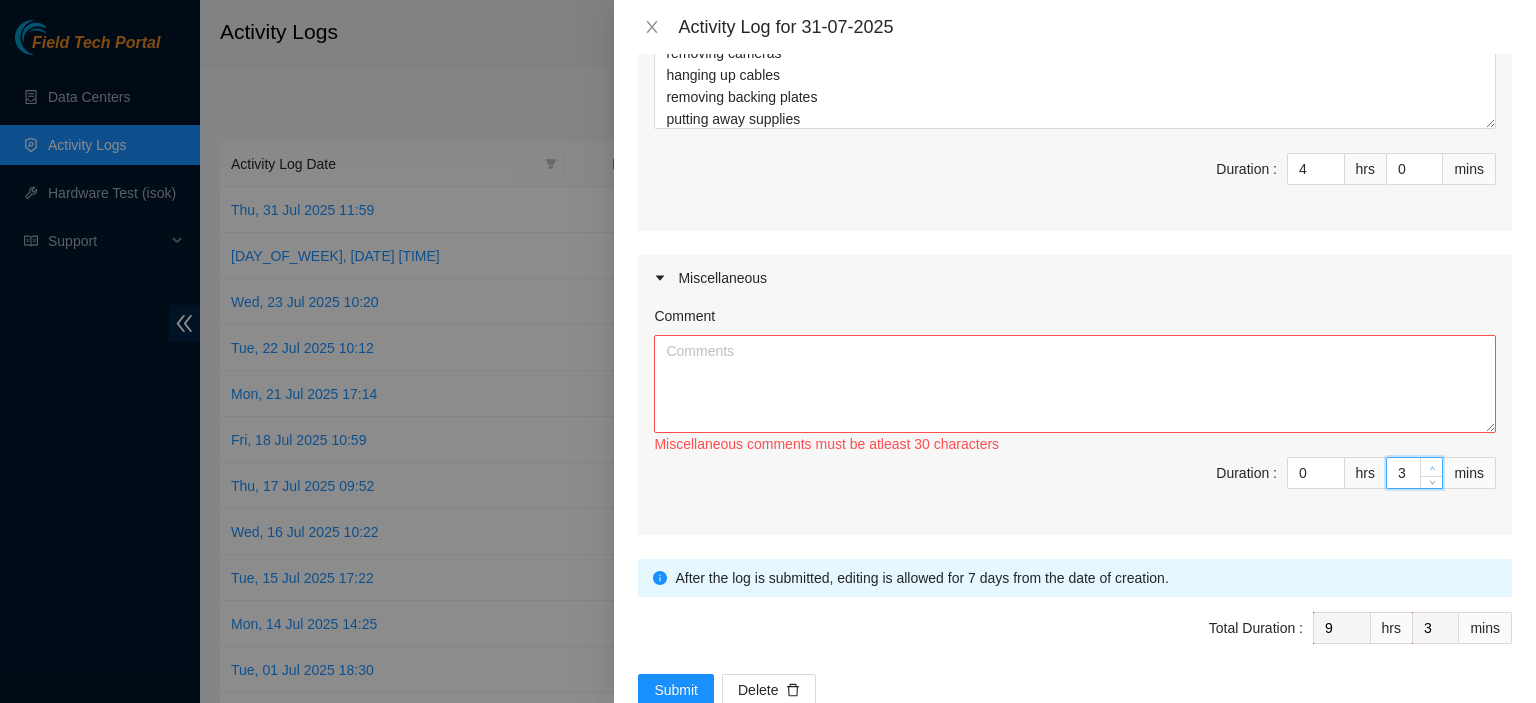 type on "4" 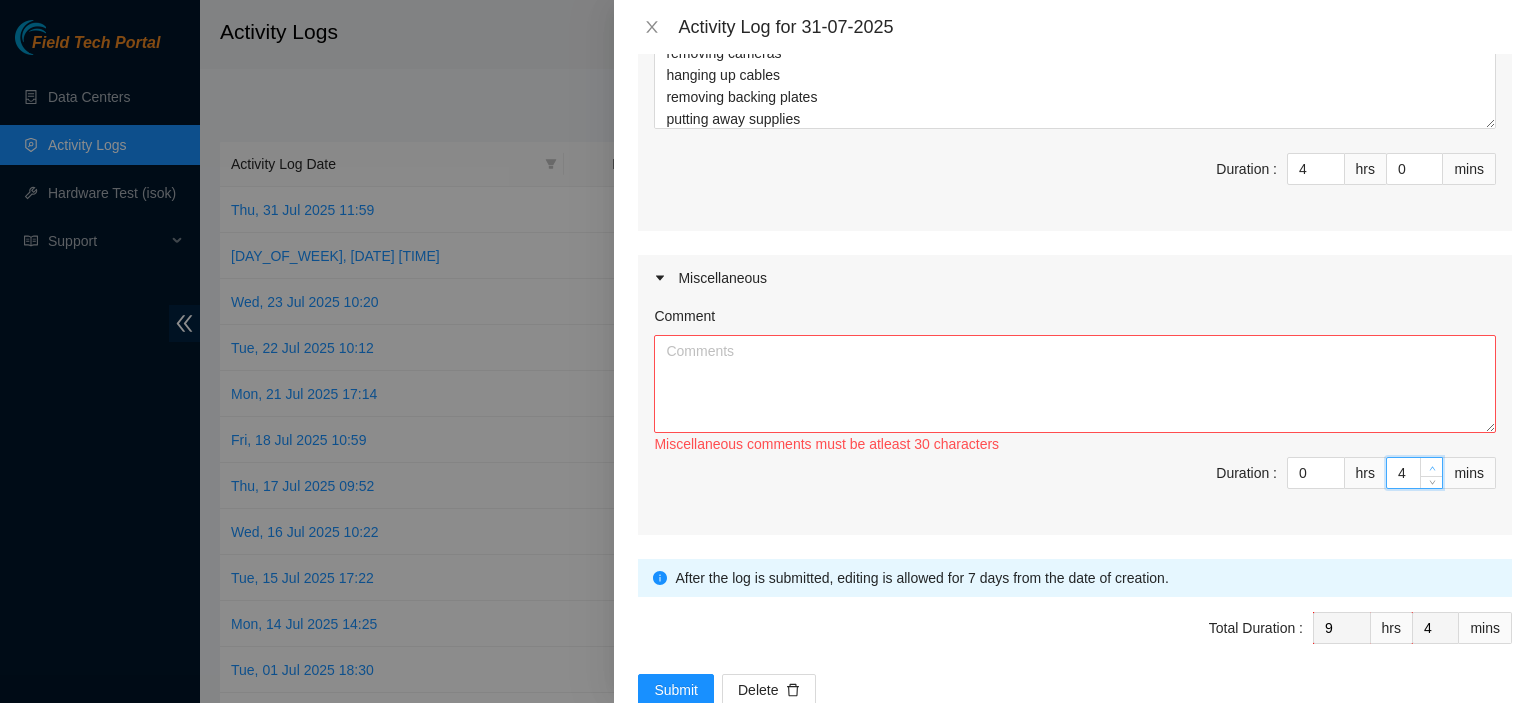 click at bounding box center [1431, 467] 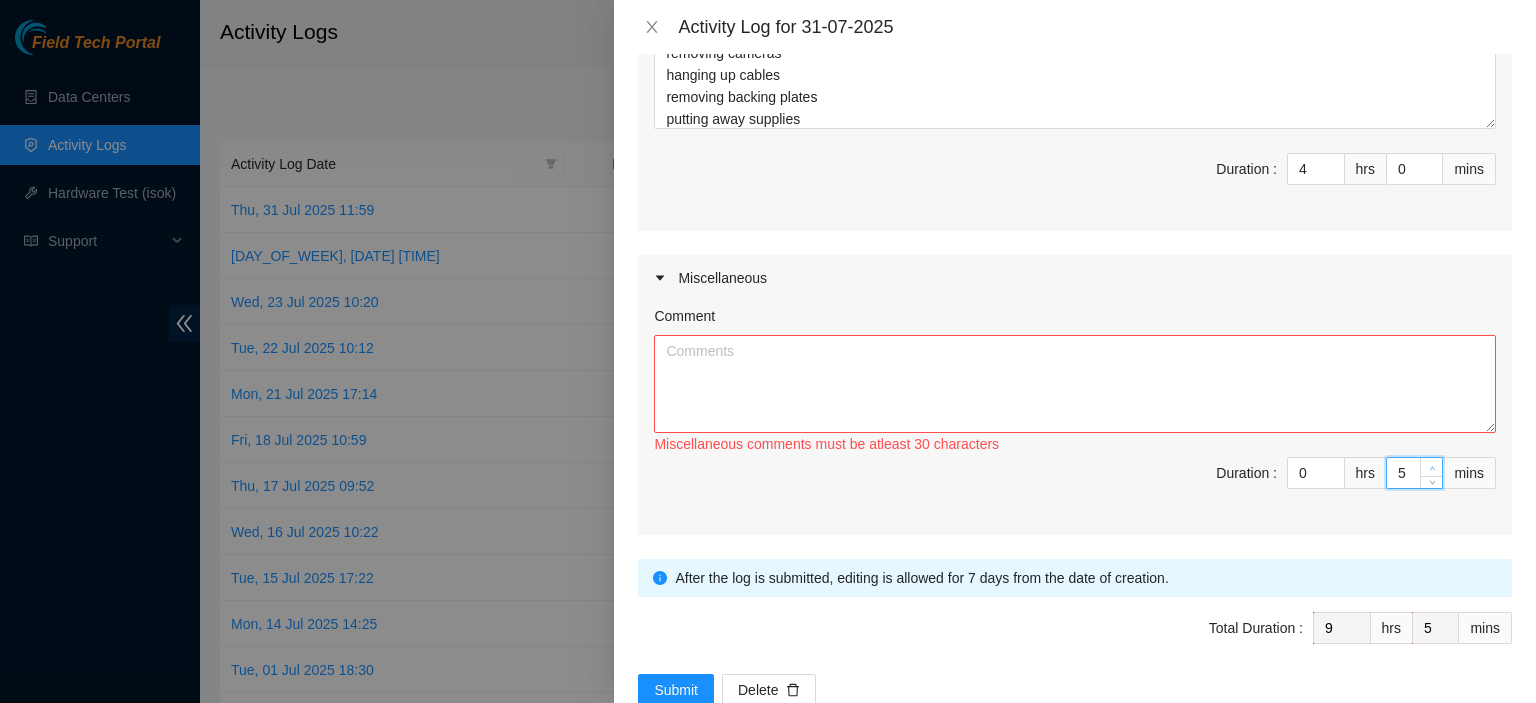 click at bounding box center [1431, 467] 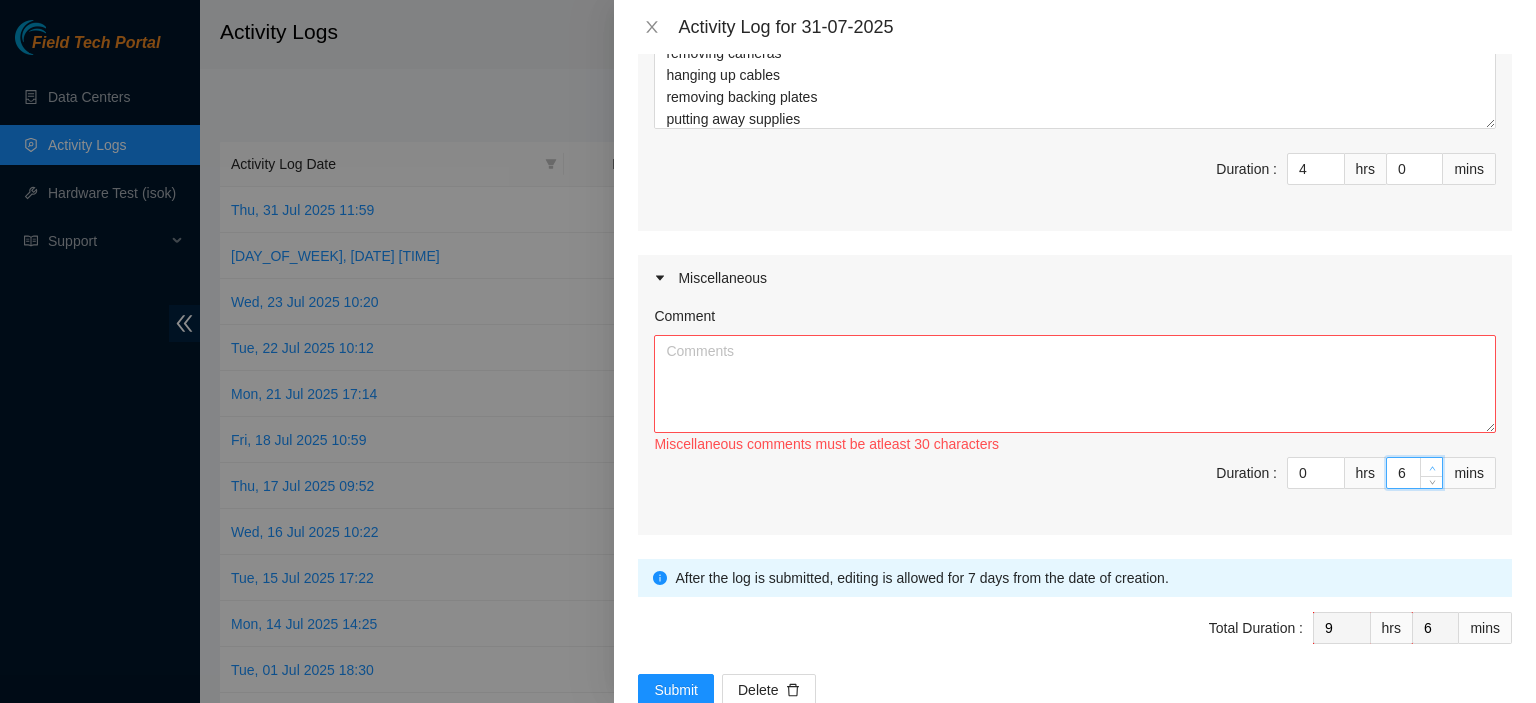 click at bounding box center (1431, 467) 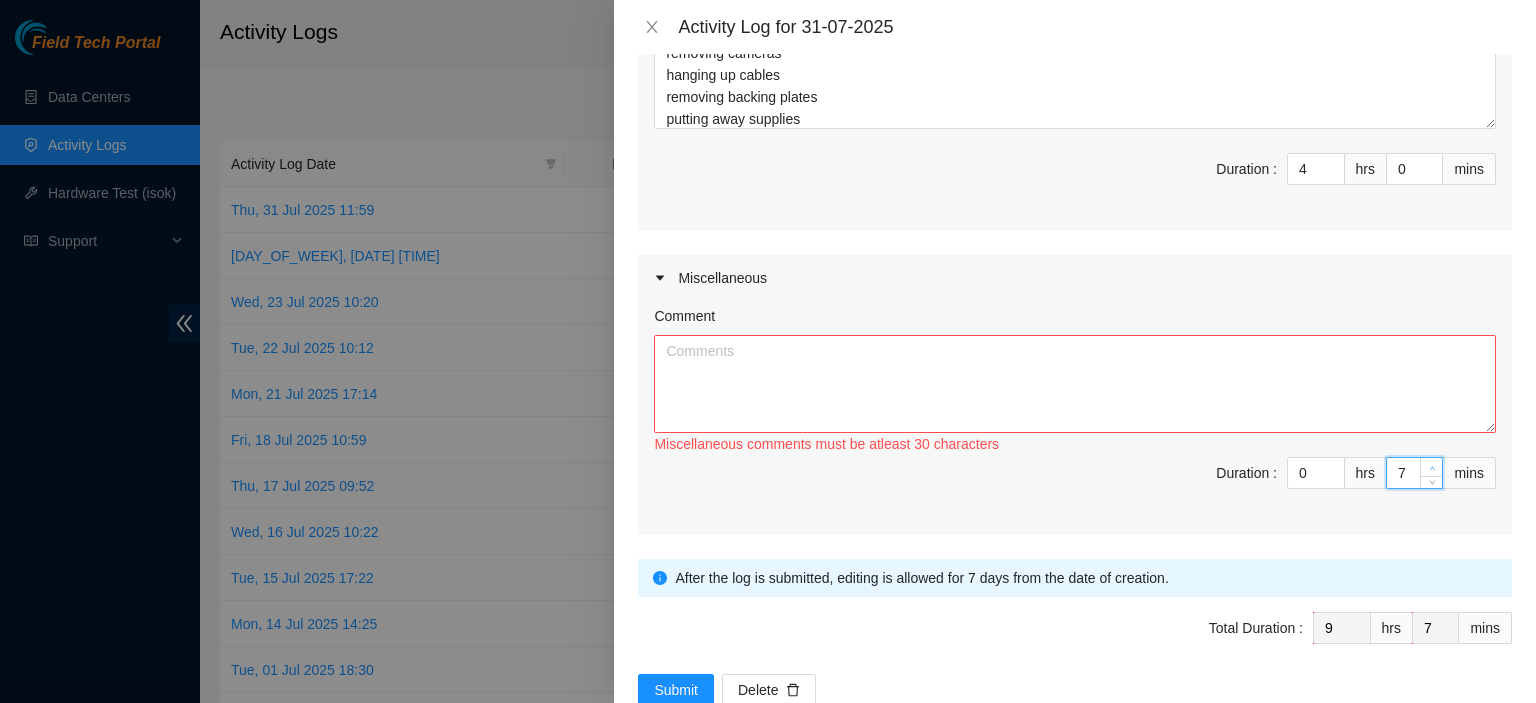 click at bounding box center [1431, 467] 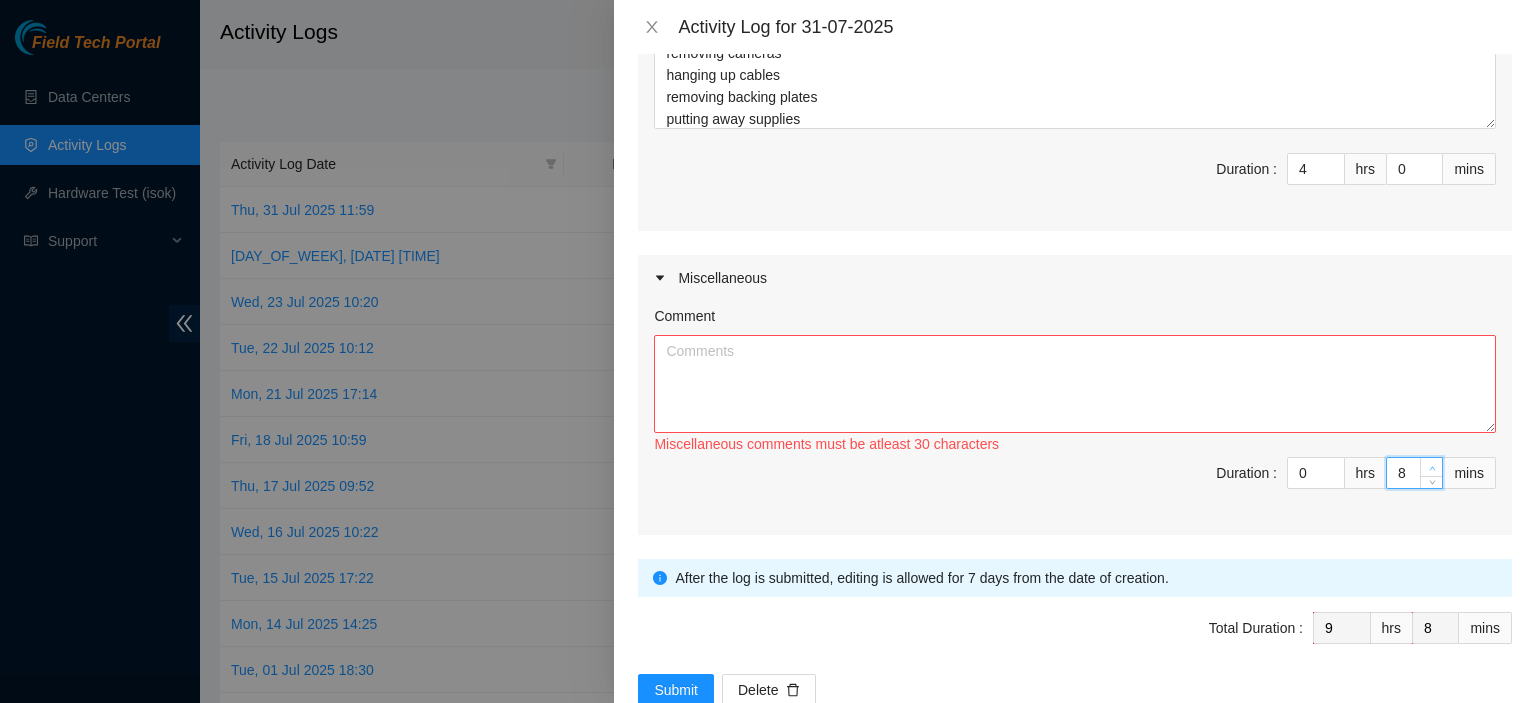 click at bounding box center [1431, 467] 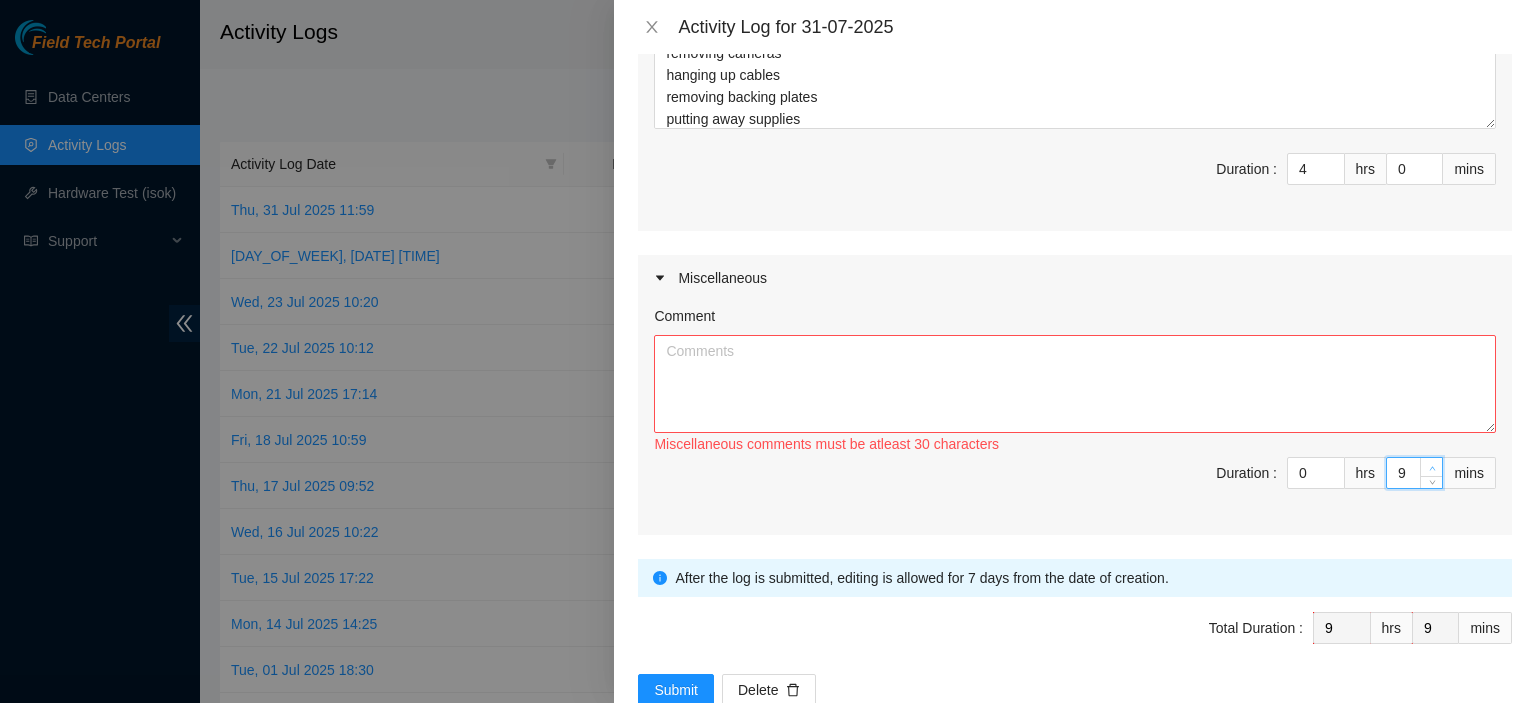 click at bounding box center (1431, 467) 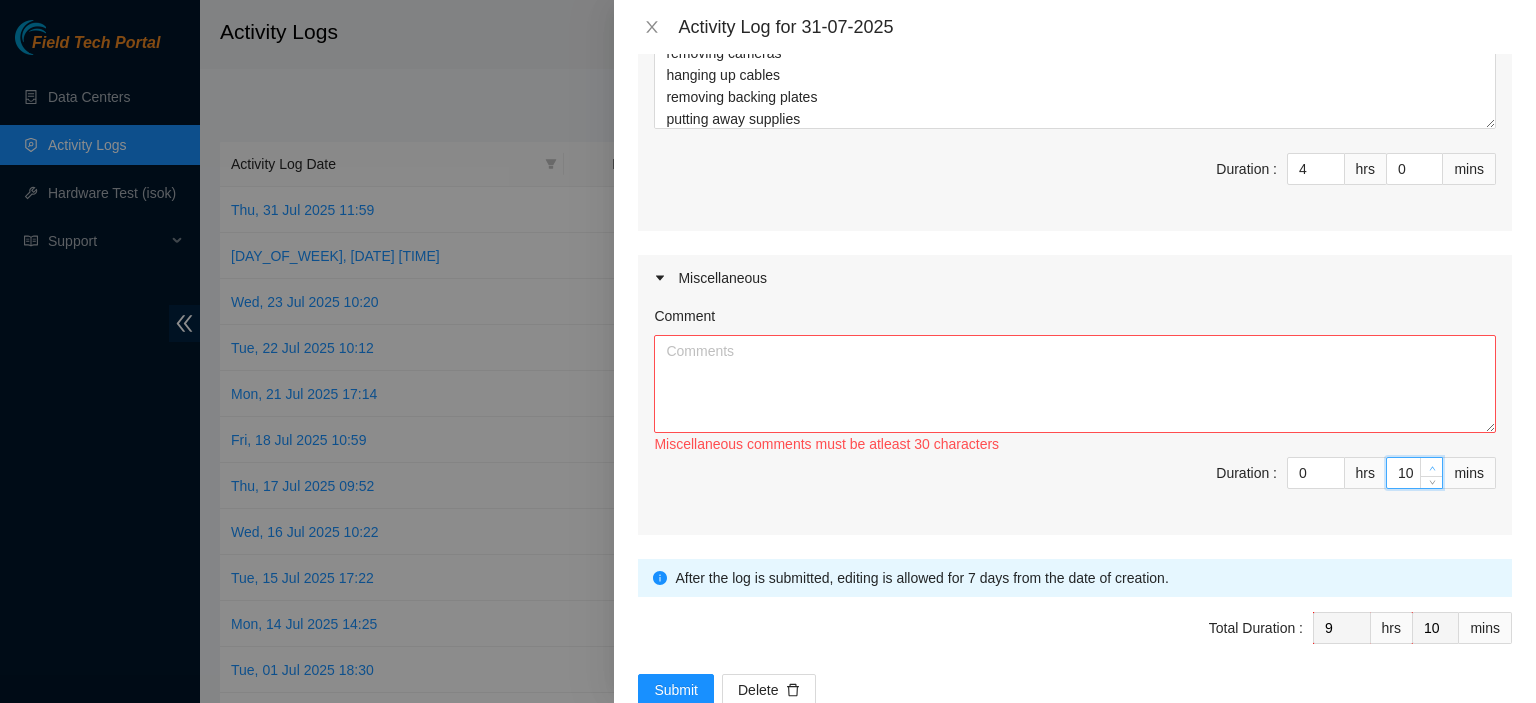 type on "11" 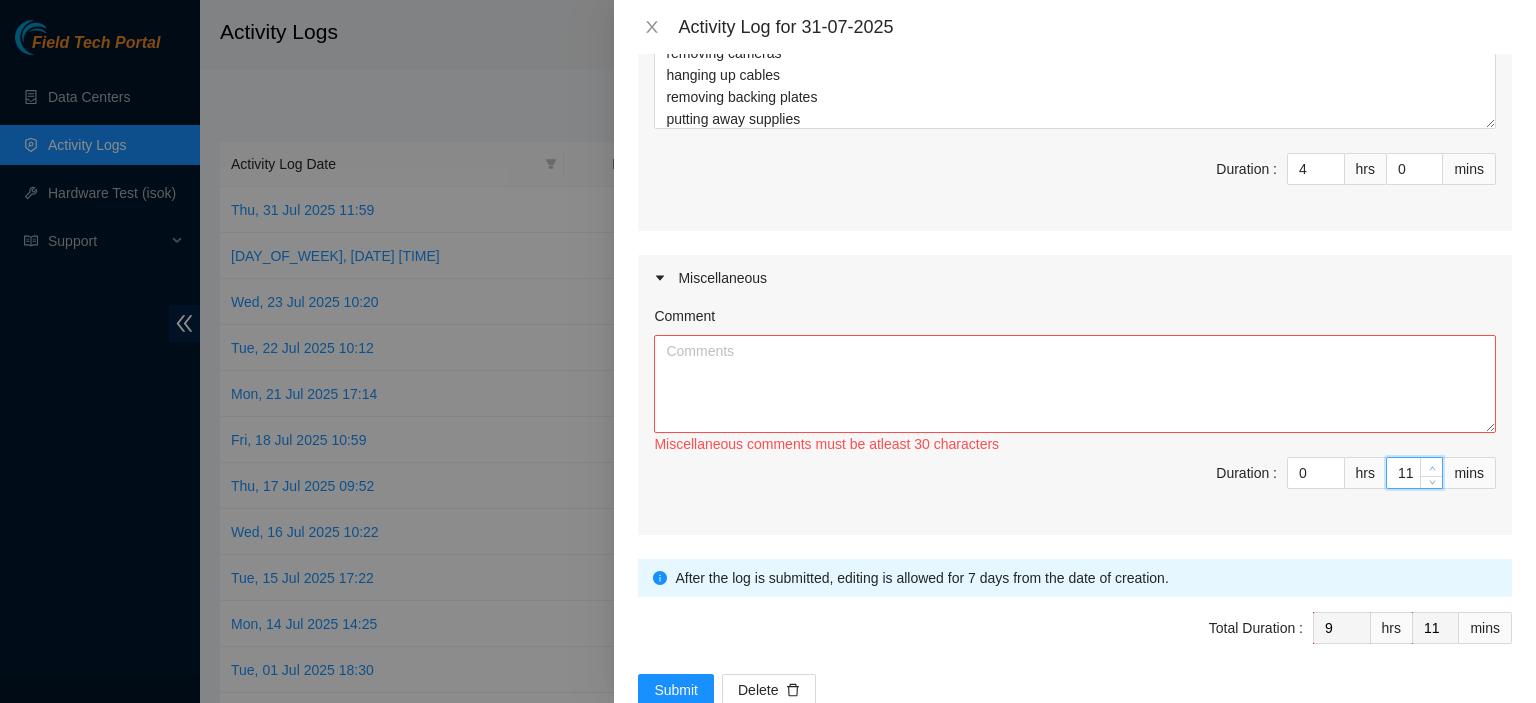 click at bounding box center (1431, 467) 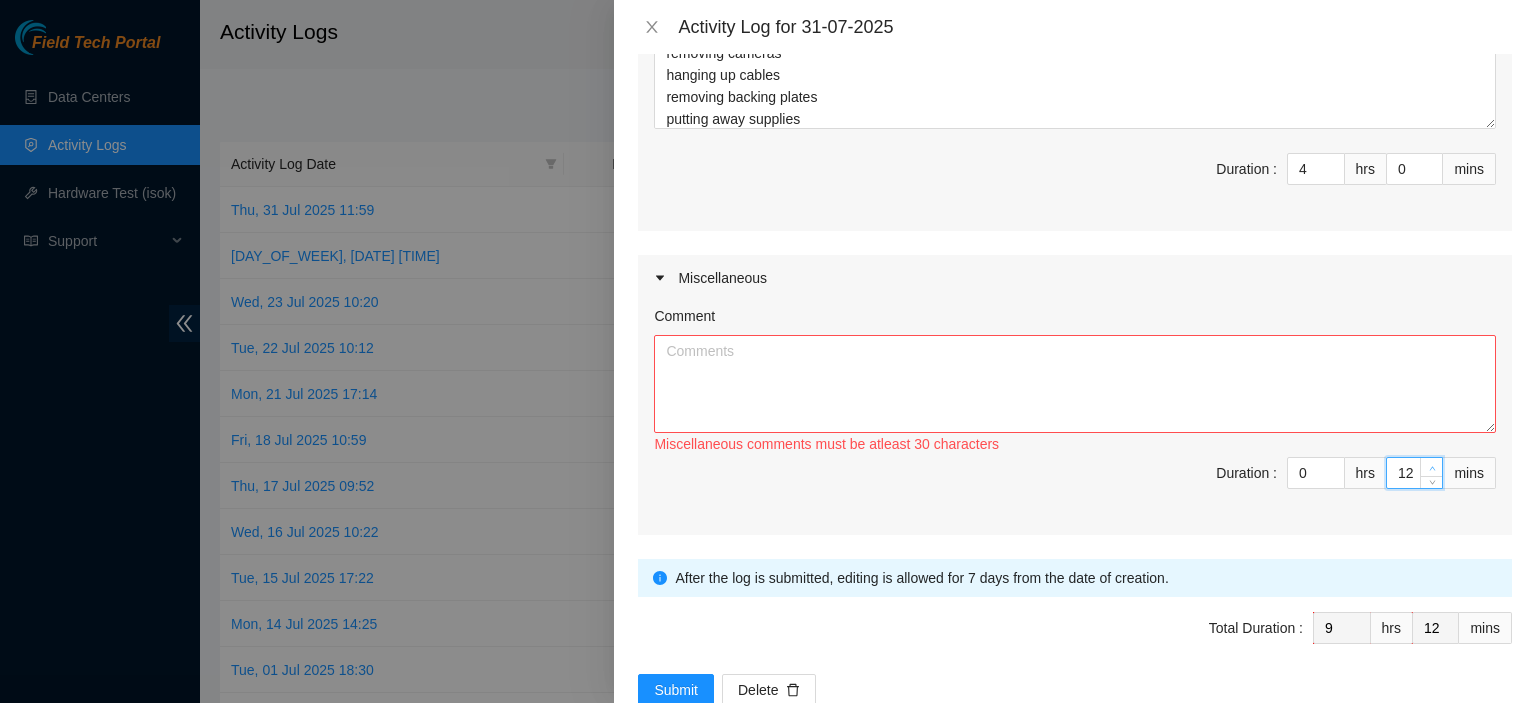 click at bounding box center [1431, 467] 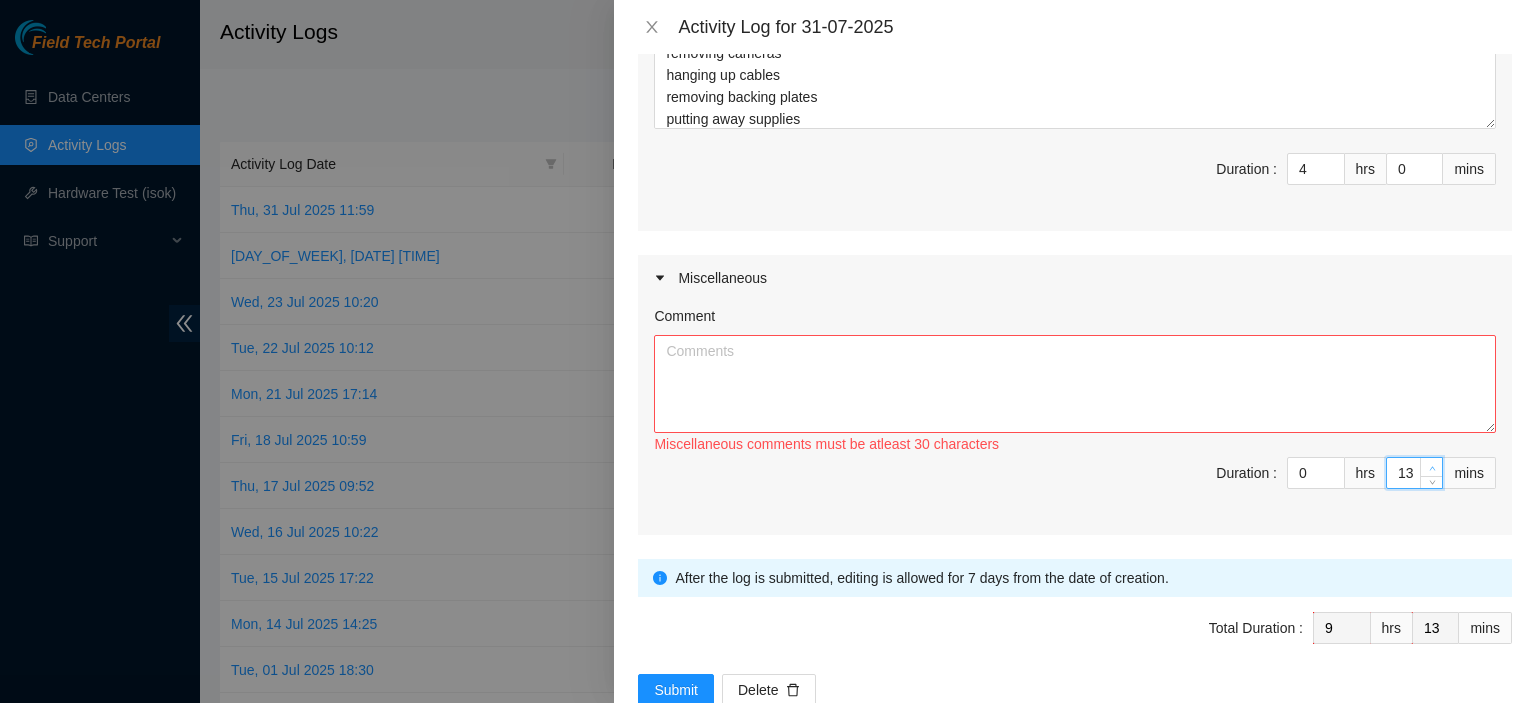 click at bounding box center (1431, 467) 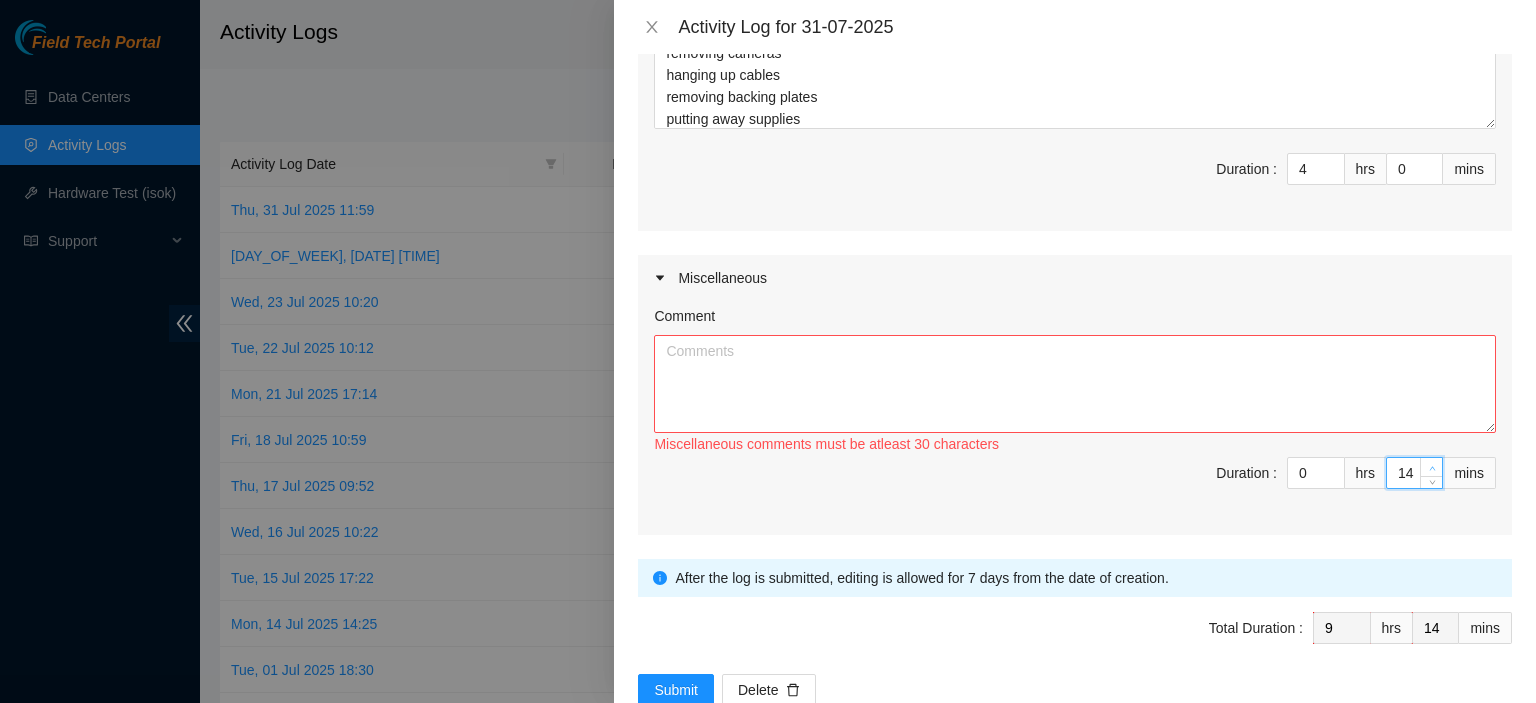 click at bounding box center [1431, 467] 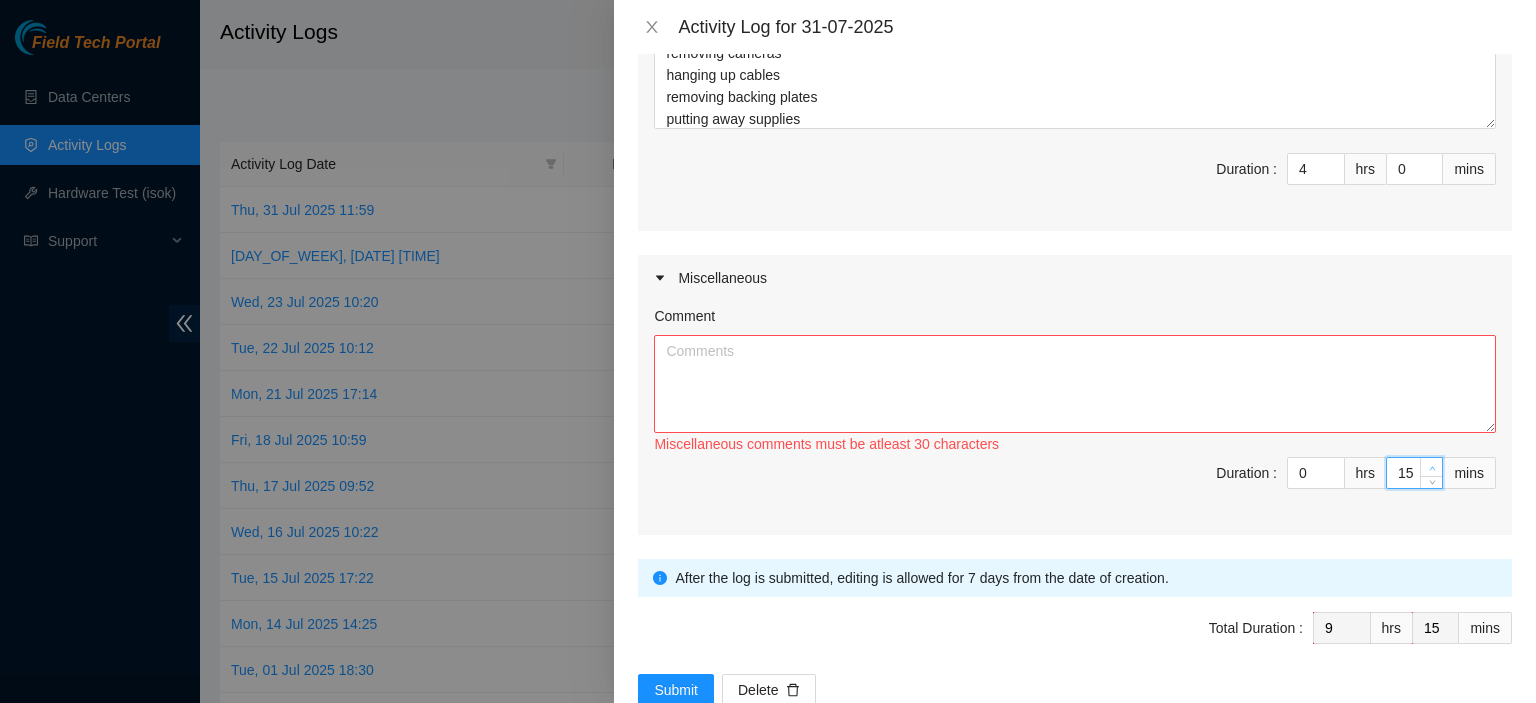 type on "16" 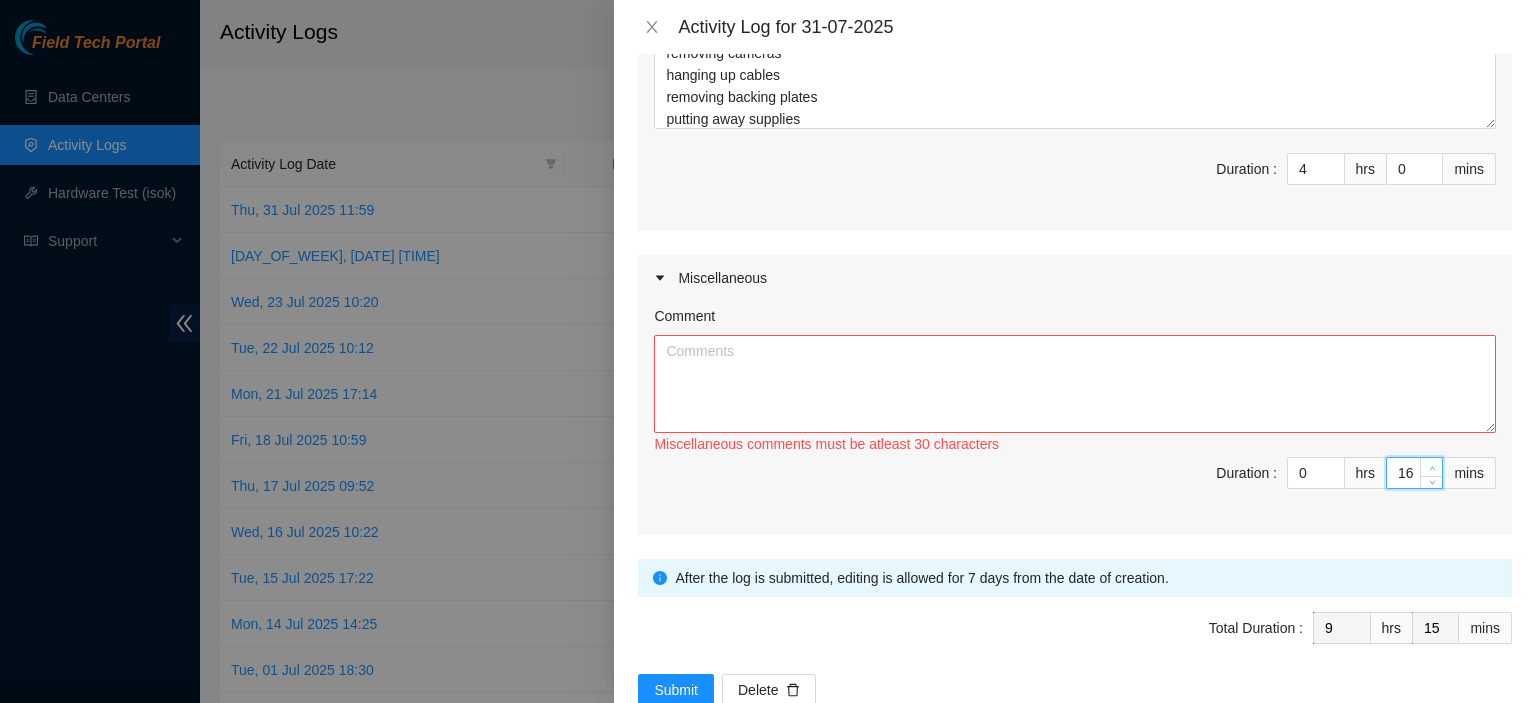 type on "16" 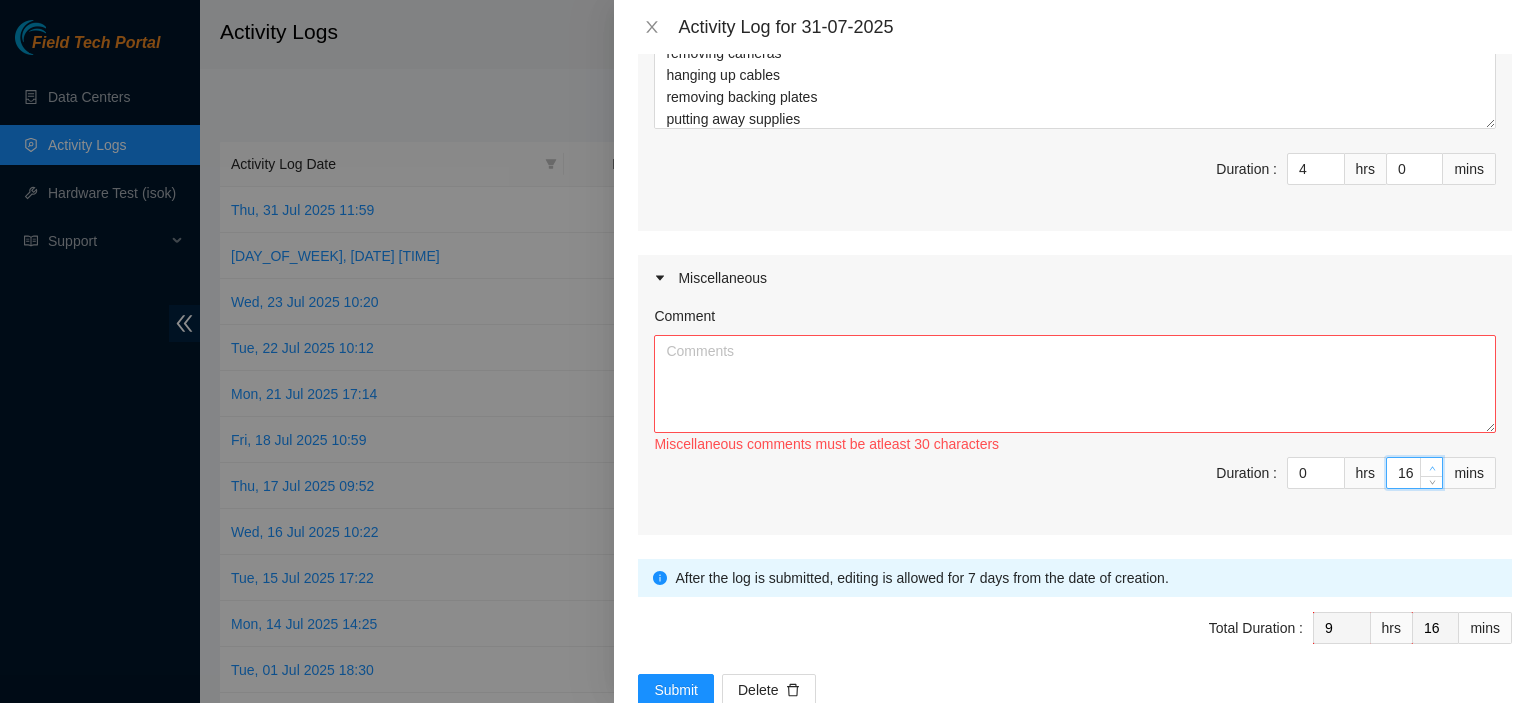 click at bounding box center [1431, 467] 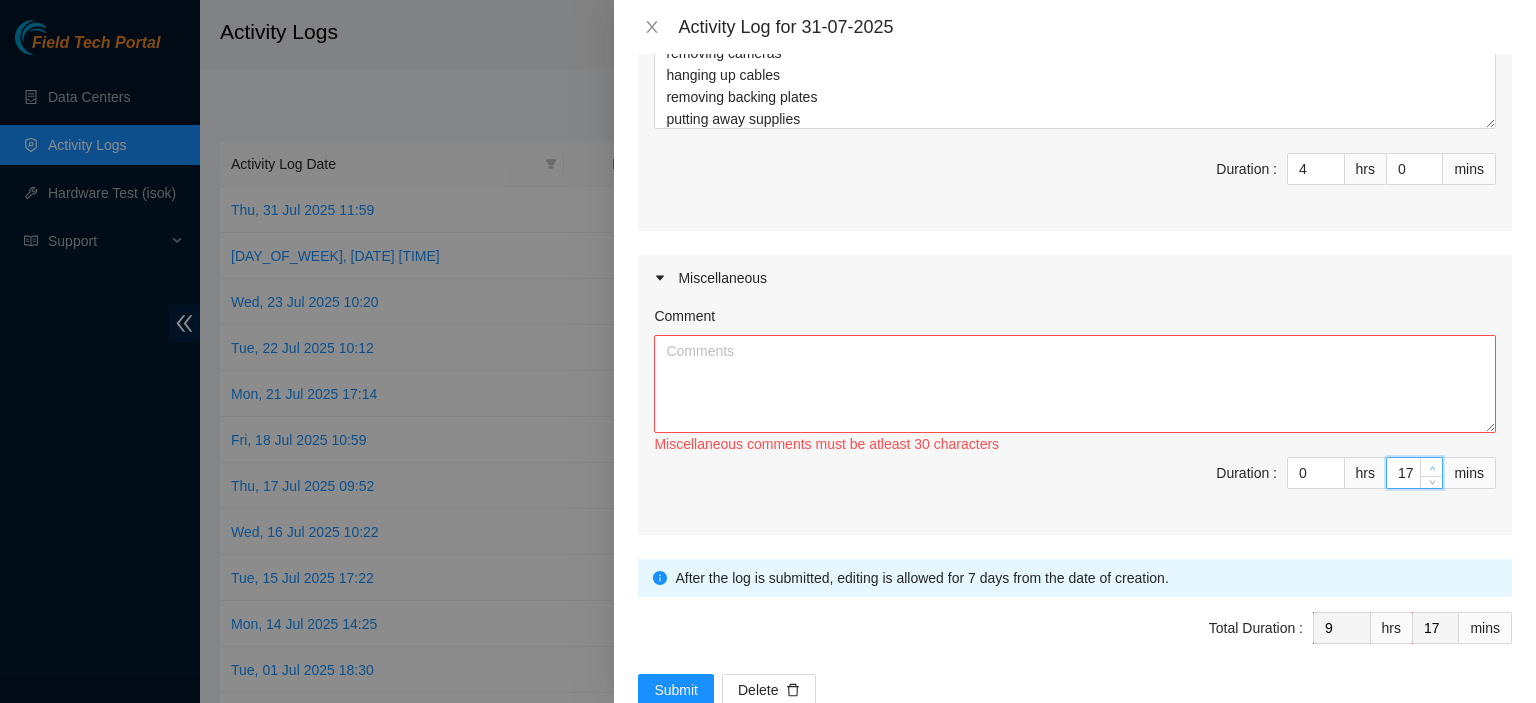 click at bounding box center (1431, 467) 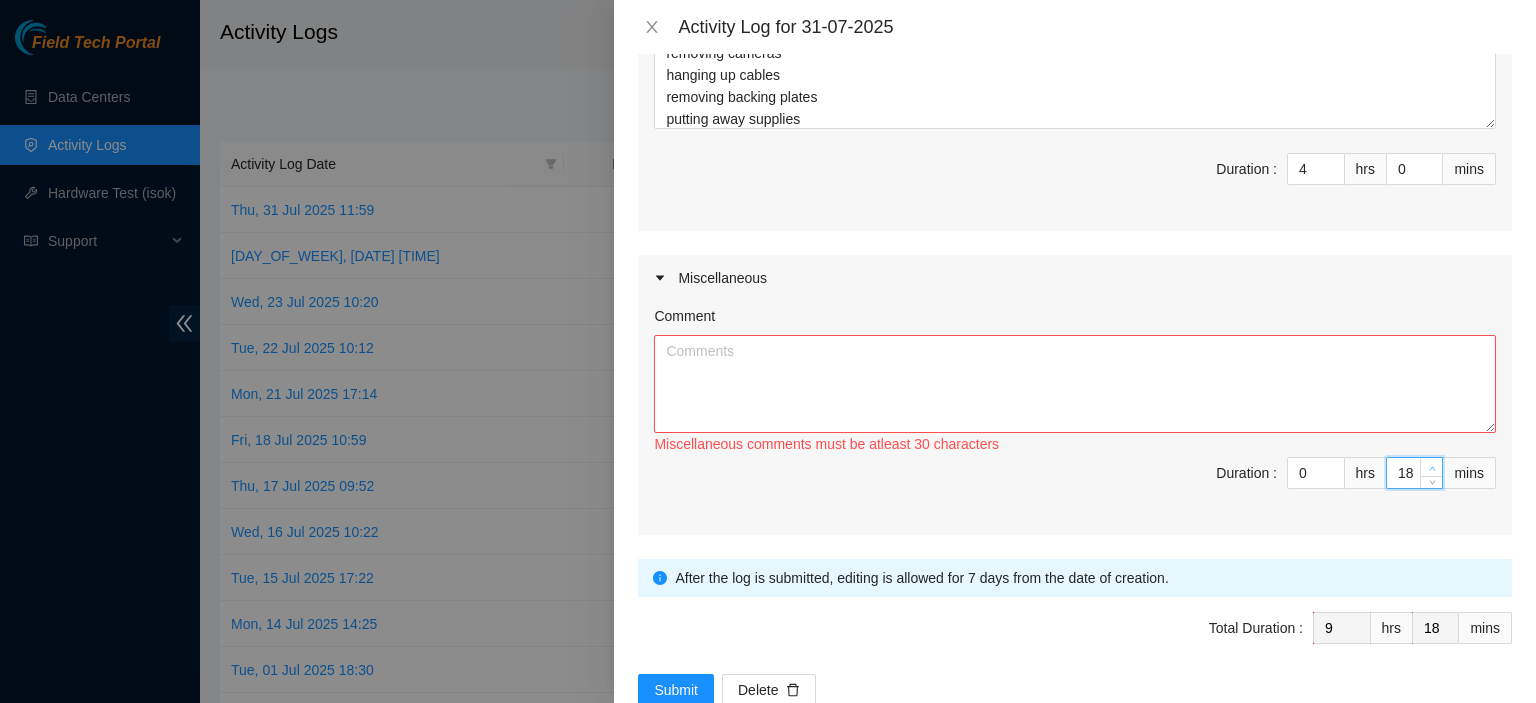 click at bounding box center [1431, 467] 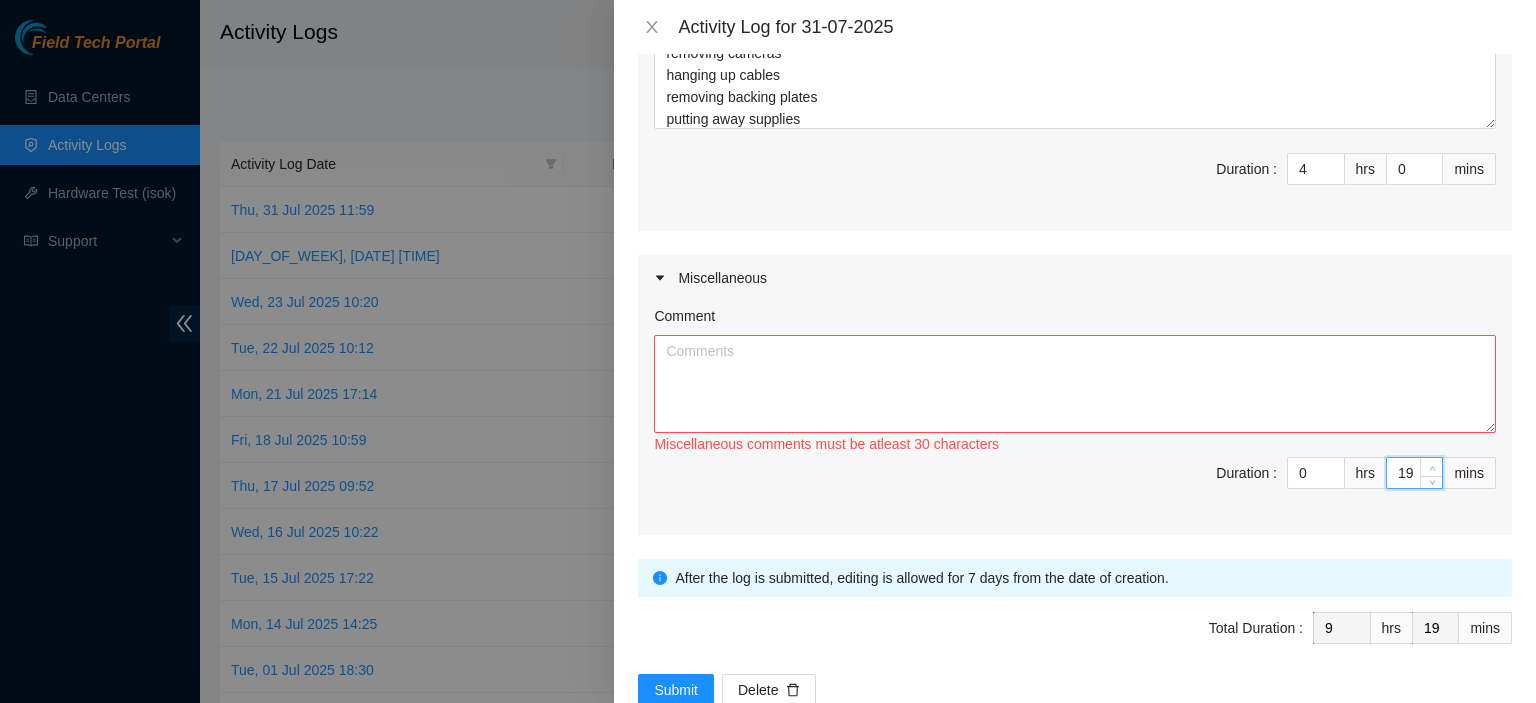 click at bounding box center (1431, 467) 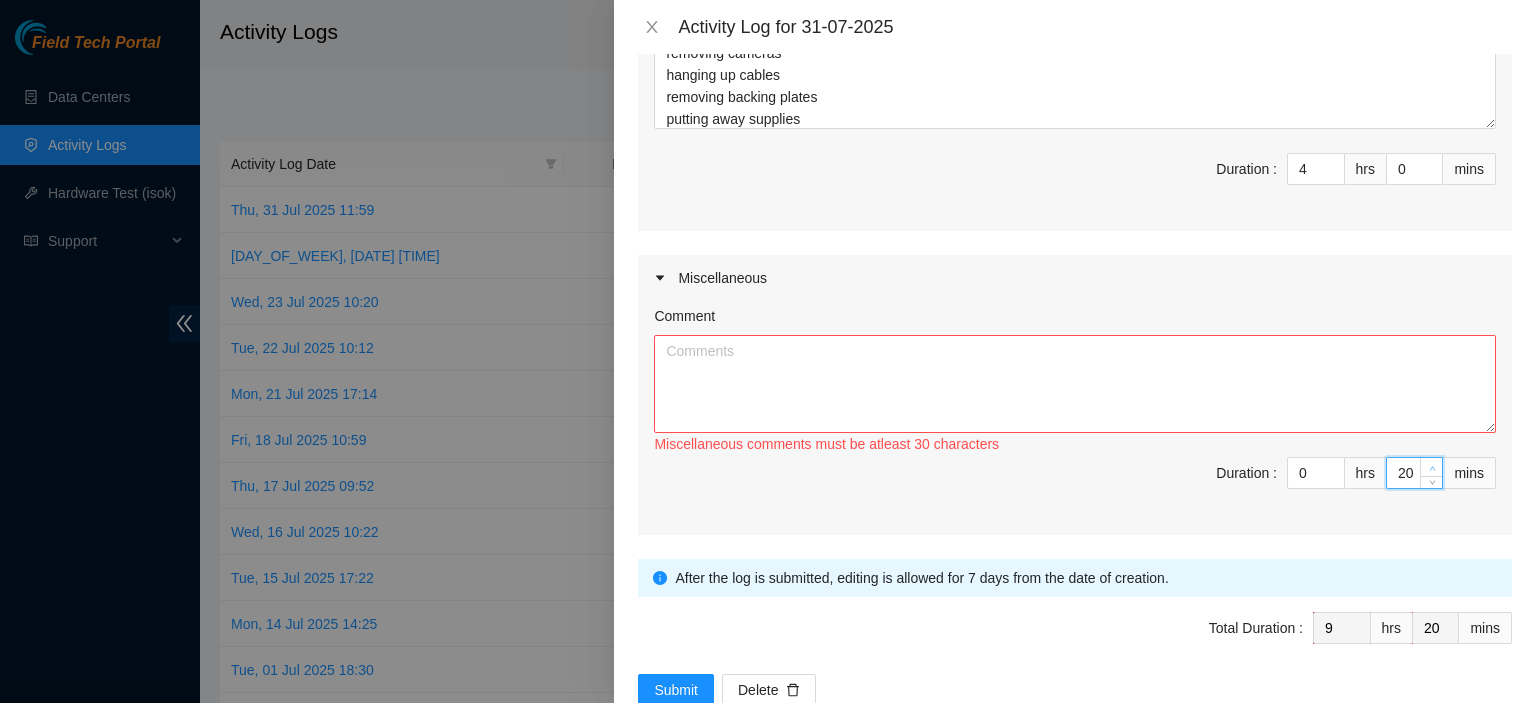 click at bounding box center [1431, 467] 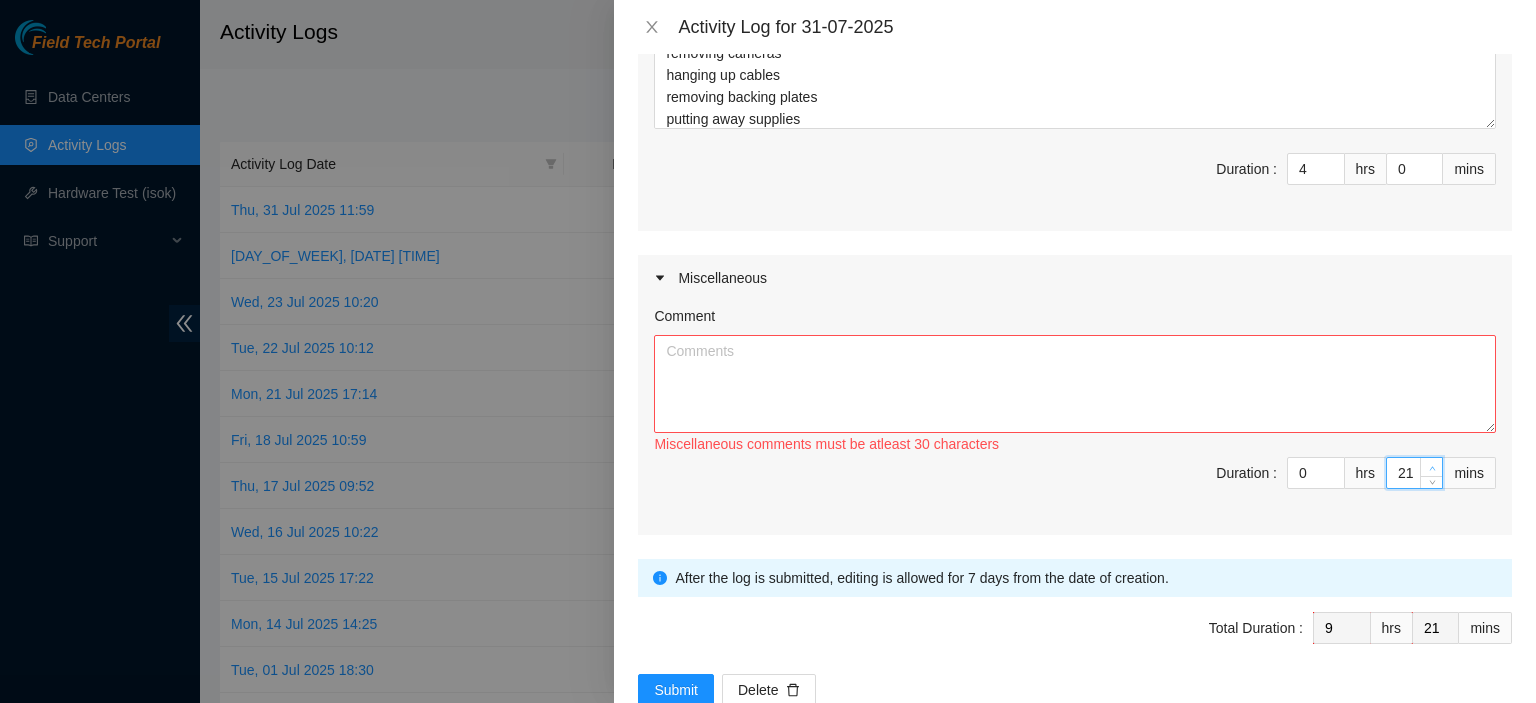 click at bounding box center [1431, 467] 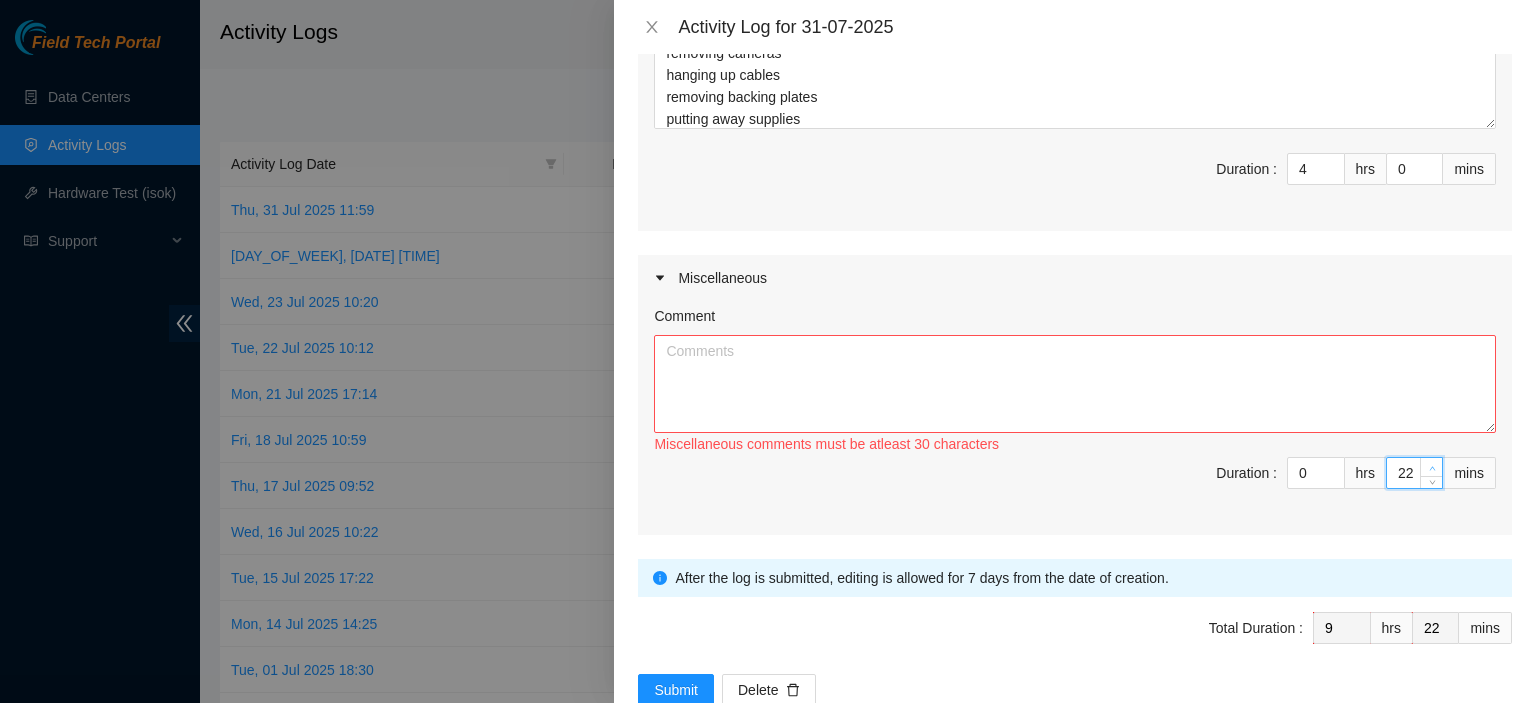 click at bounding box center [1431, 467] 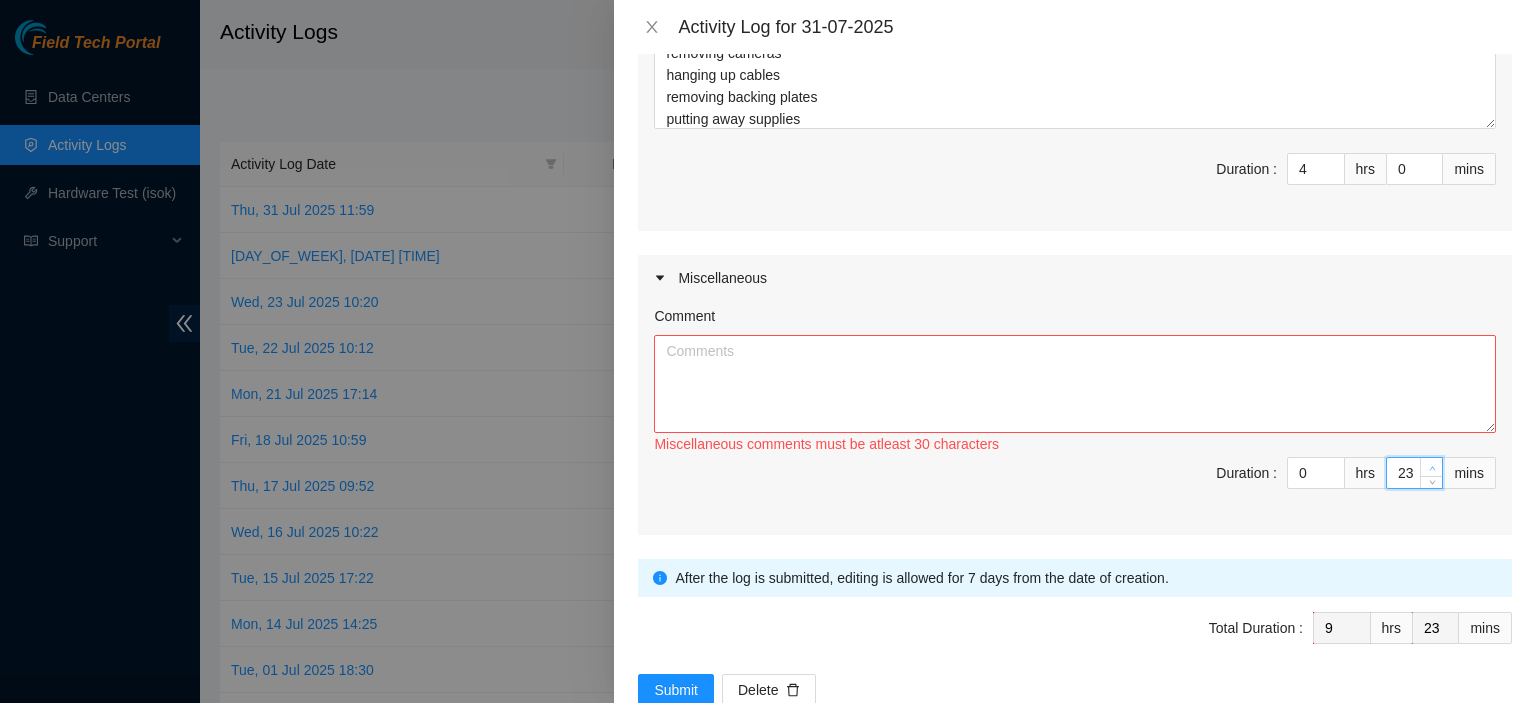 click at bounding box center [1431, 467] 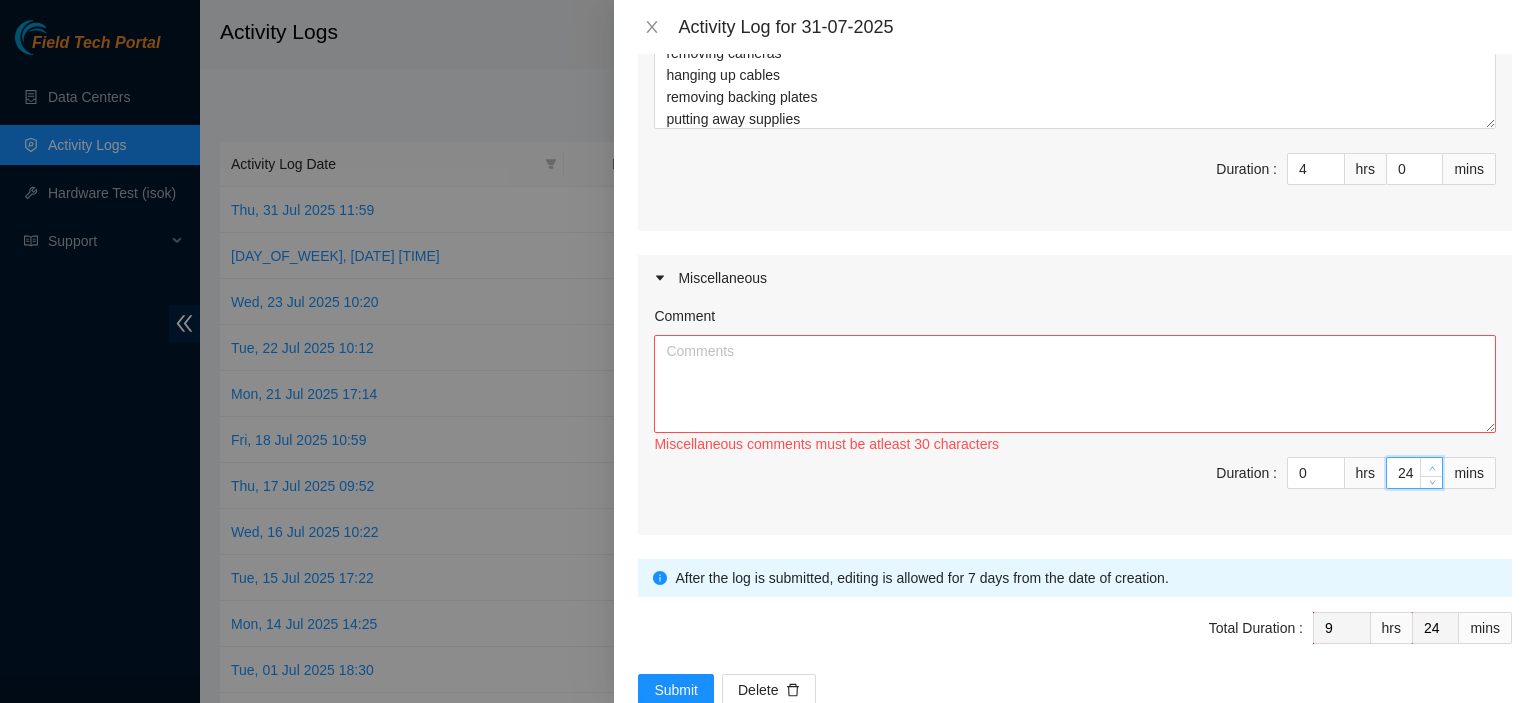click at bounding box center (1431, 467) 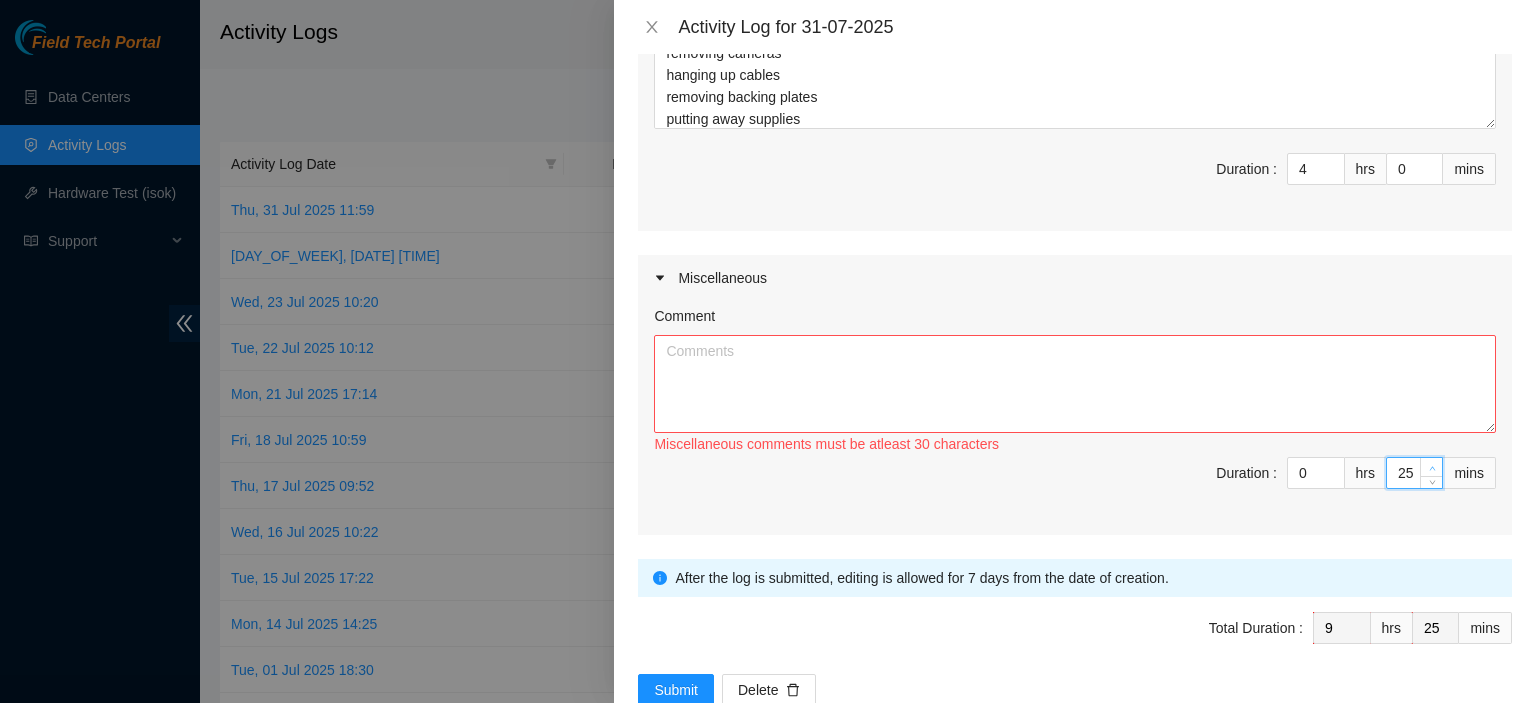 click at bounding box center [1431, 467] 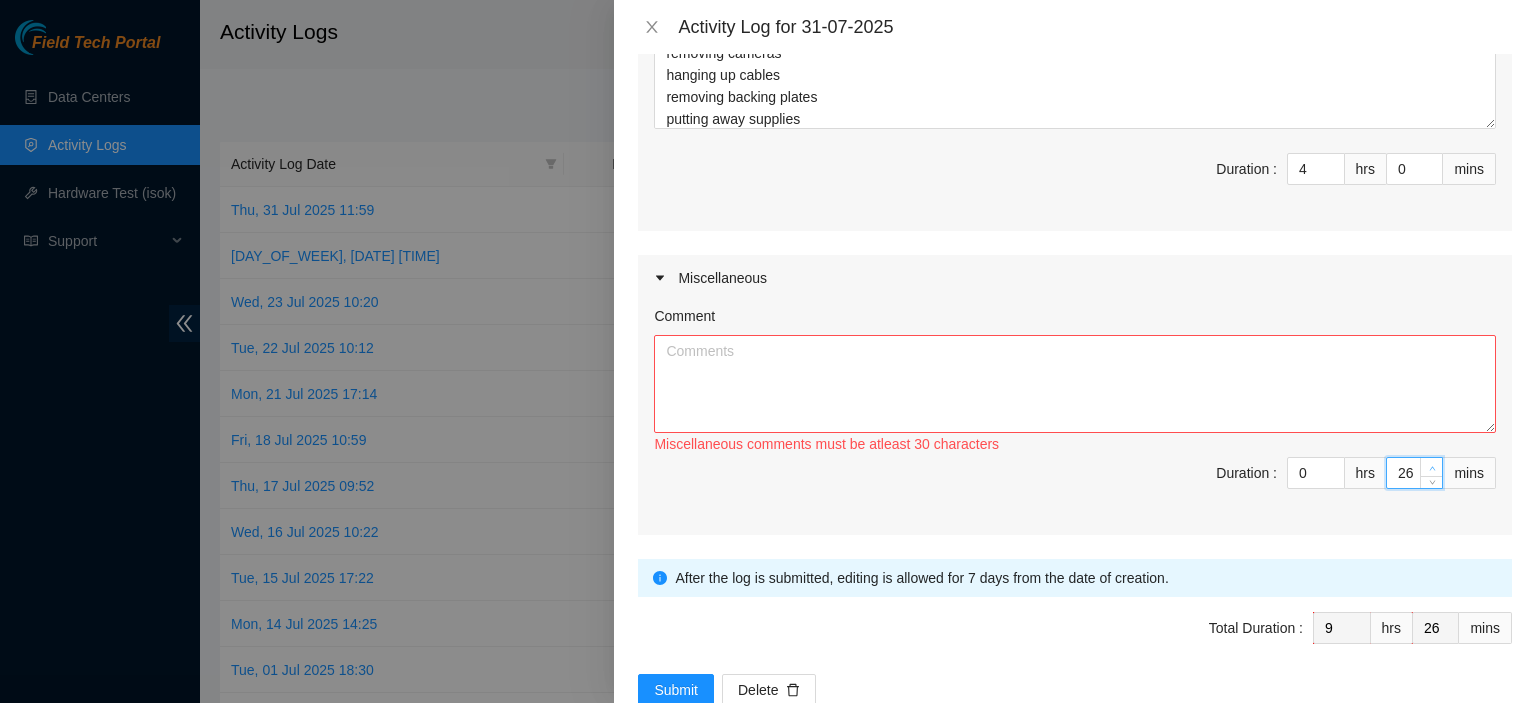 click at bounding box center (1431, 467) 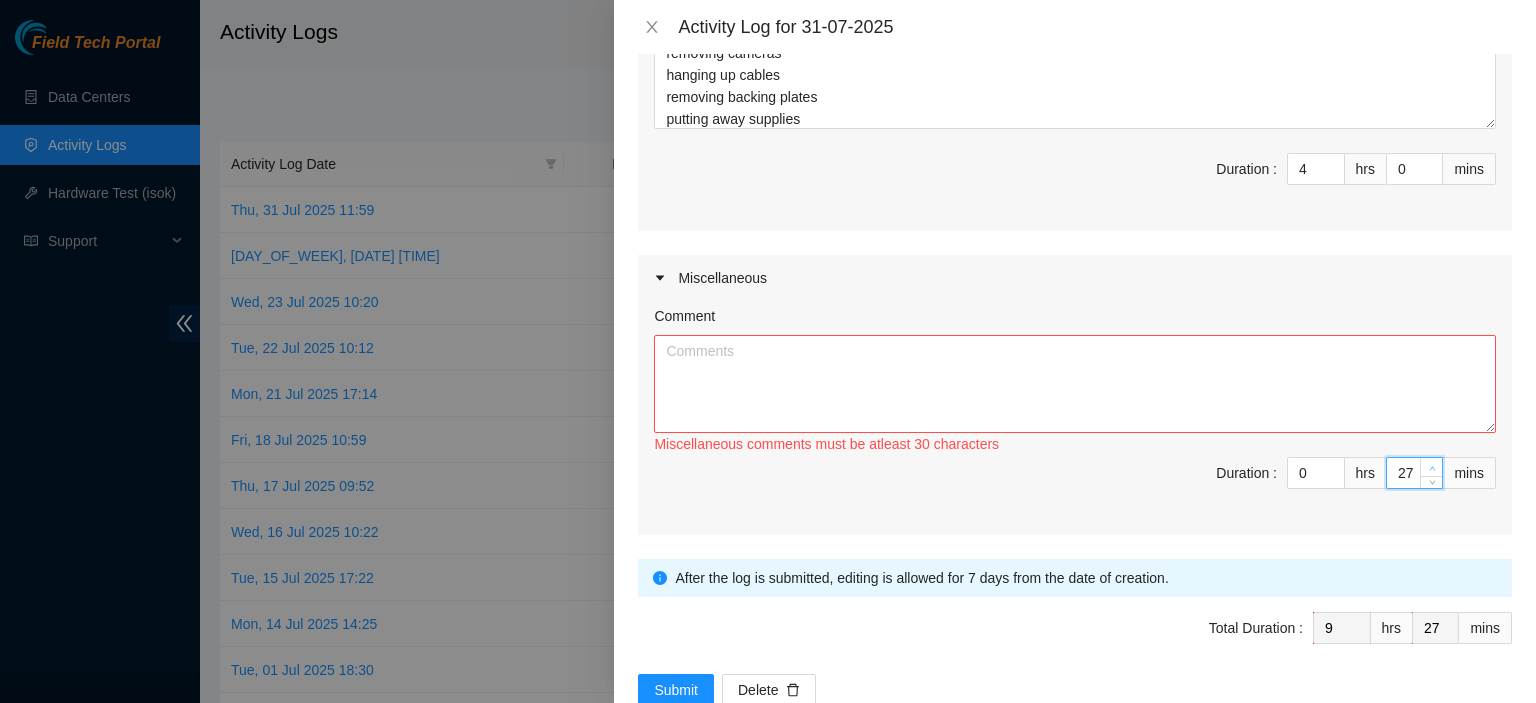 type on "28" 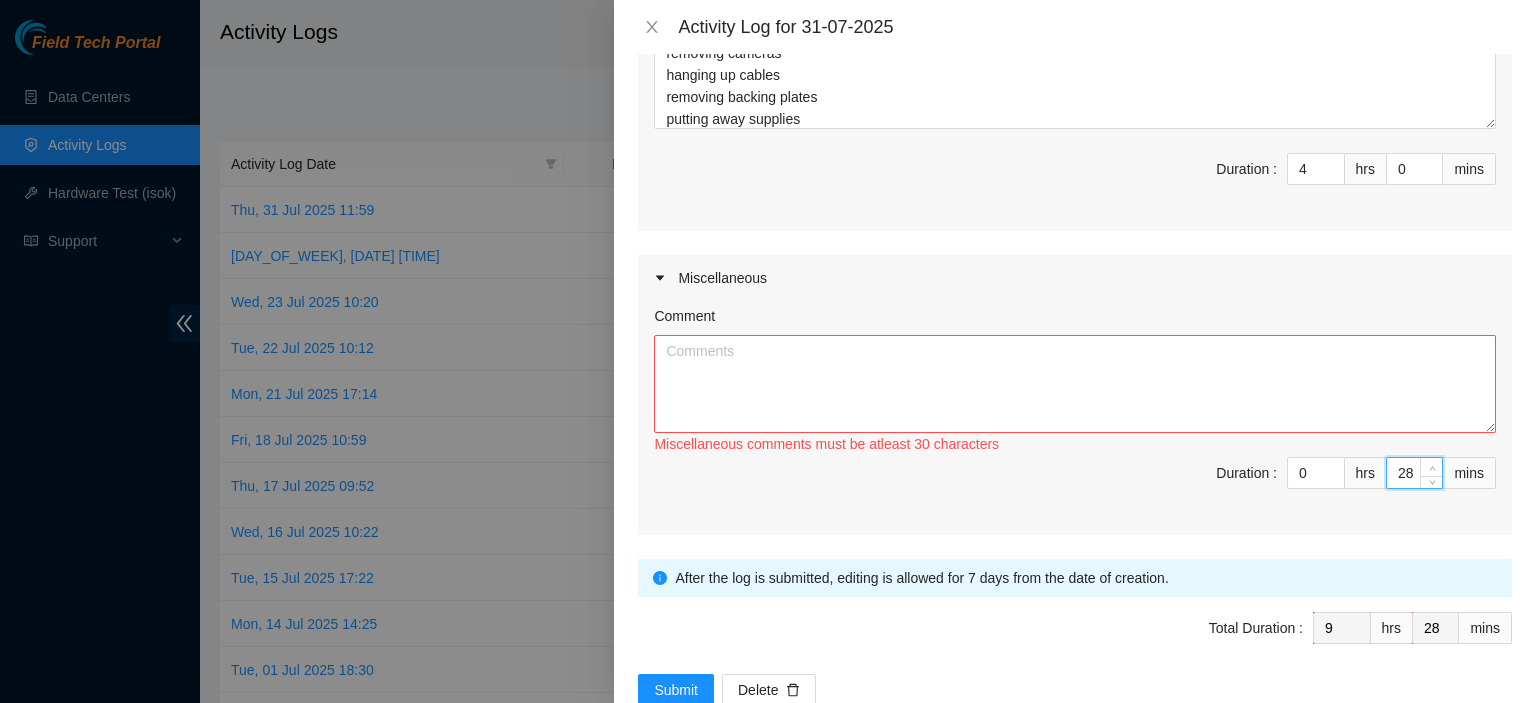 click at bounding box center [1431, 467] 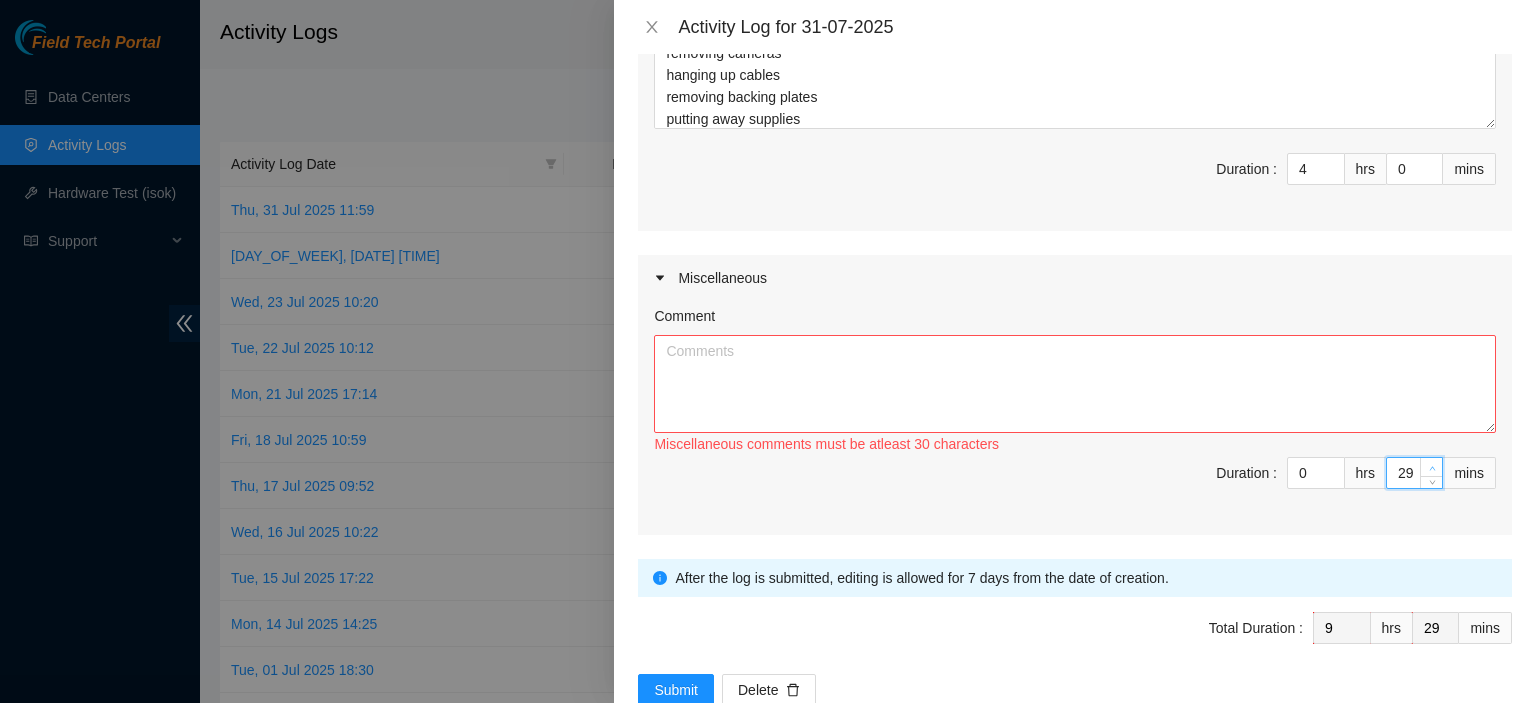 click at bounding box center [1431, 467] 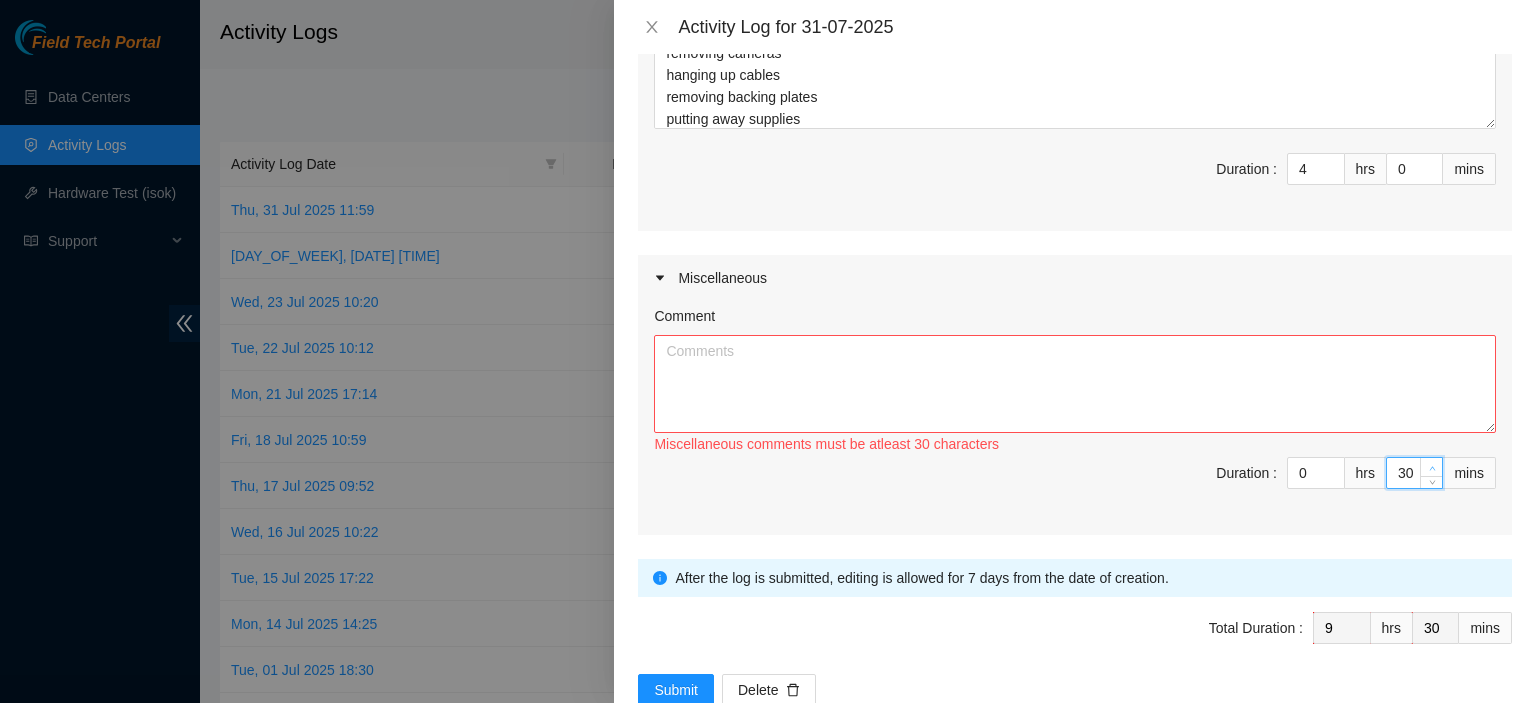 click at bounding box center (1431, 467) 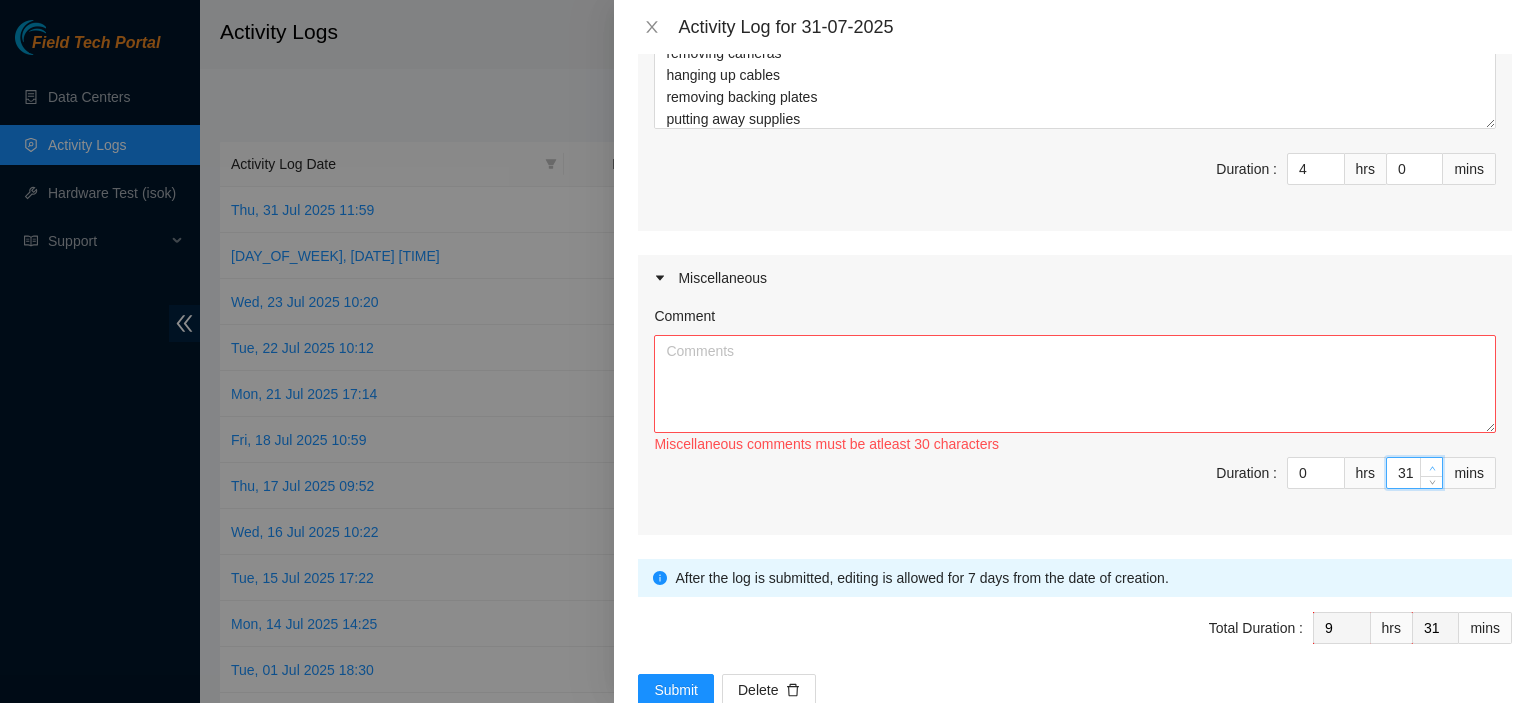 click at bounding box center (1431, 467) 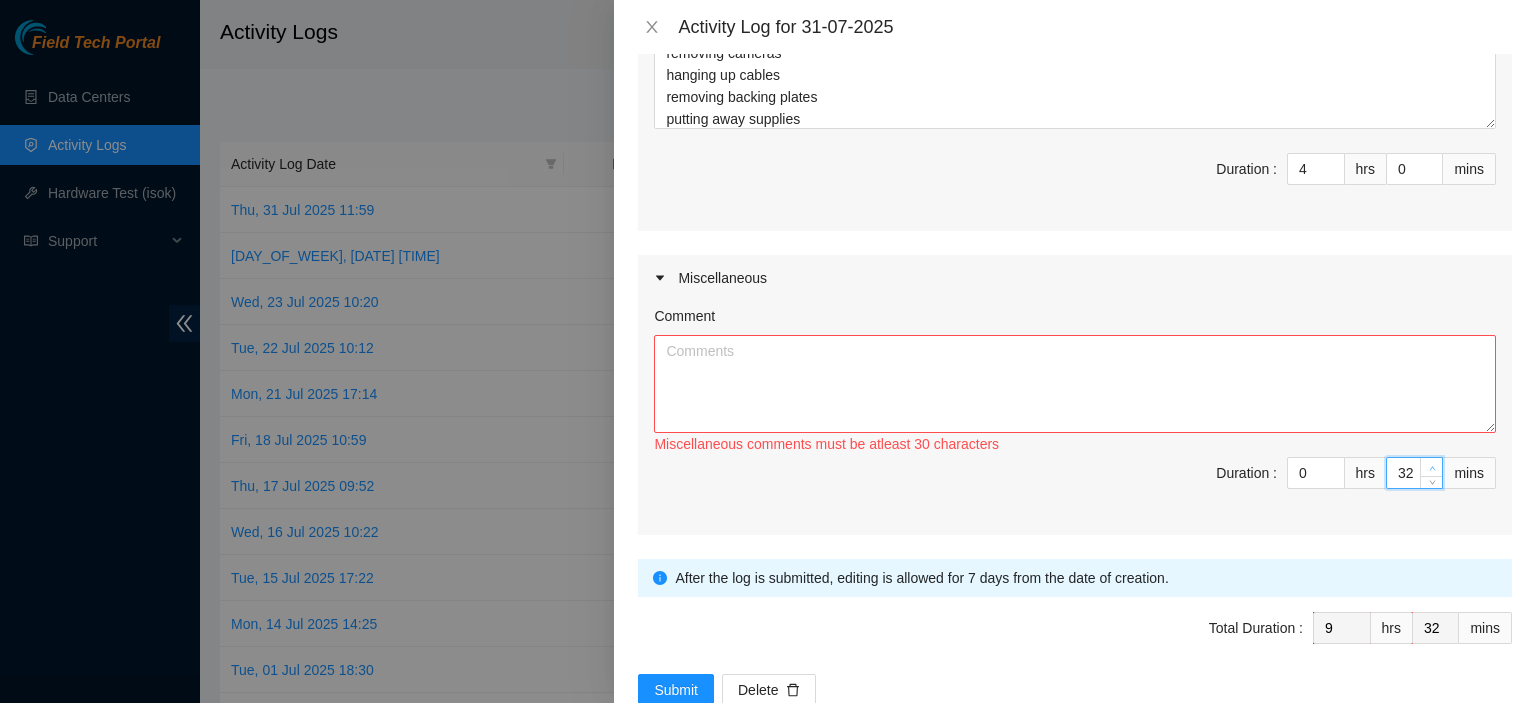click at bounding box center [1431, 467] 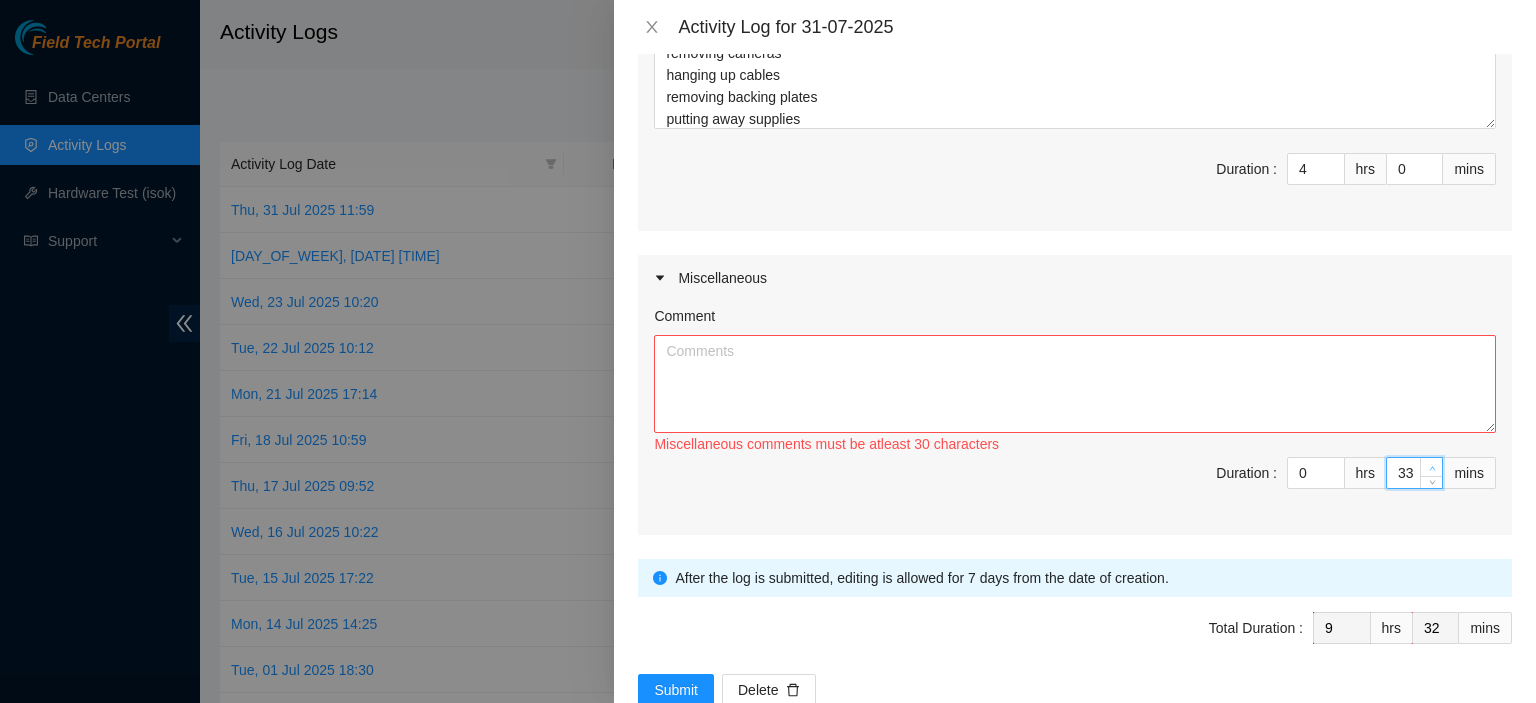 type on "33" 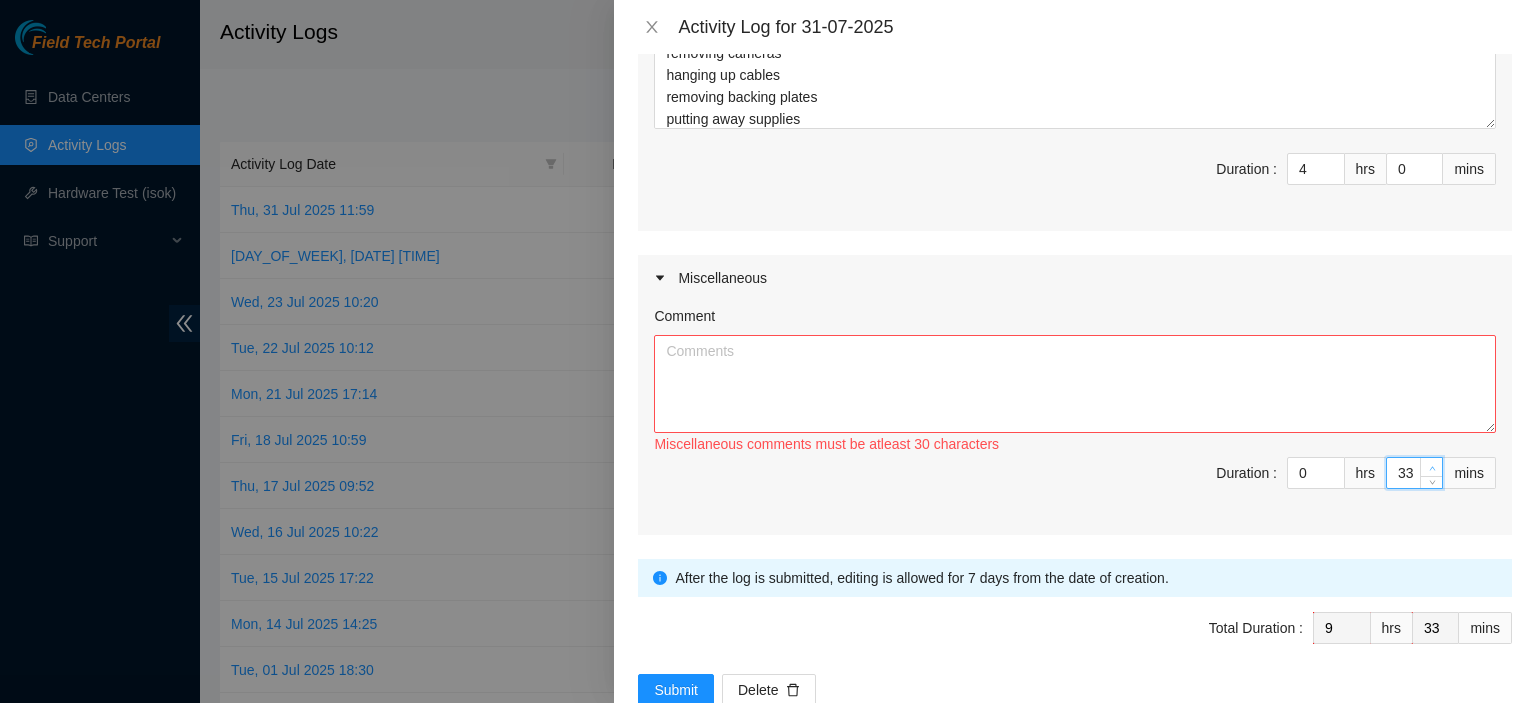 click at bounding box center [1431, 467] 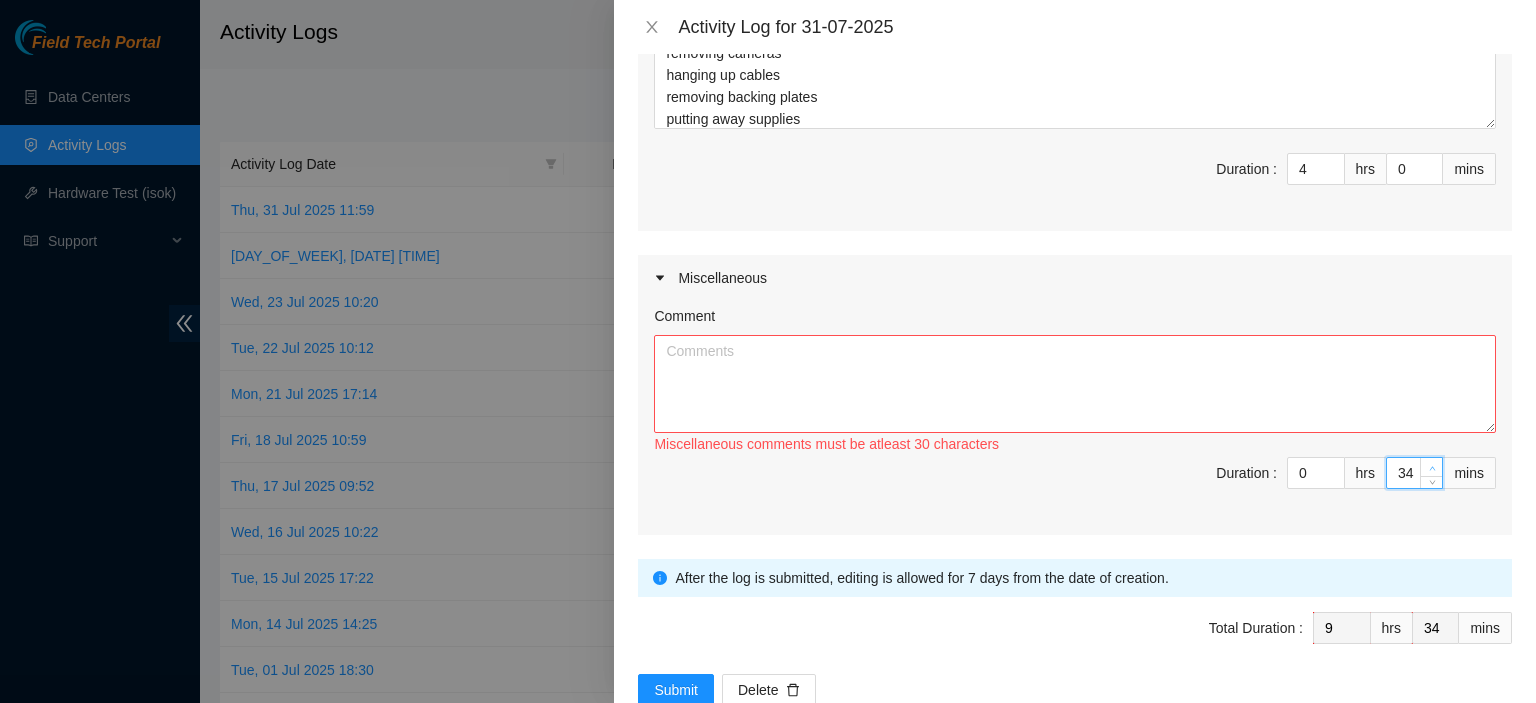 click at bounding box center (1431, 467) 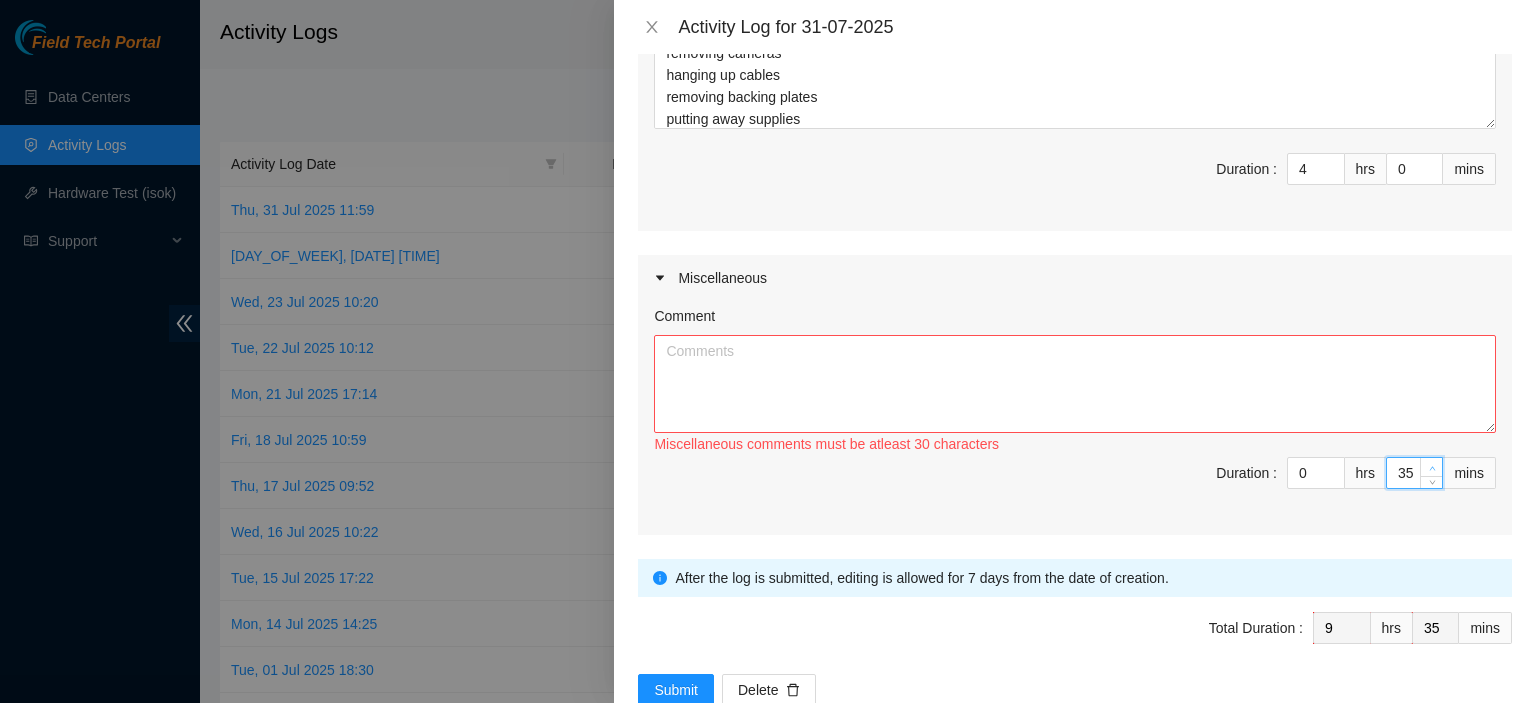 click at bounding box center [1431, 467] 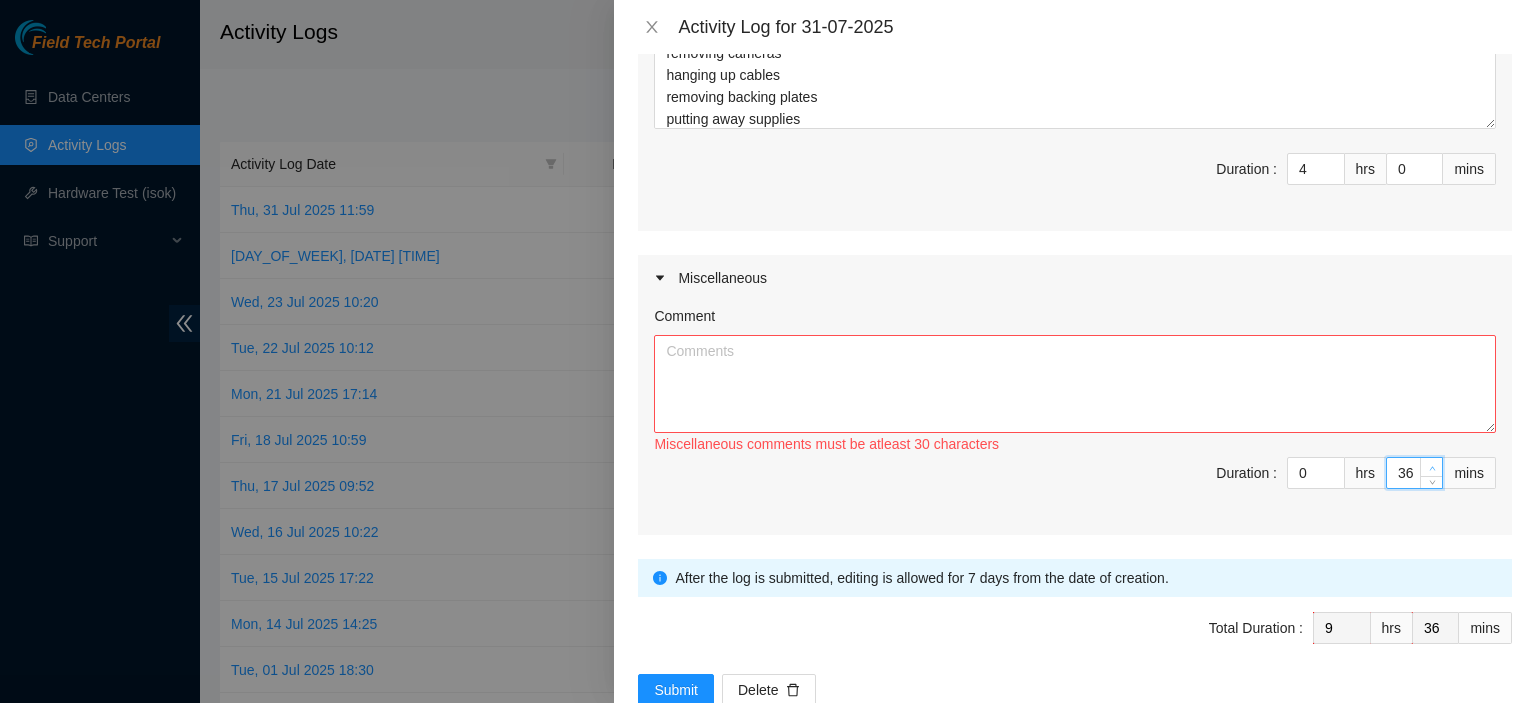click at bounding box center [1431, 467] 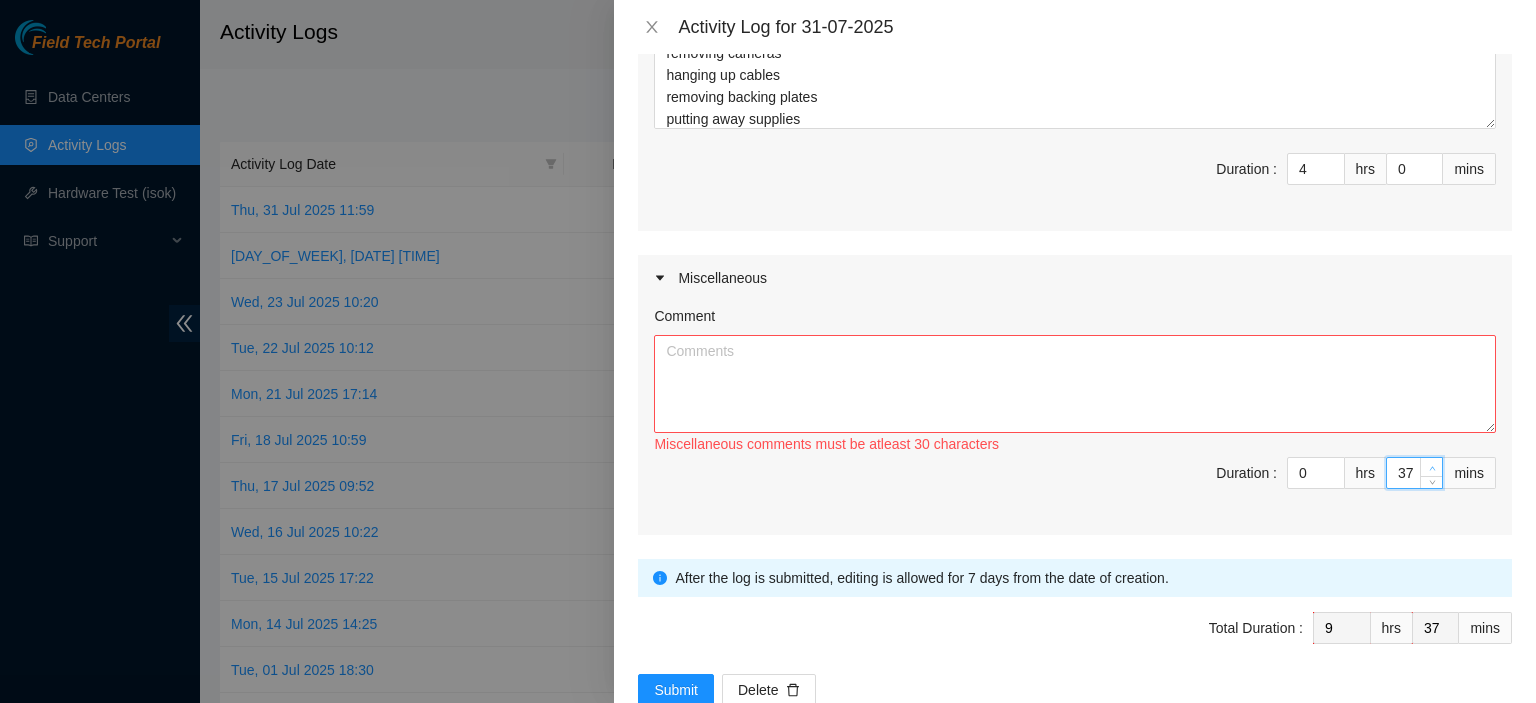 click at bounding box center (1431, 467) 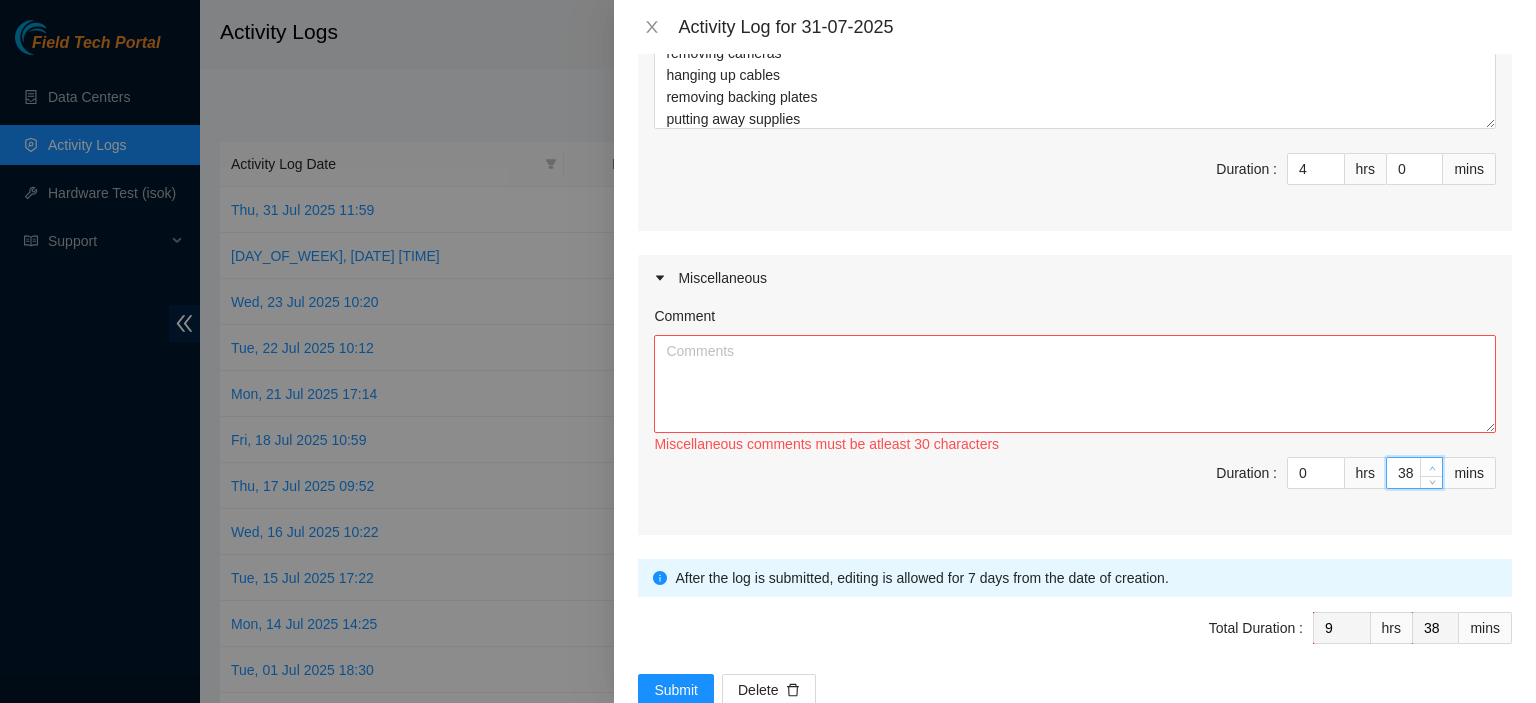 click at bounding box center (1431, 467) 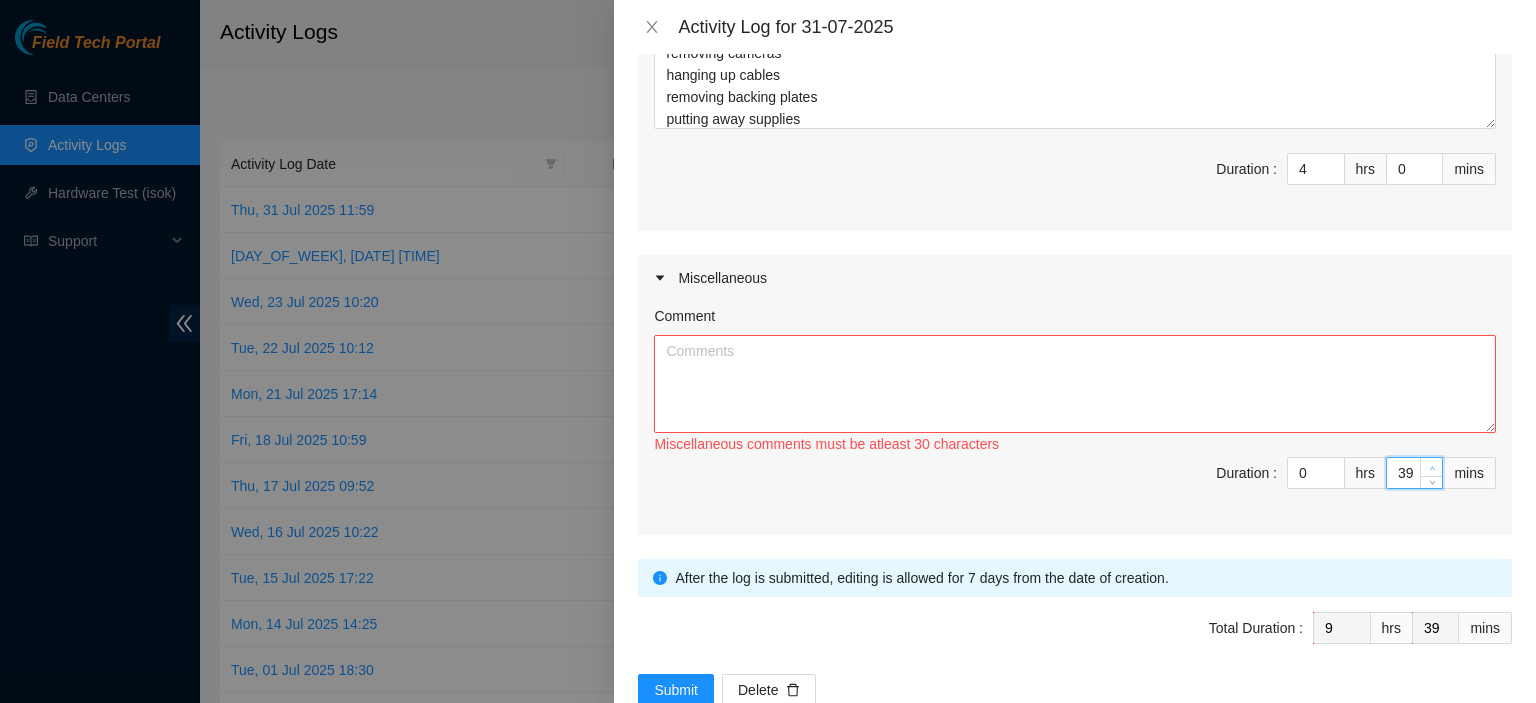 click at bounding box center [1431, 467] 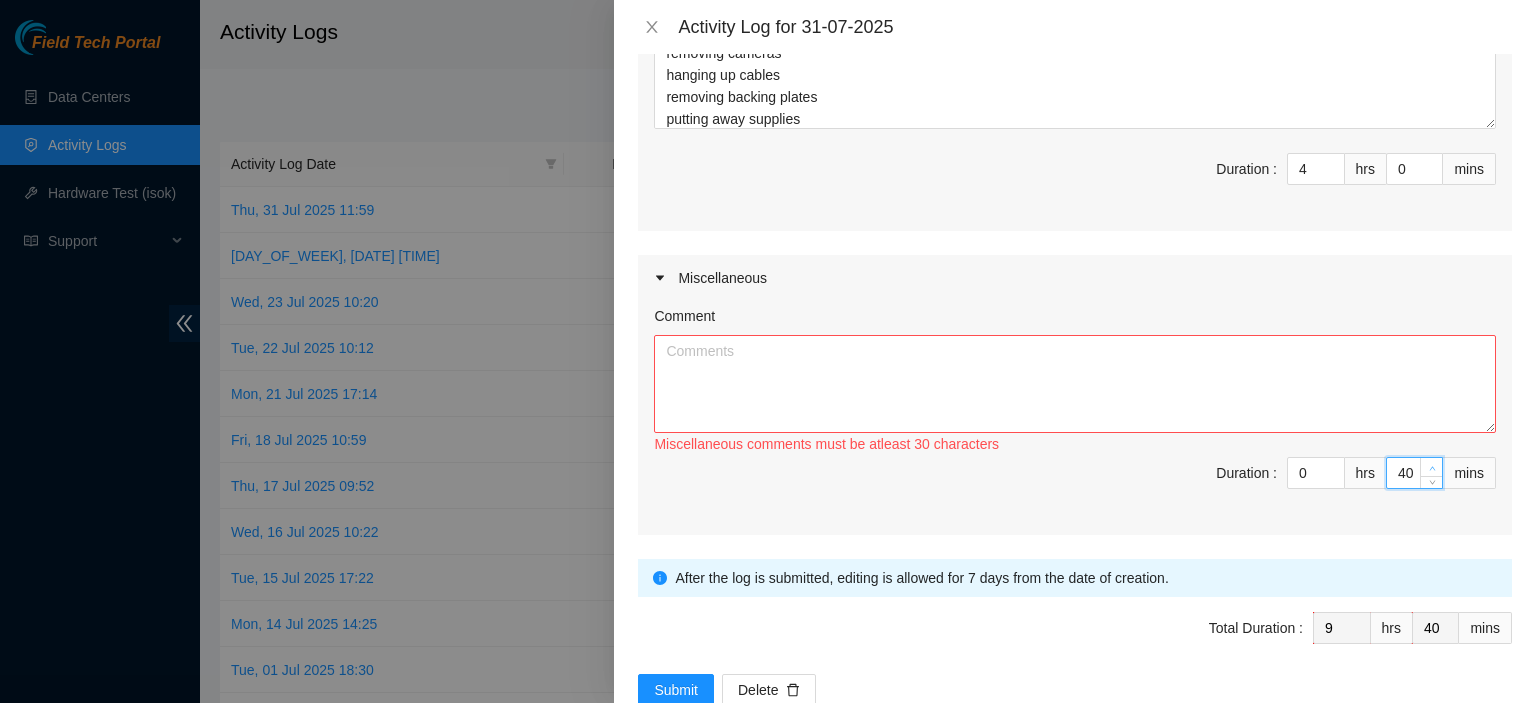 type on "41" 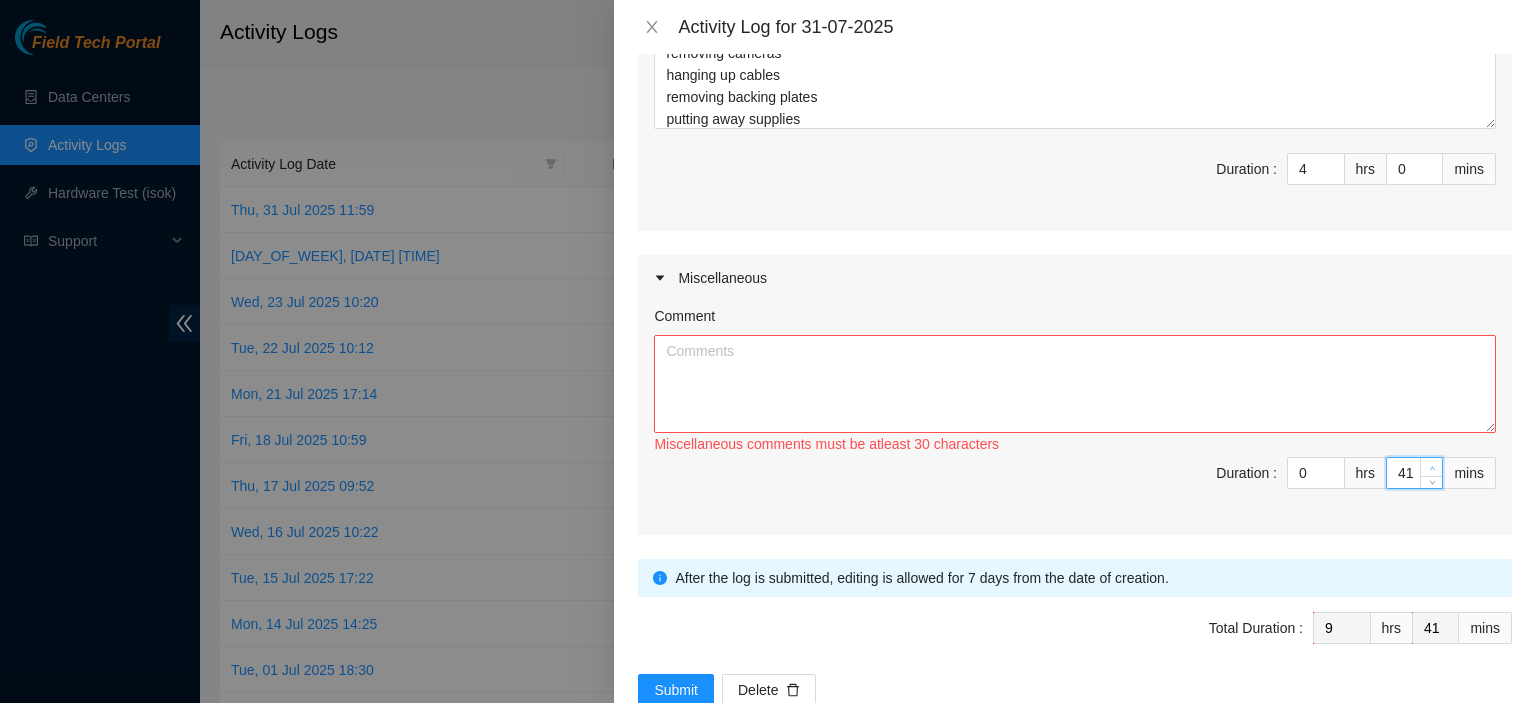 click at bounding box center (1431, 467) 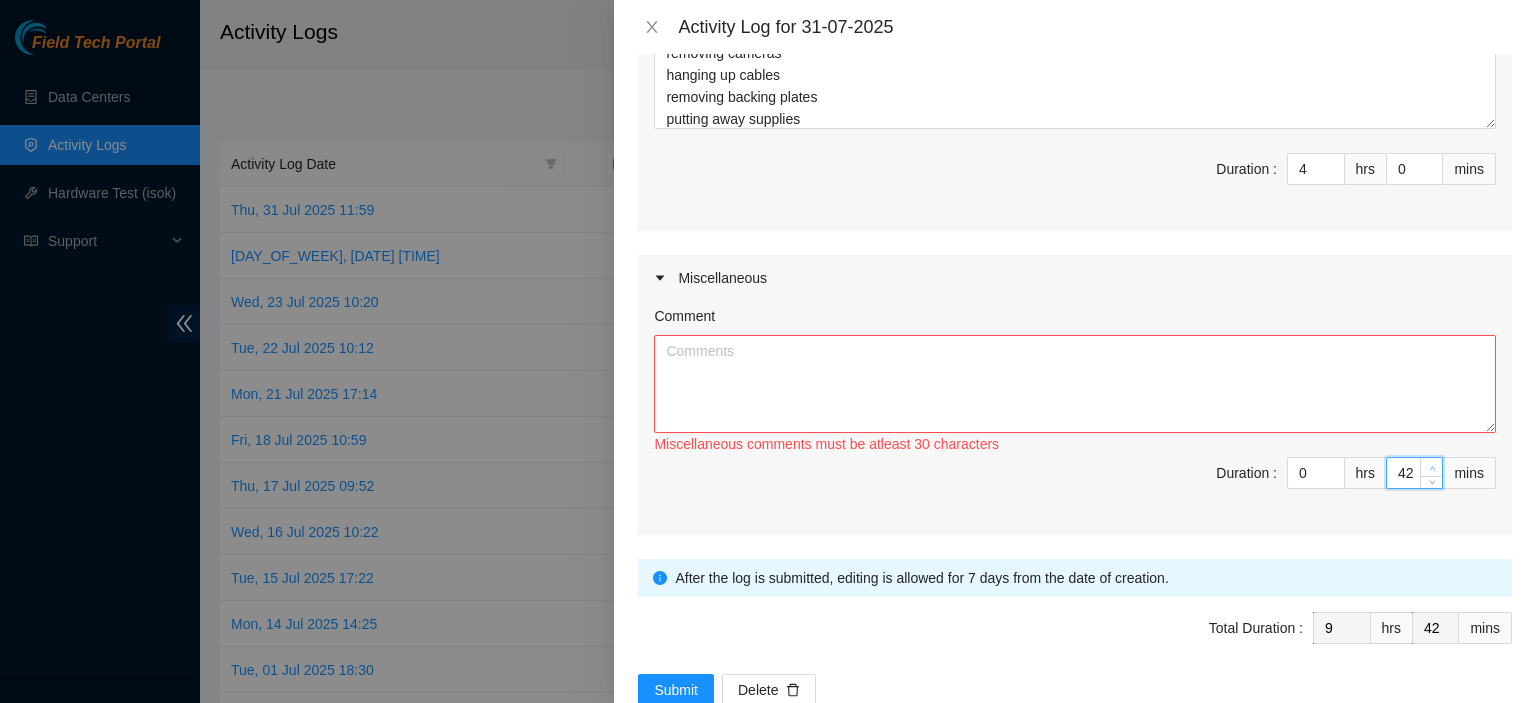 click at bounding box center (1431, 467) 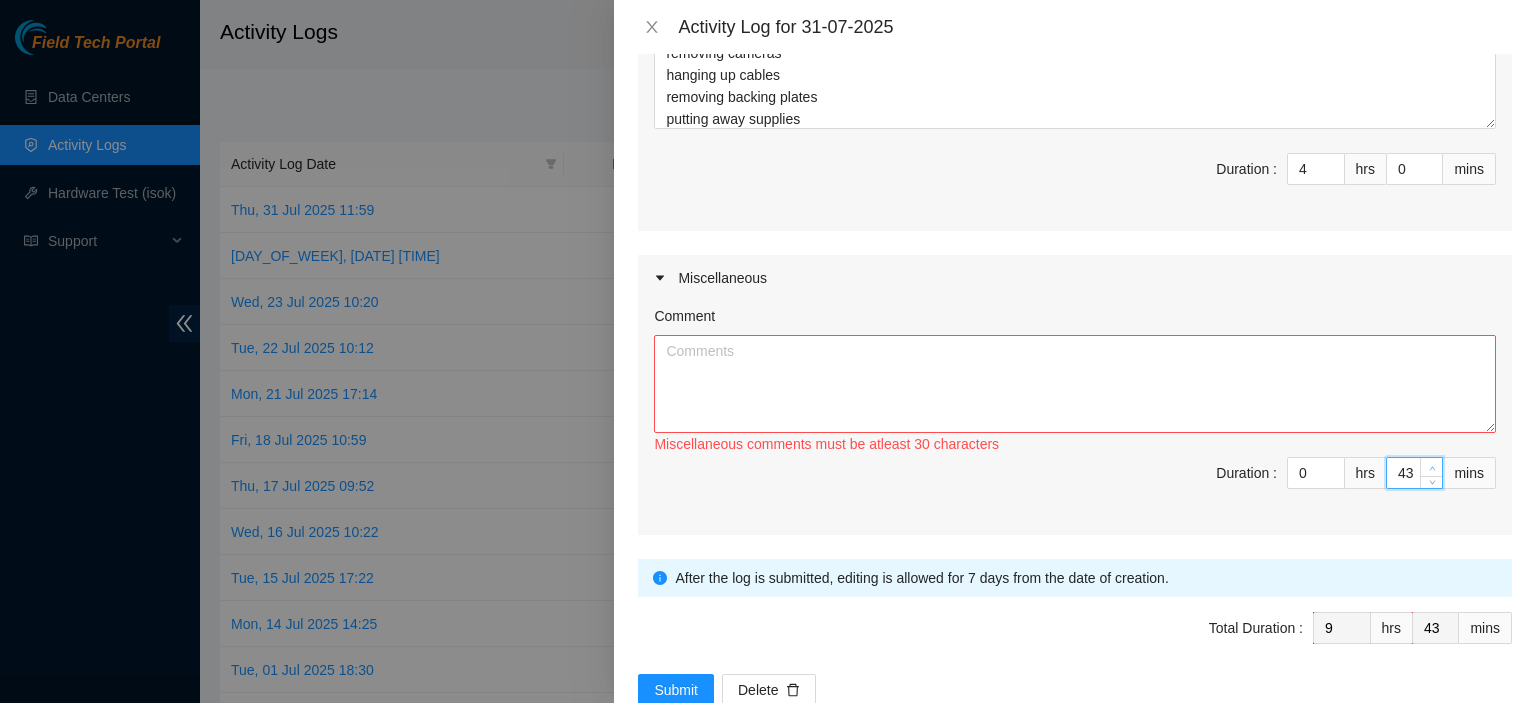 type on "44" 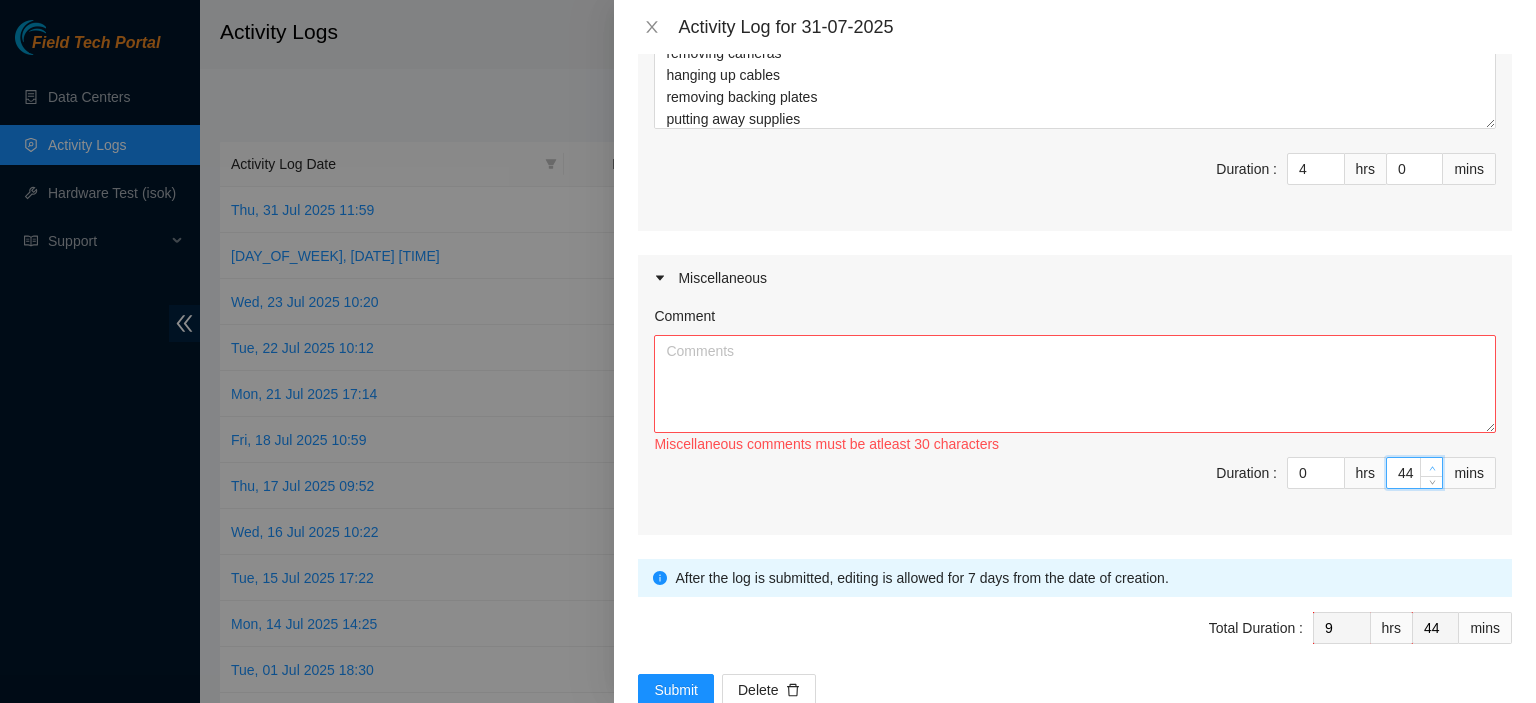 click at bounding box center (1431, 467) 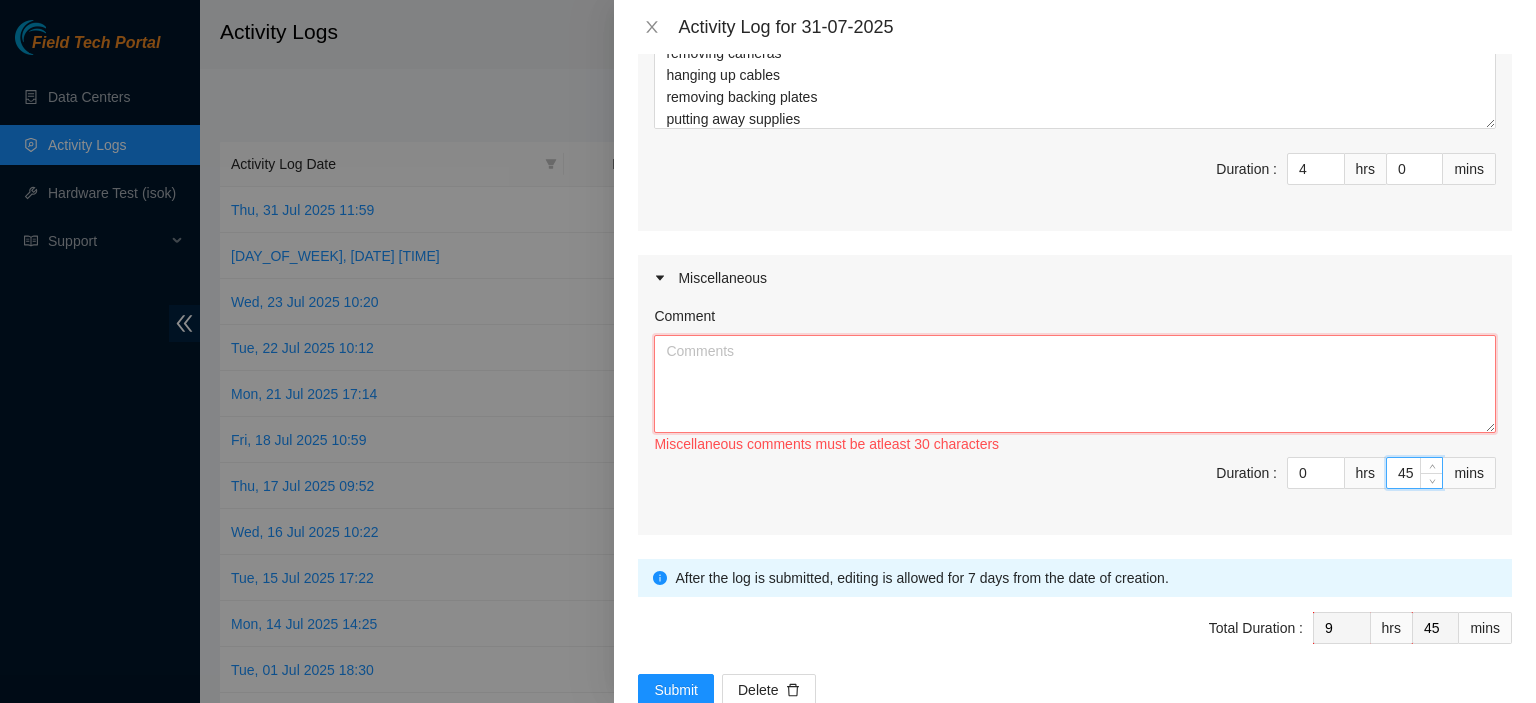 click on "Comment" at bounding box center [1075, 384] 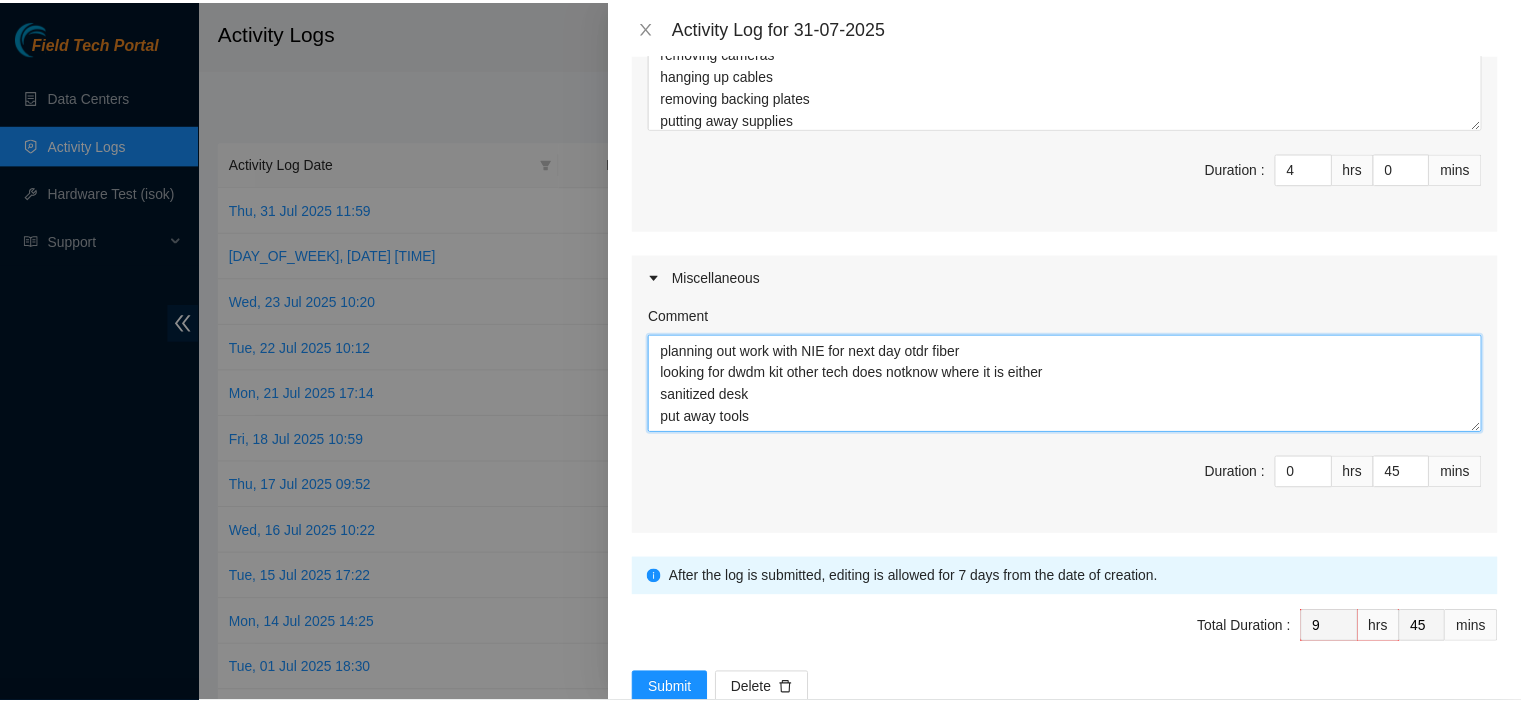 scroll, scrollTop: 38, scrollLeft: 0, axis: vertical 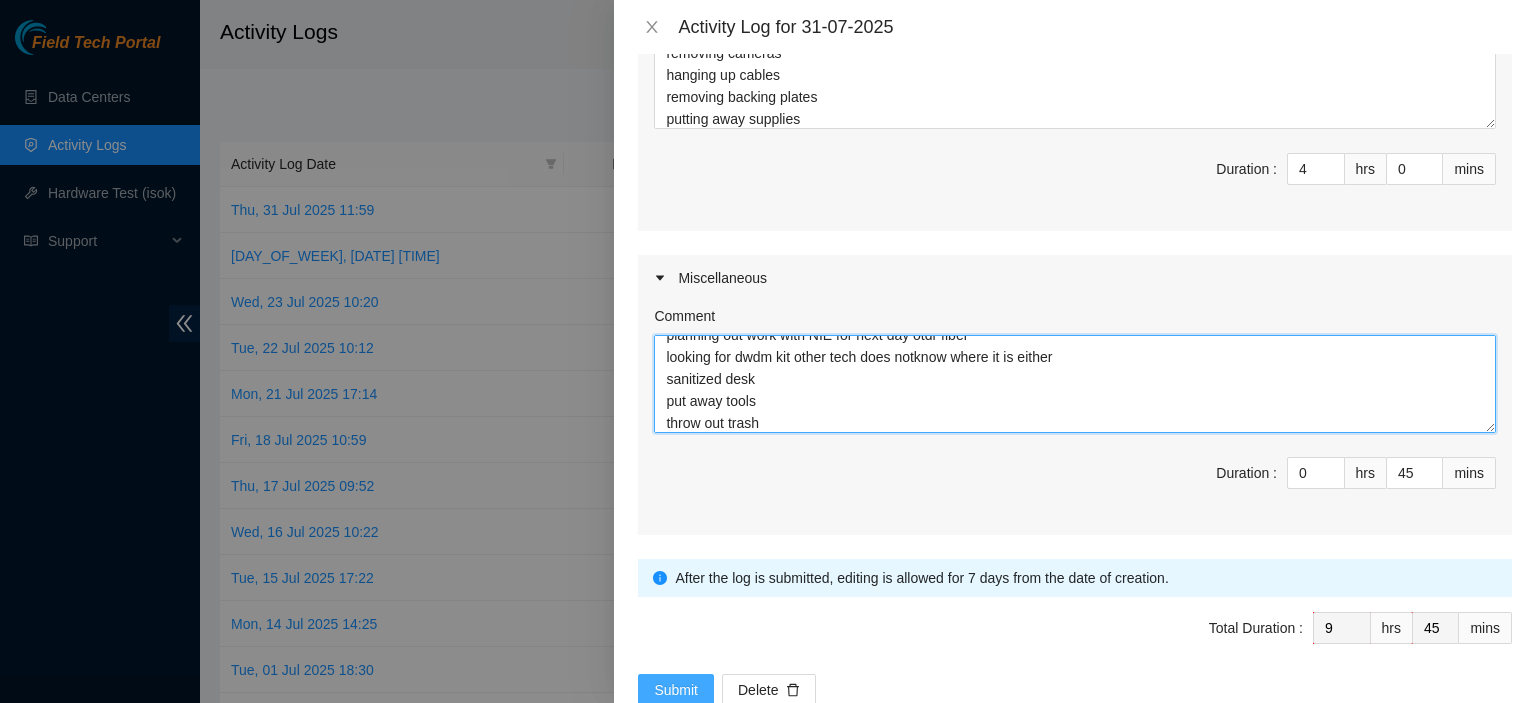 type on "webex/communications
planning out work with NIE for next day otdr fiber
looking for dwdm kit other tech does notknow where it is either
sanitized desk
put away tools
throw out trash" 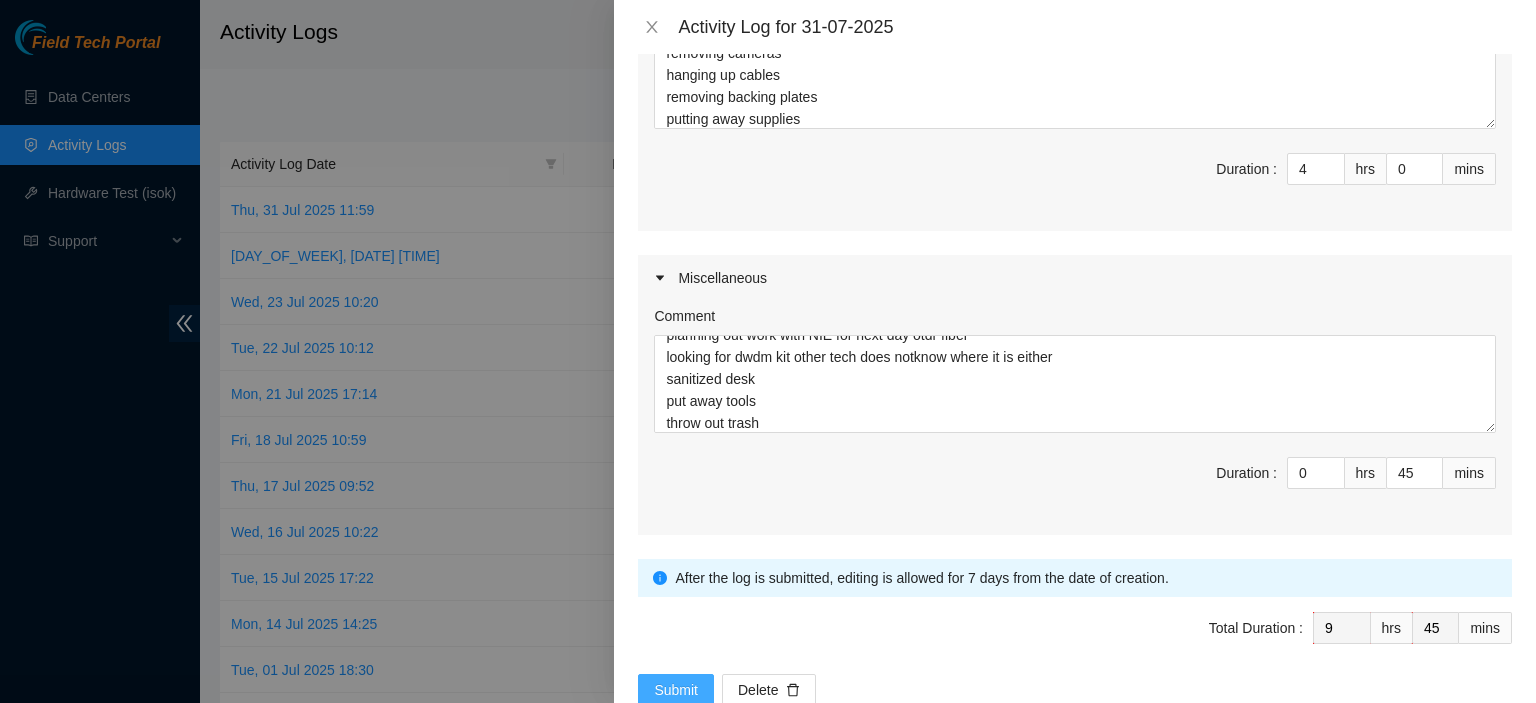 click on "Submit" at bounding box center [676, 690] 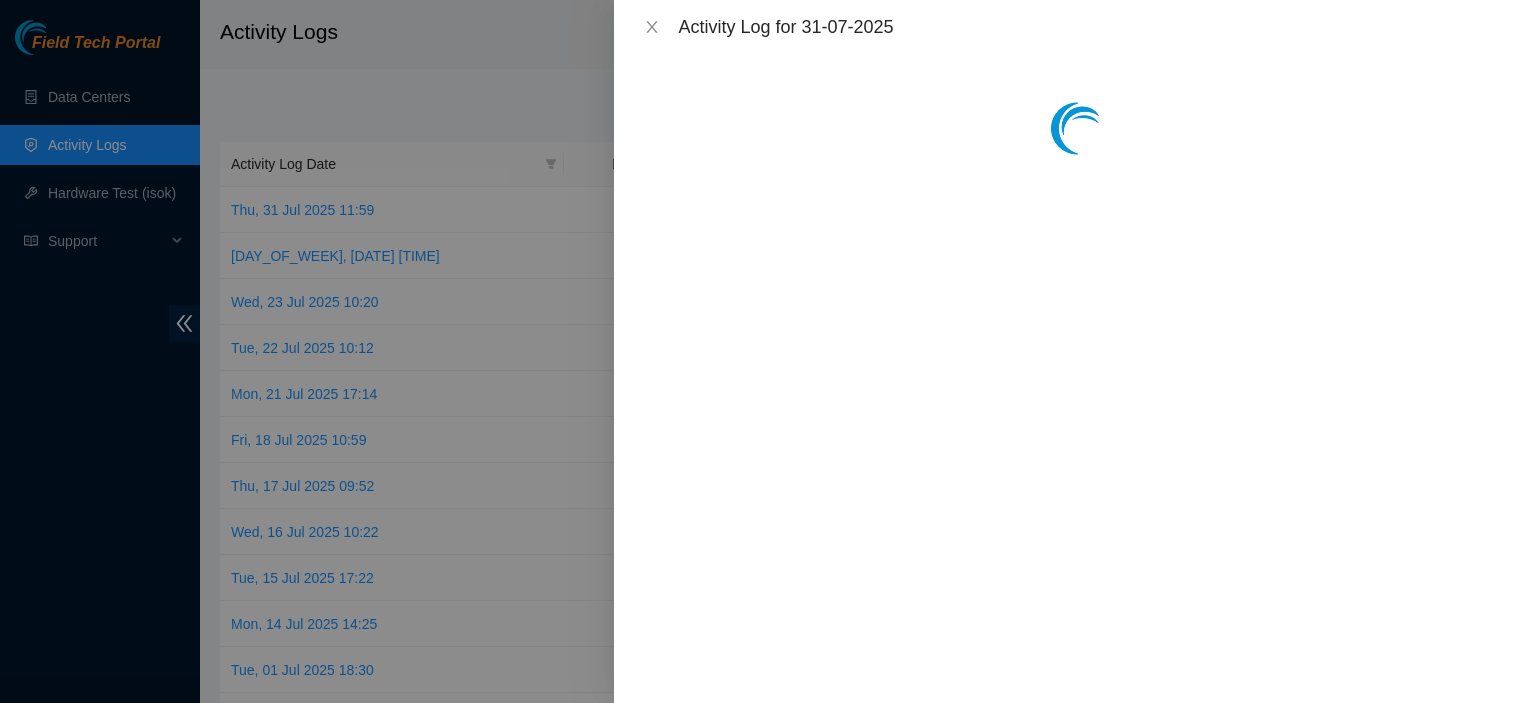 scroll, scrollTop: 0, scrollLeft: 0, axis: both 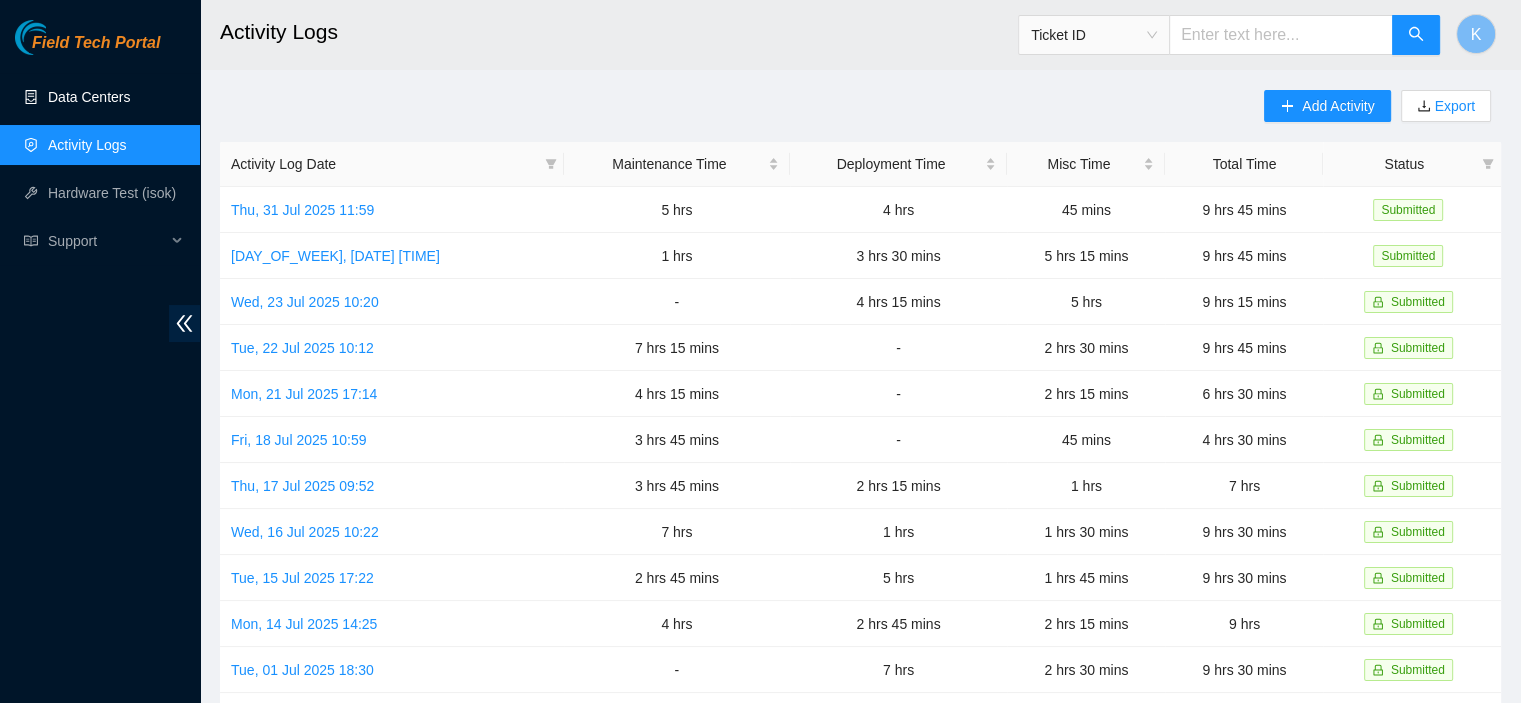click on "Data Centers" at bounding box center [89, 97] 